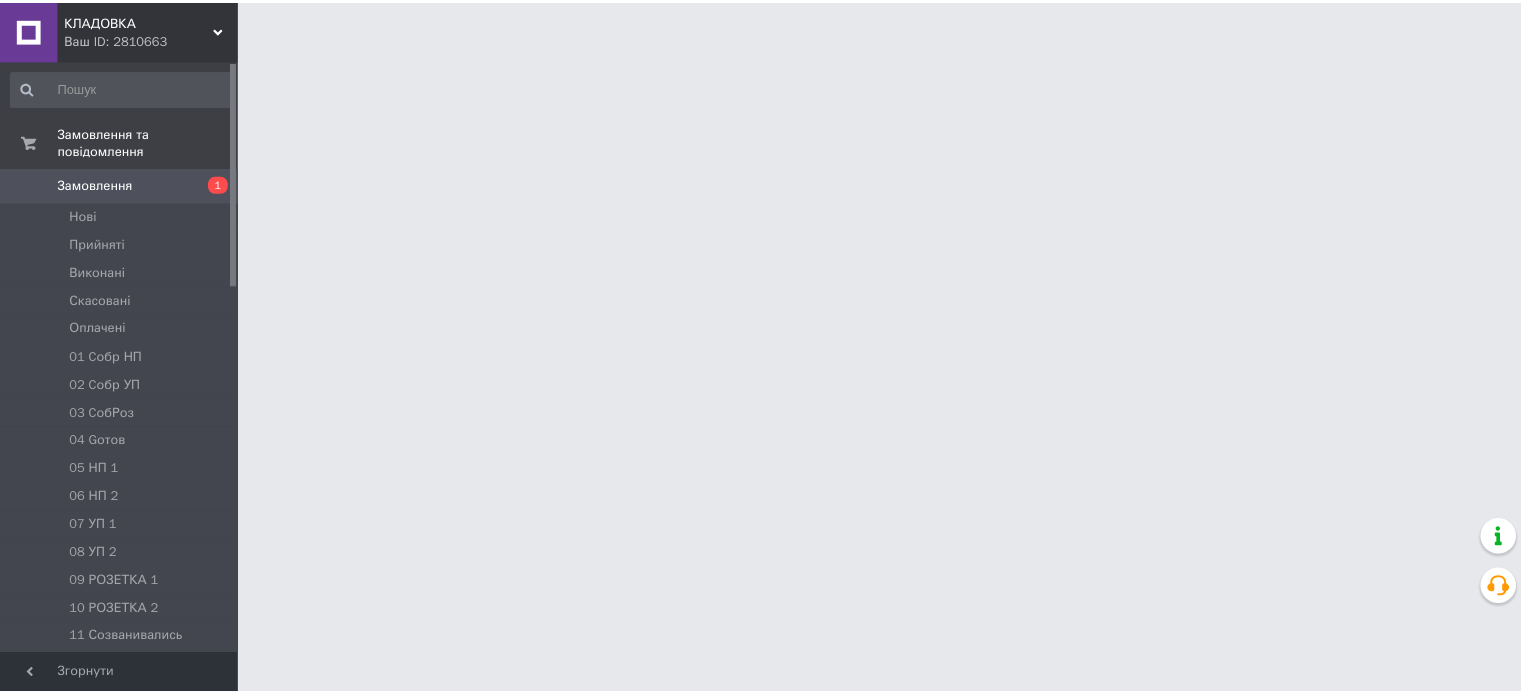 scroll, scrollTop: 0, scrollLeft: 0, axis: both 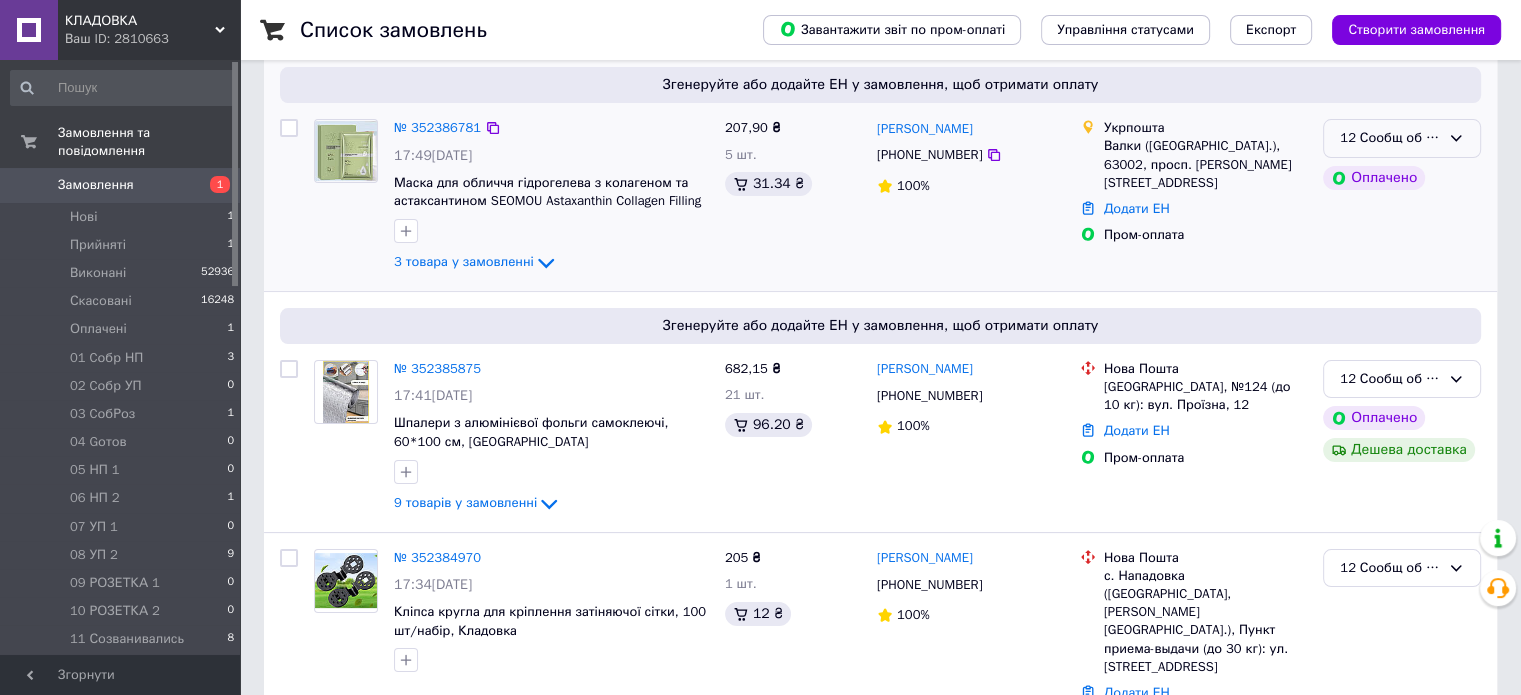 click on "12 Сообщ об ОПЛ" at bounding box center (1402, 138) 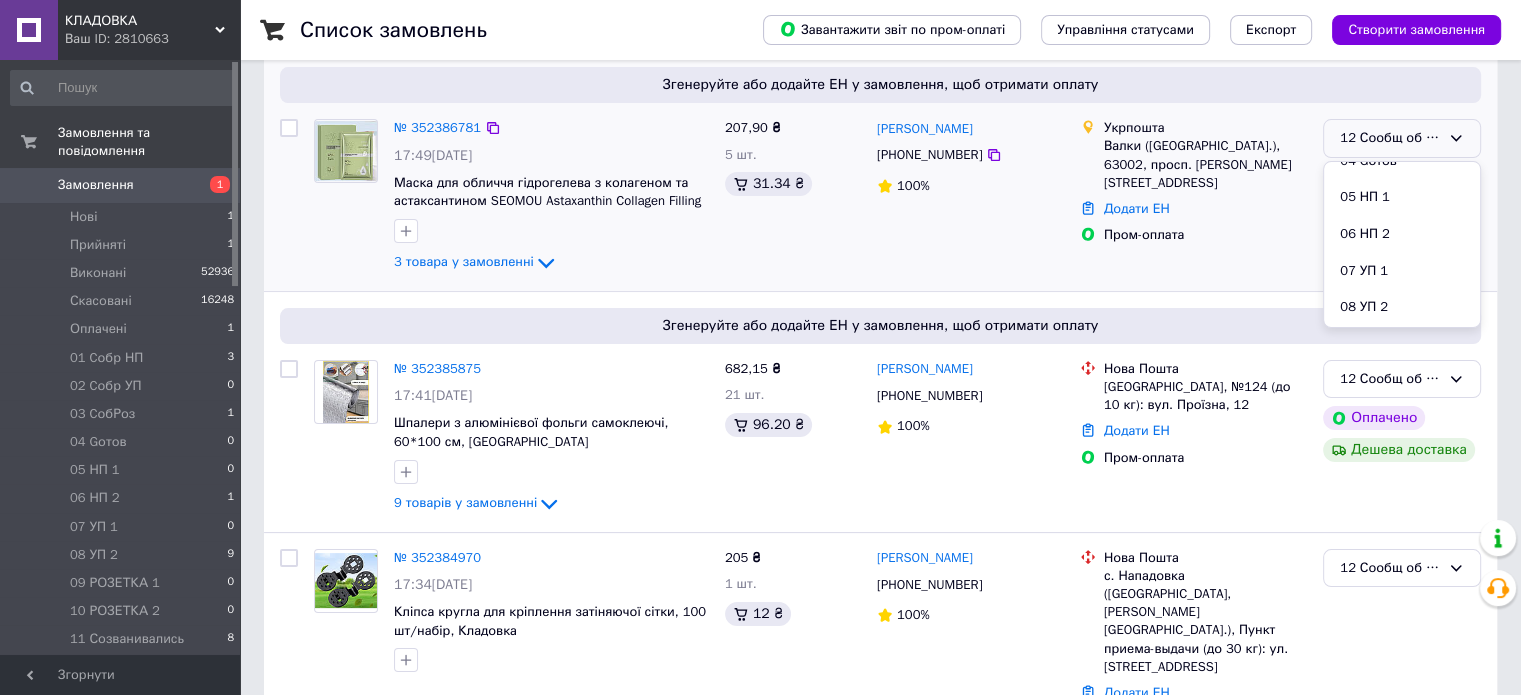 scroll, scrollTop: 289, scrollLeft: 0, axis: vertical 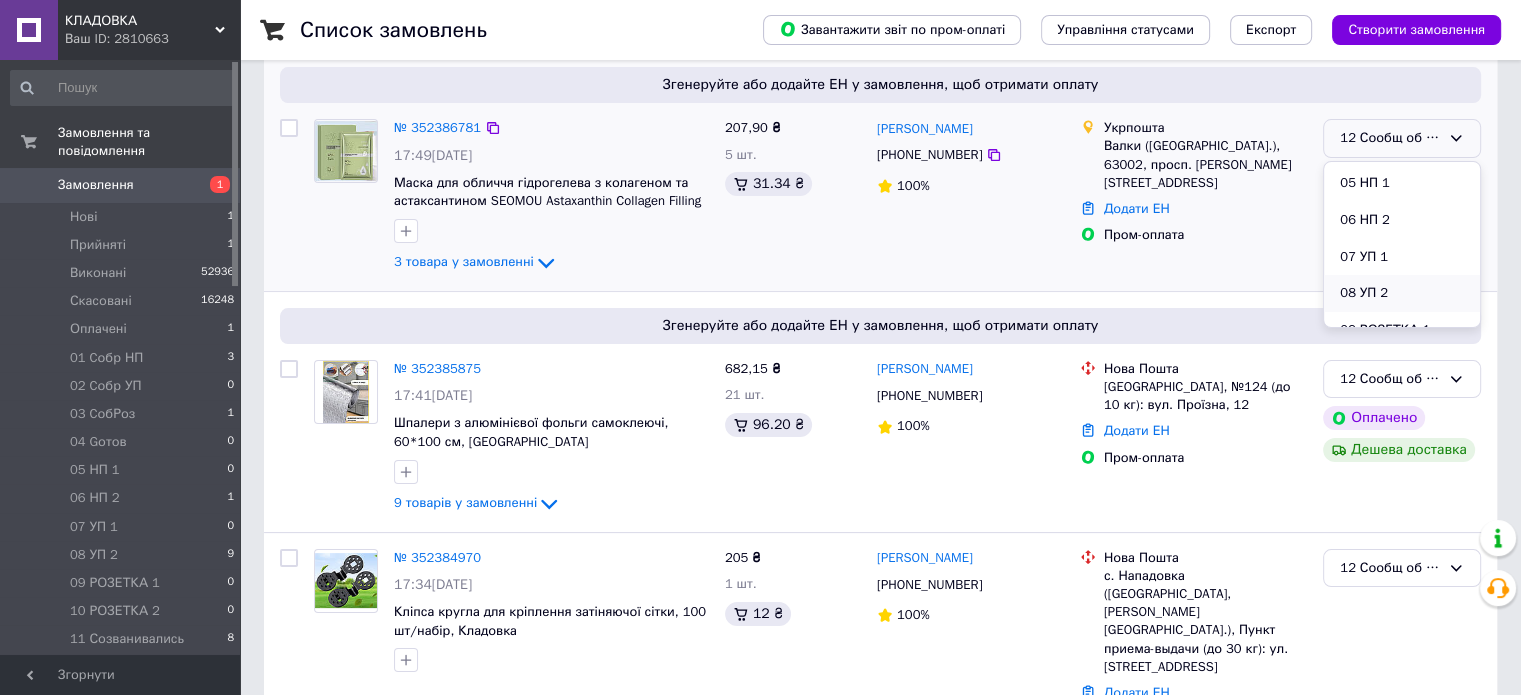 click on "08 УП 2" at bounding box center (1402, 293) 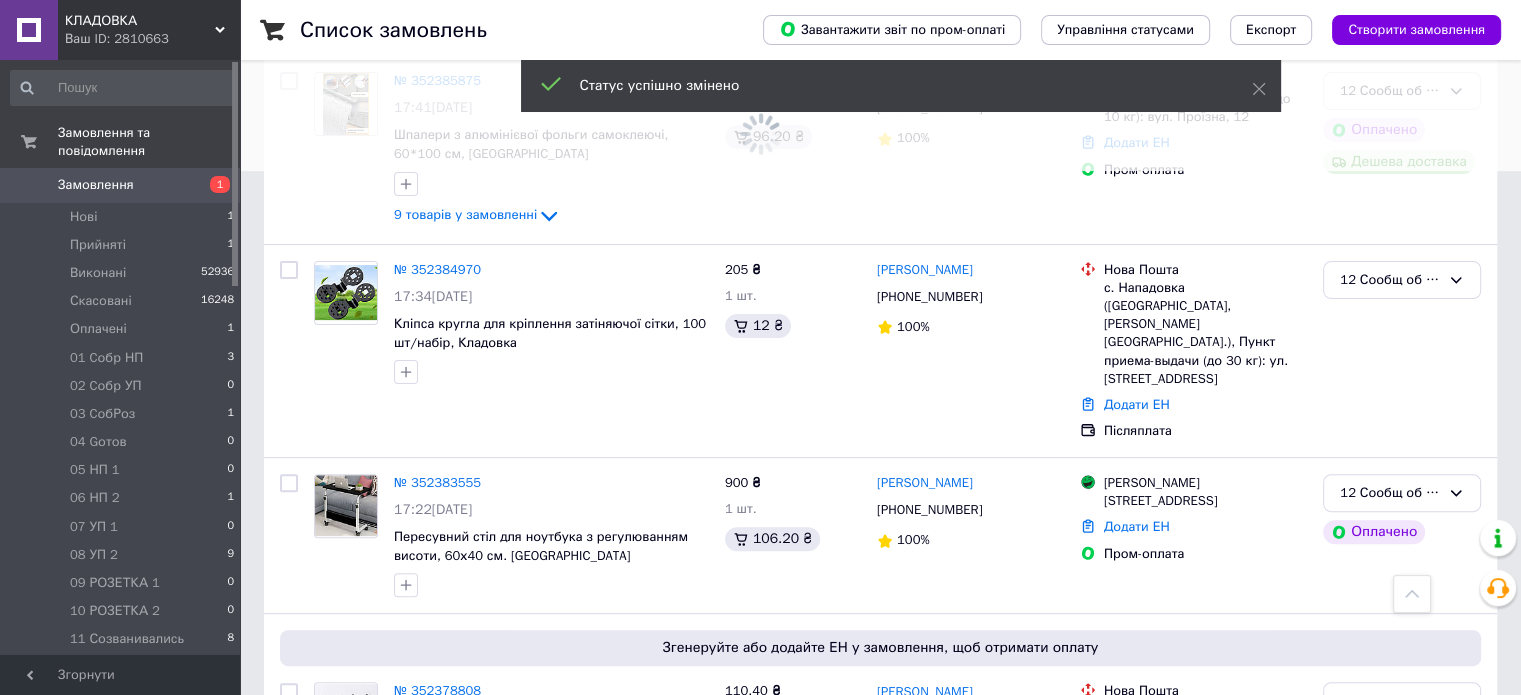 scroll, scrollTop: 533, scrollLeft: 0, axis: vertical 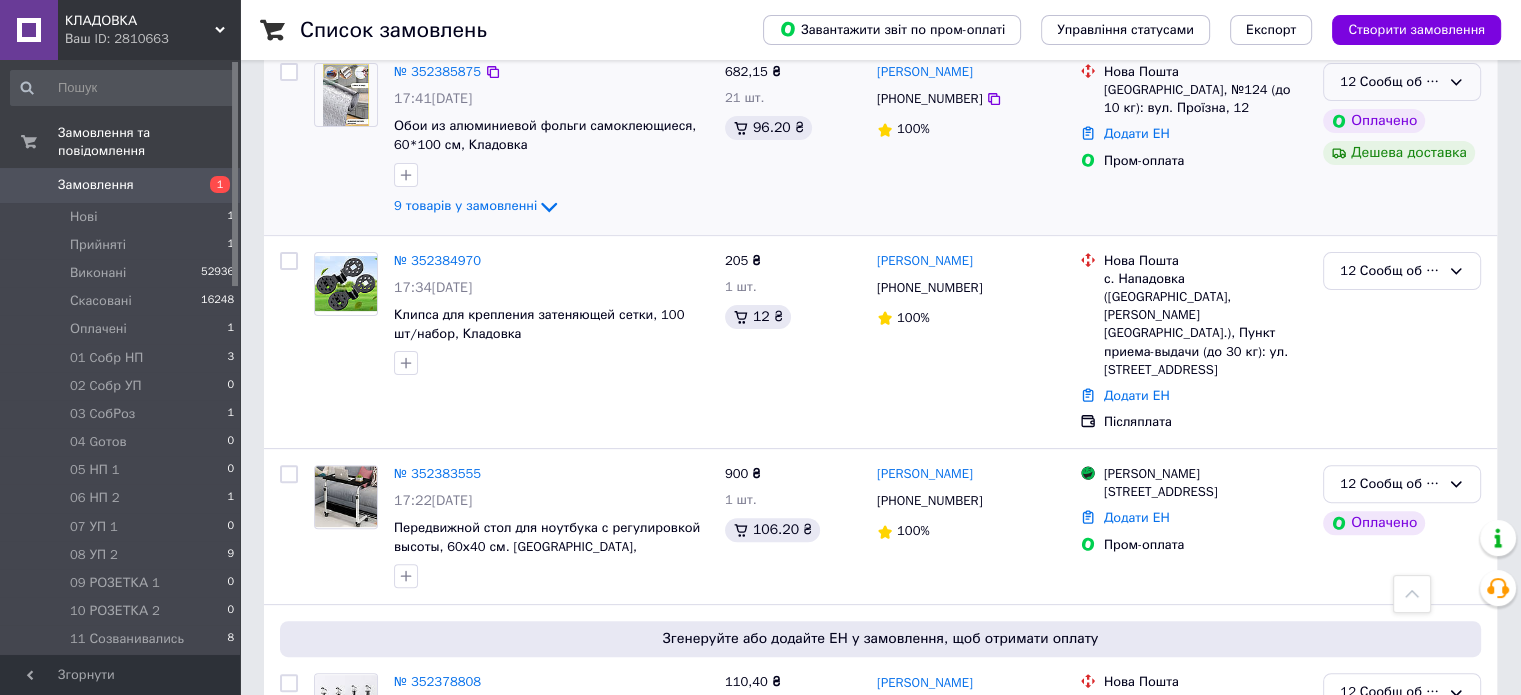 click 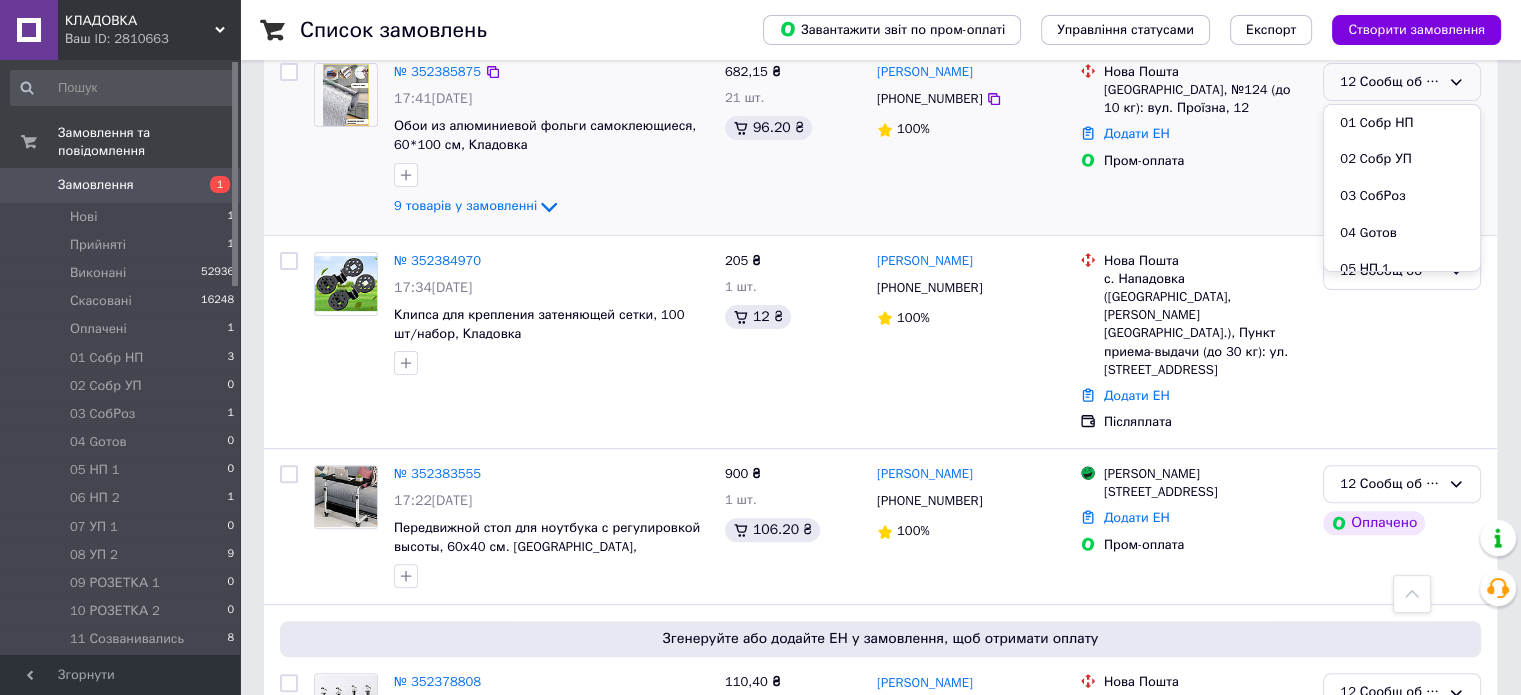 scroll, scrollTop: 289, scrollLeft: 0, axis: vertical 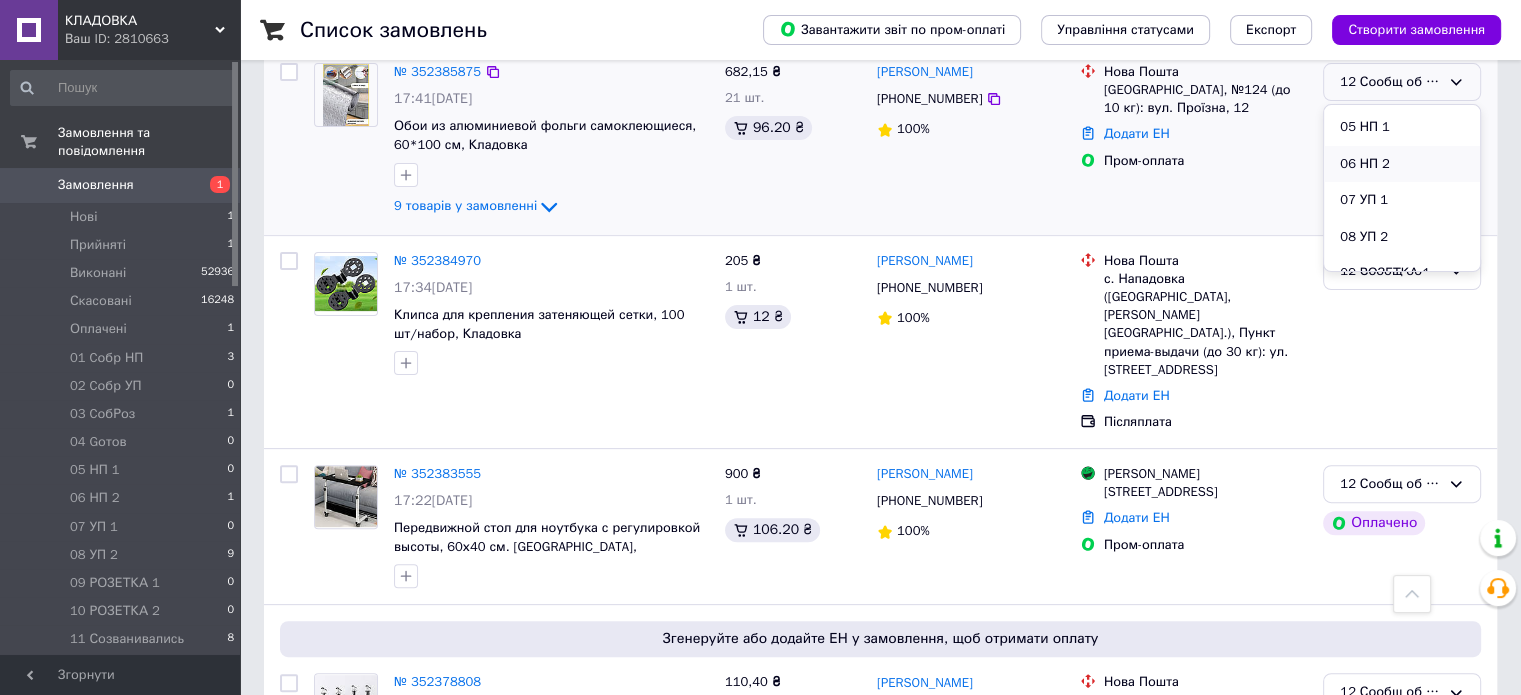 click on "06 НП 2" at bounding box center (1402, 164) 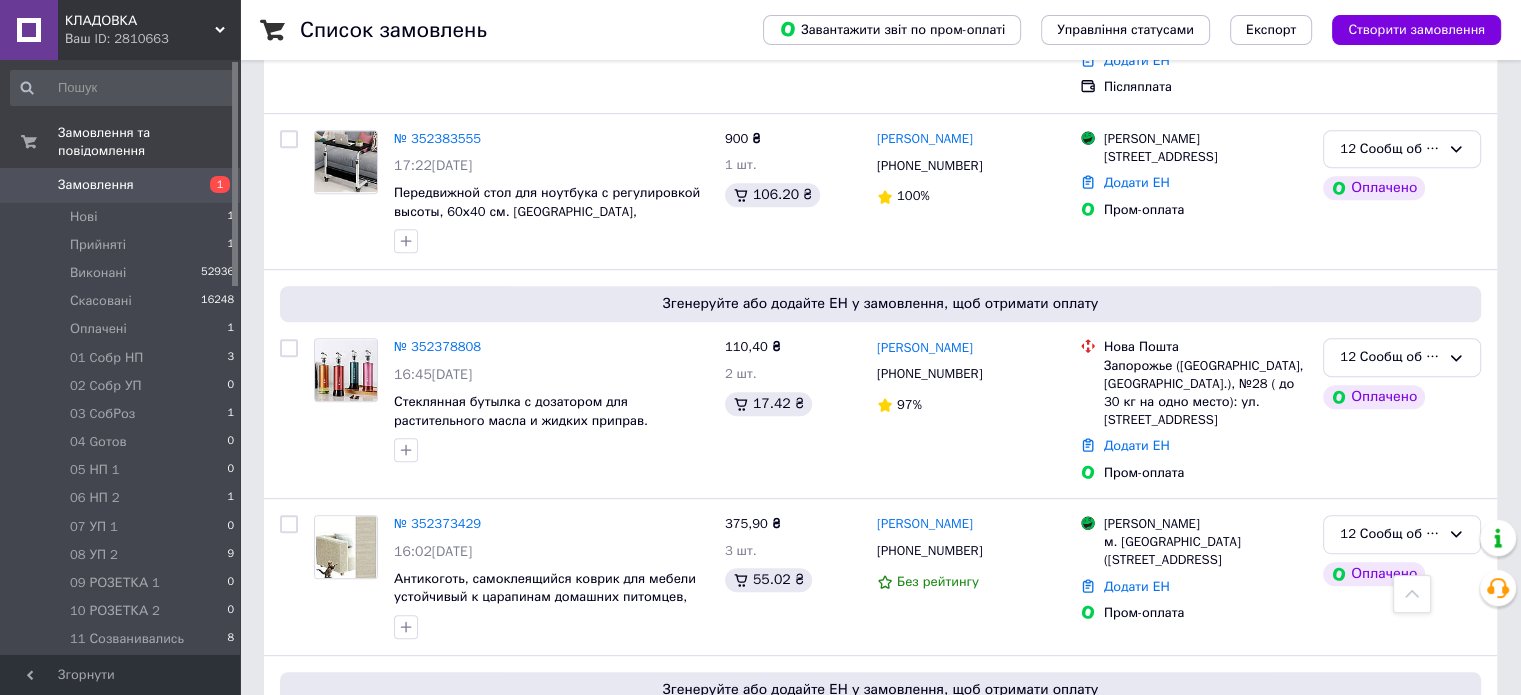 scroll, scrollTop: 854, scrollLeft: 0, axis: vertical 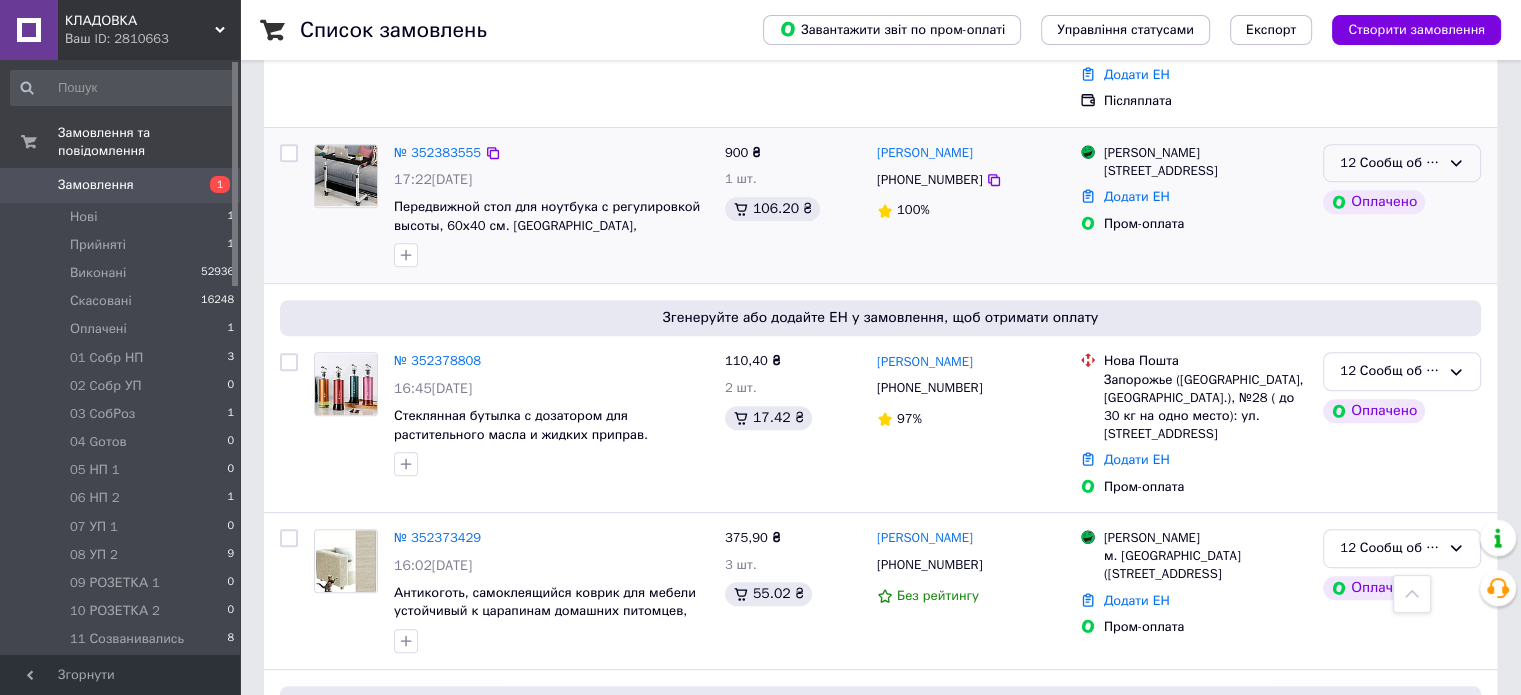 click on "12 Сообщ об ОПЛ" at bounding box center (1402, 163) 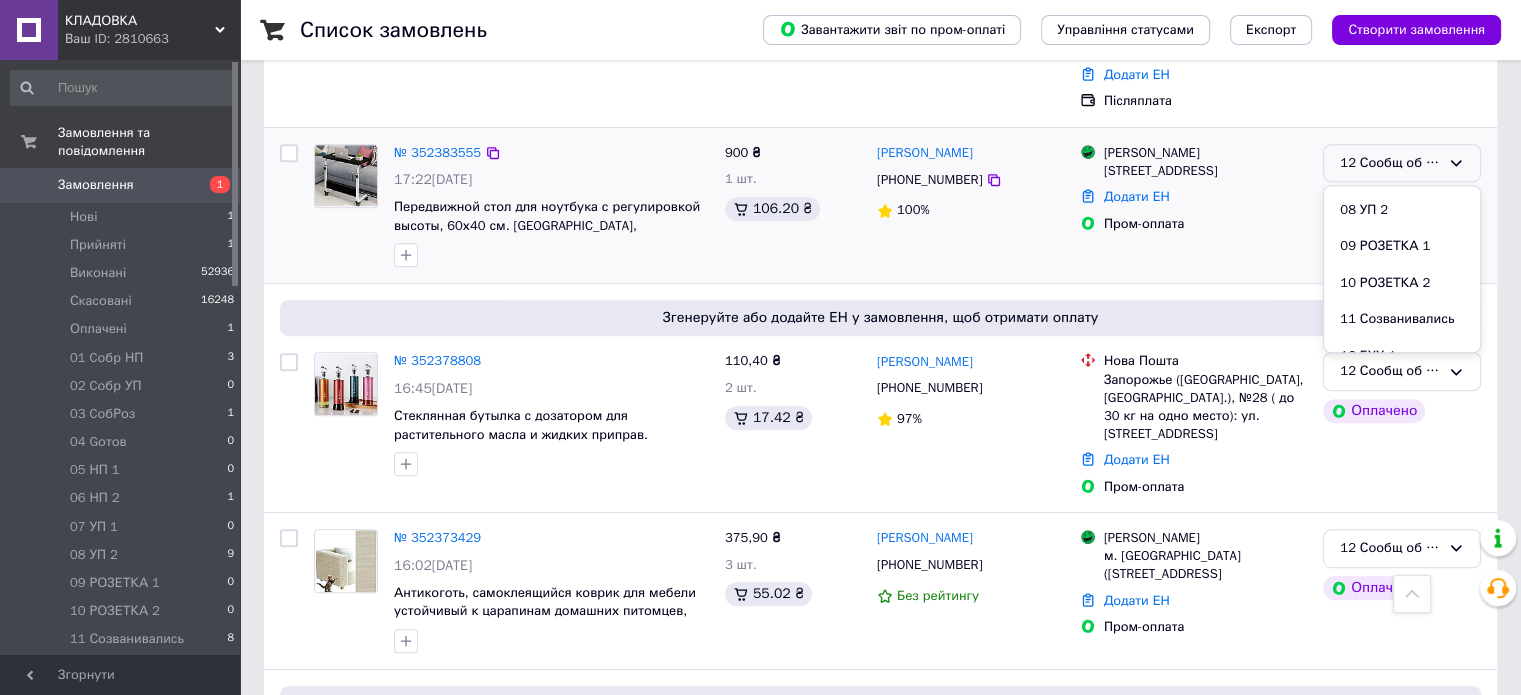 scroll, scrollTop: 434, scrollLeft: 0, axis: vertical 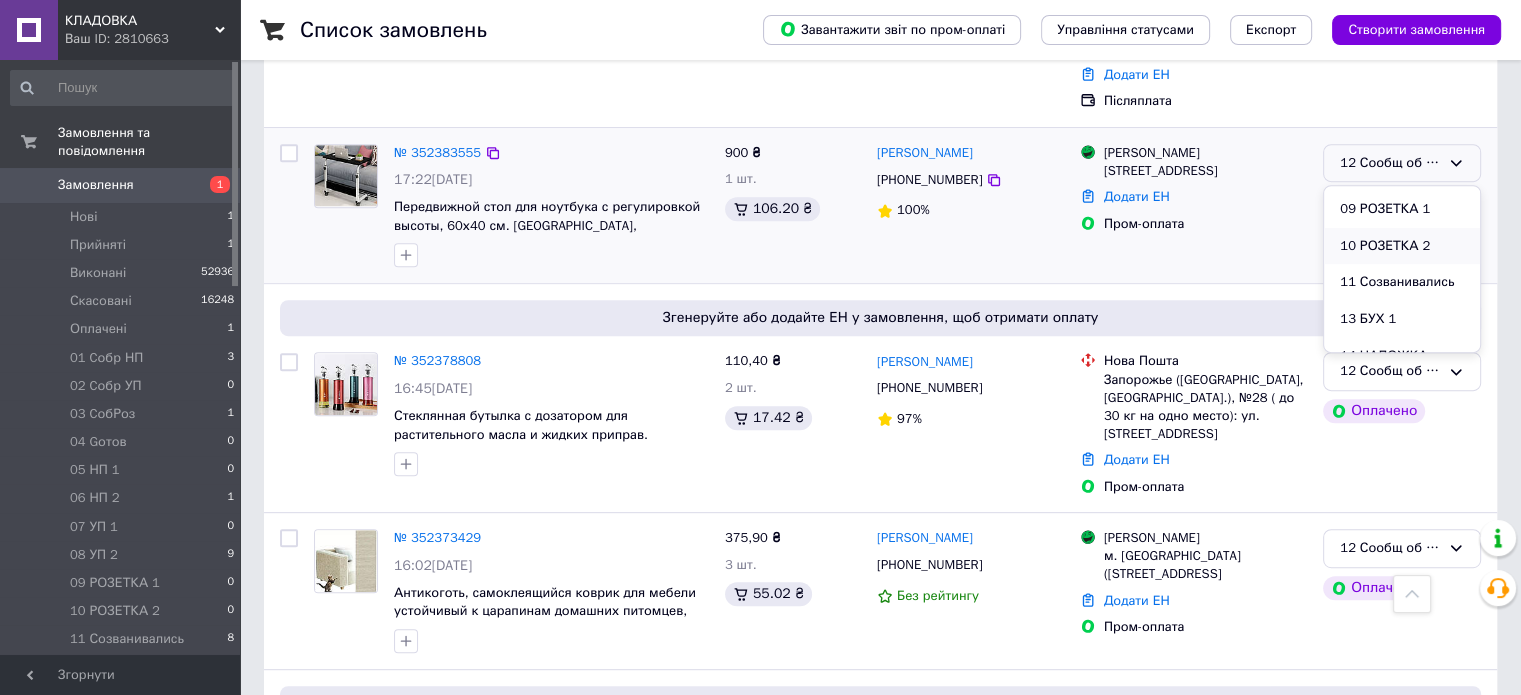 click on "10 РОЗЕТКА 2" at bounding box center [1402, 246] 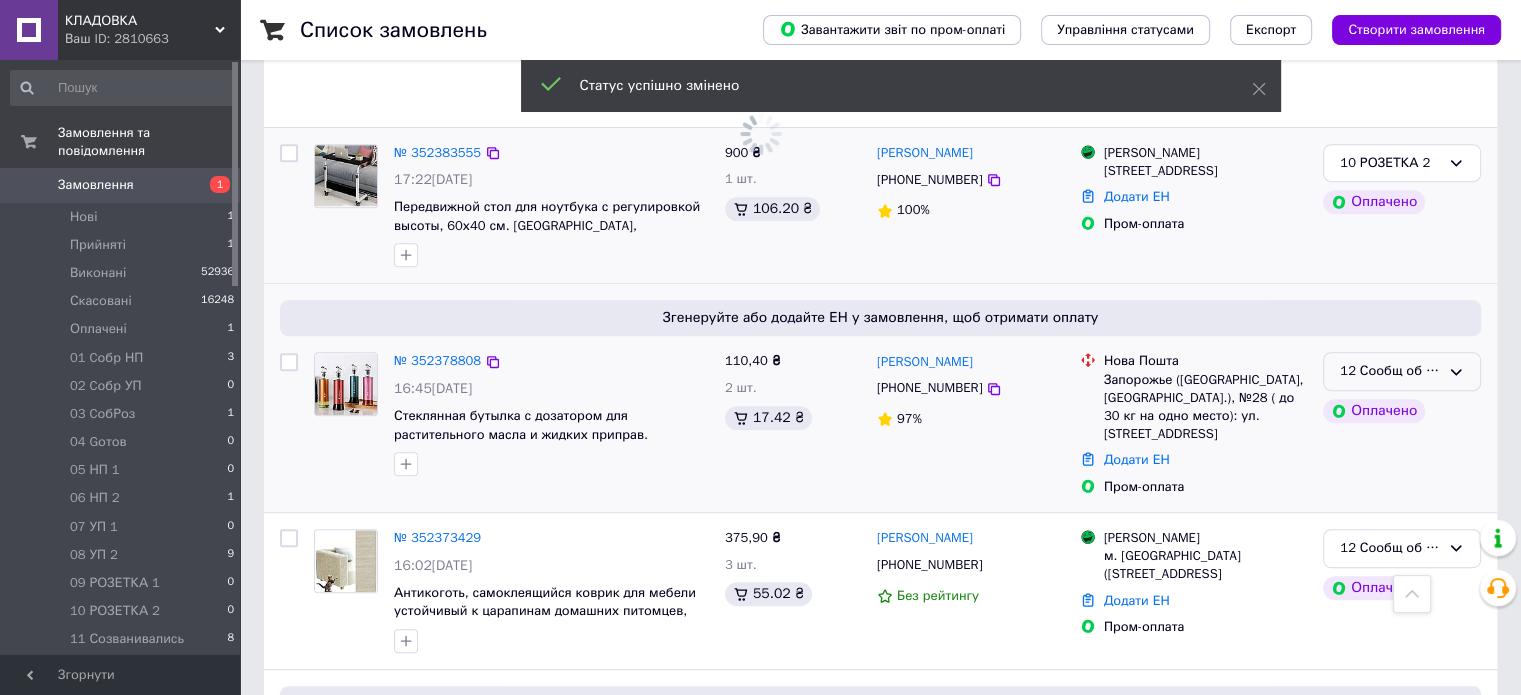 click 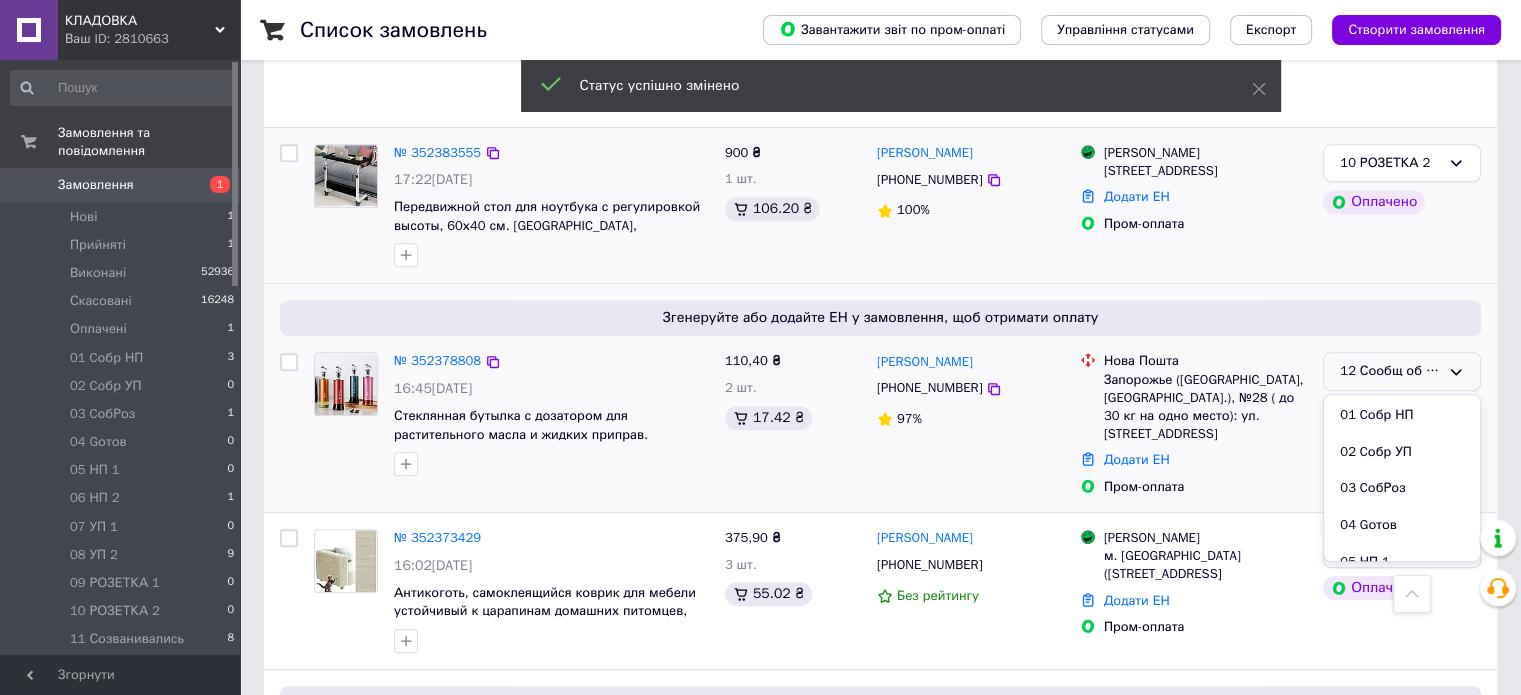 scroll, scrollTop: 289, scrollLeft: 0, axis: vertical 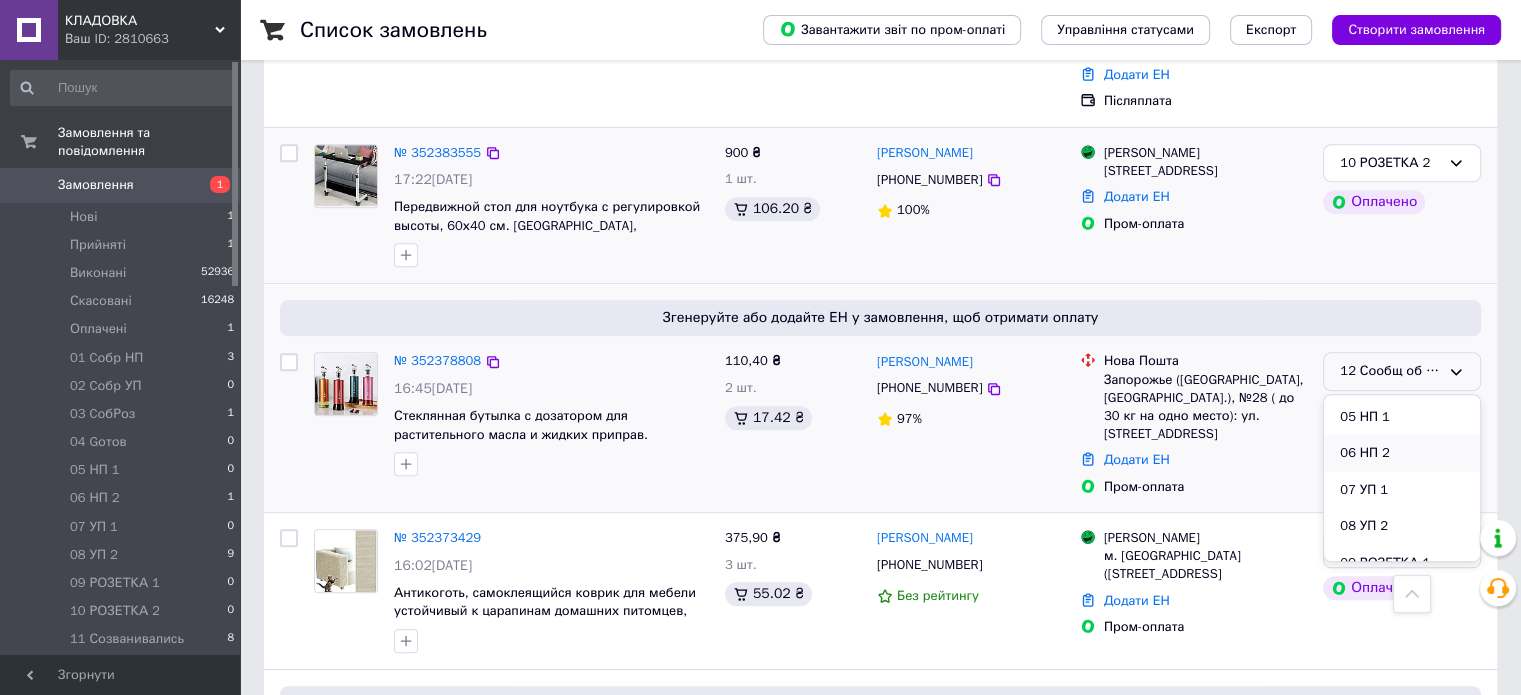 click on "06 НП 2" at bounding box center [1402, 453] 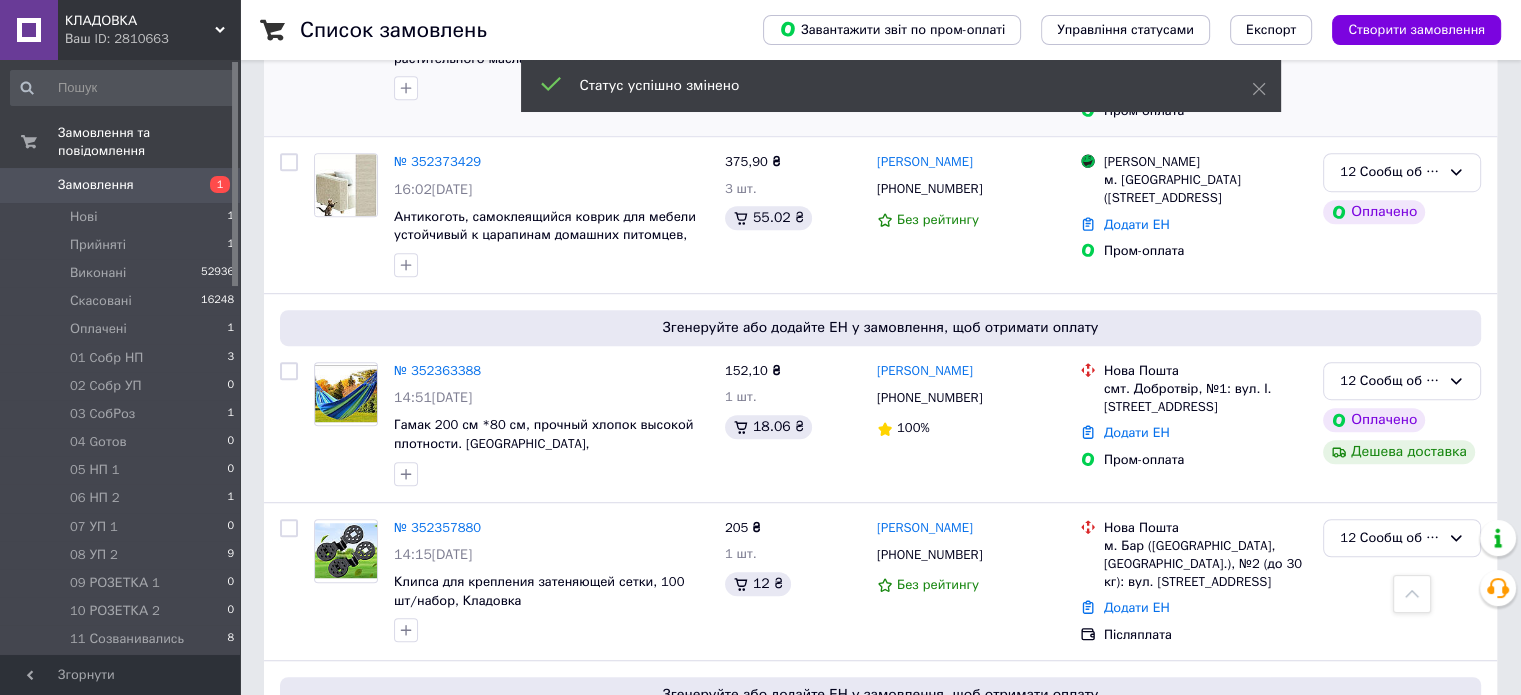 scroll, scrollTop: 1262, scrollLeft: 0, axis: vertical 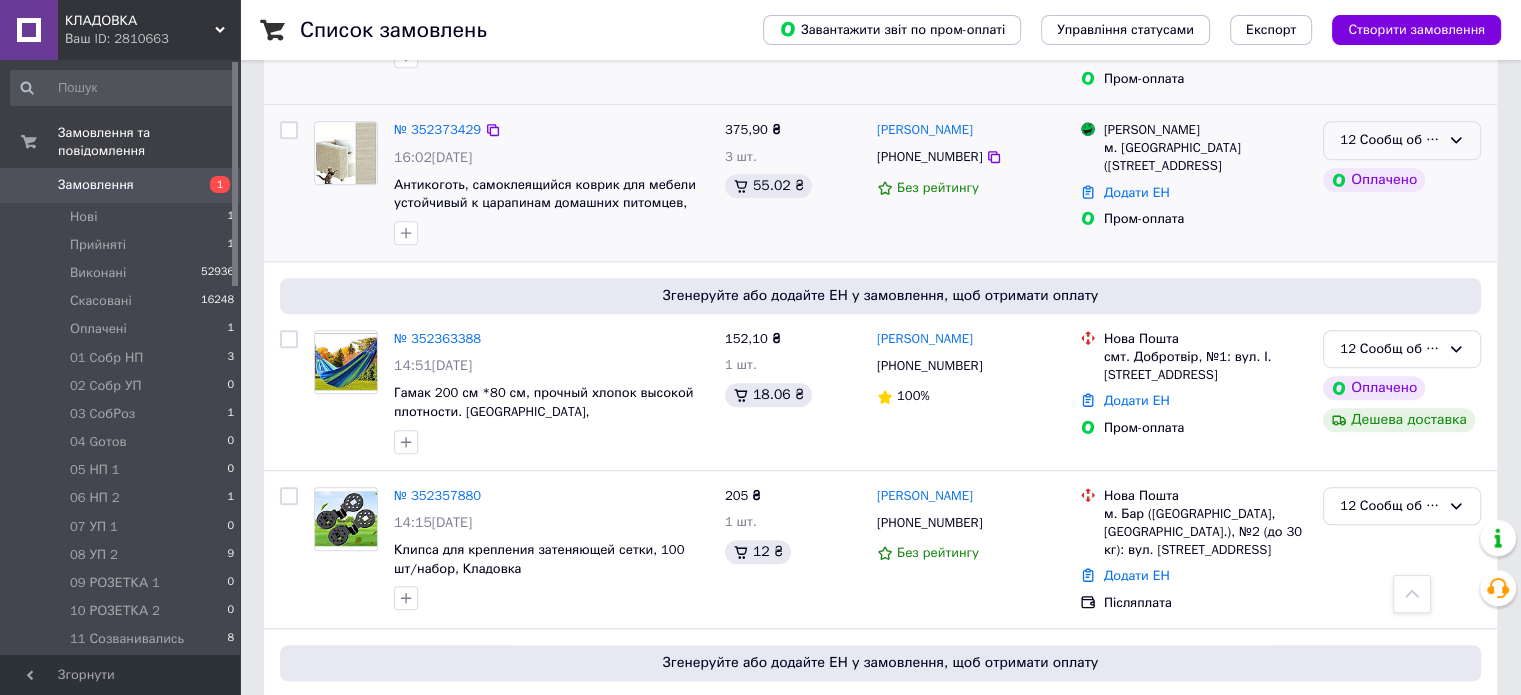 click 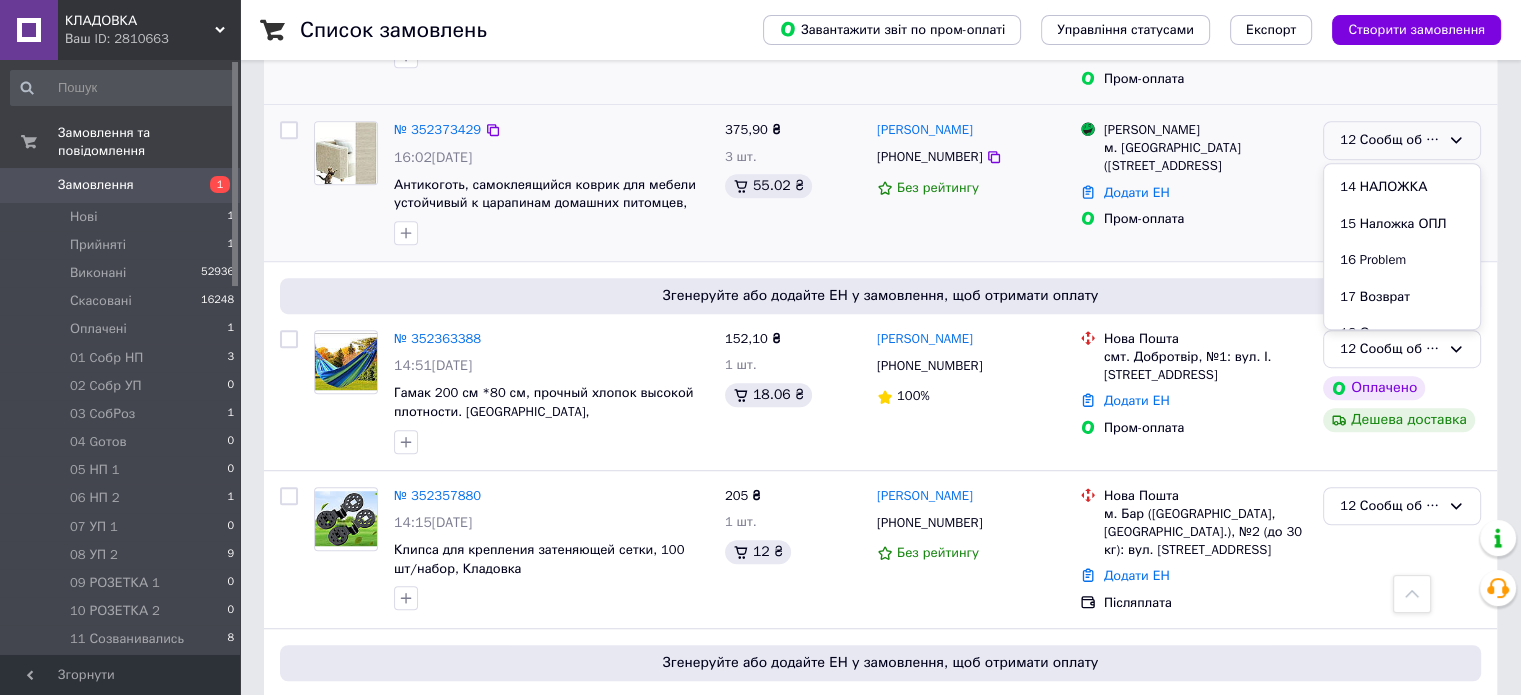 scroll, scrollTop: 434, scrollLeft: 0, axis: vertical 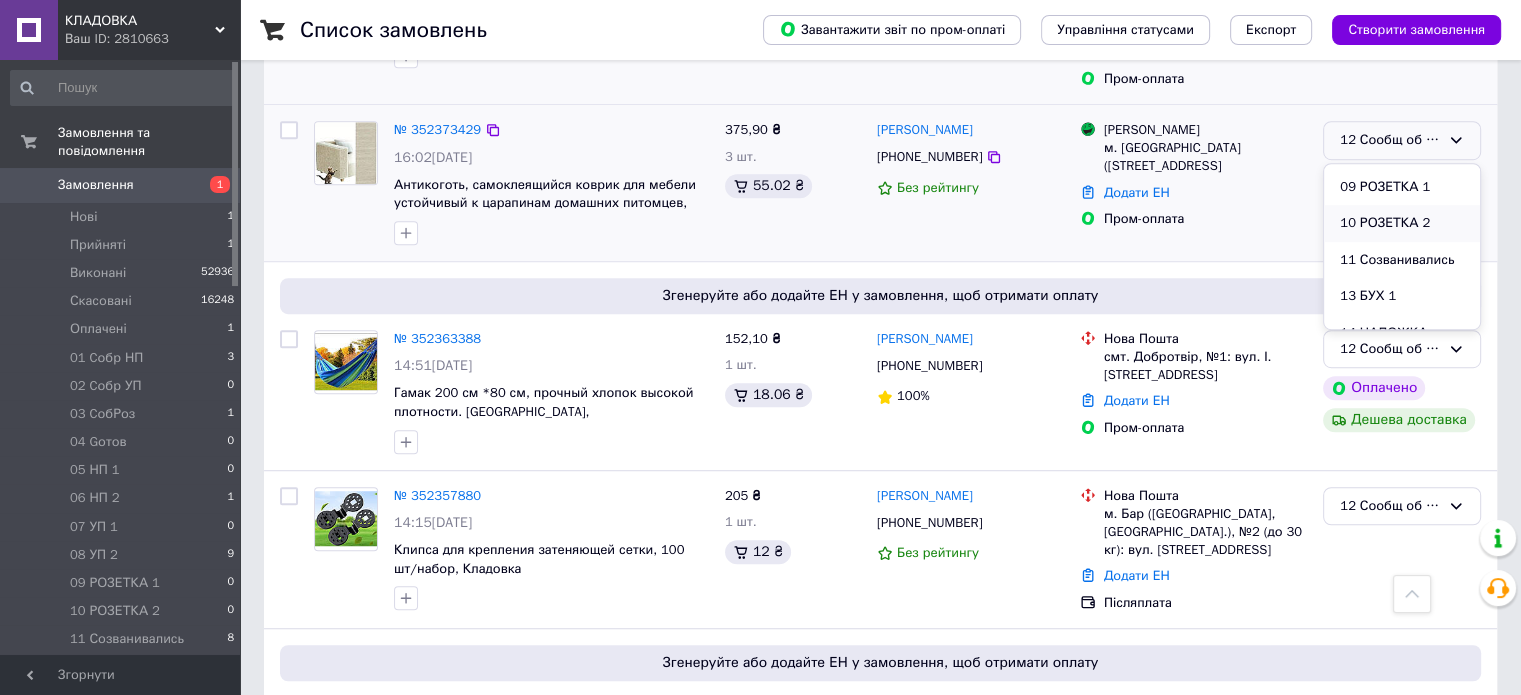 click on "10 РОЗЕТКА 2" at bounding box center [1402, 223] 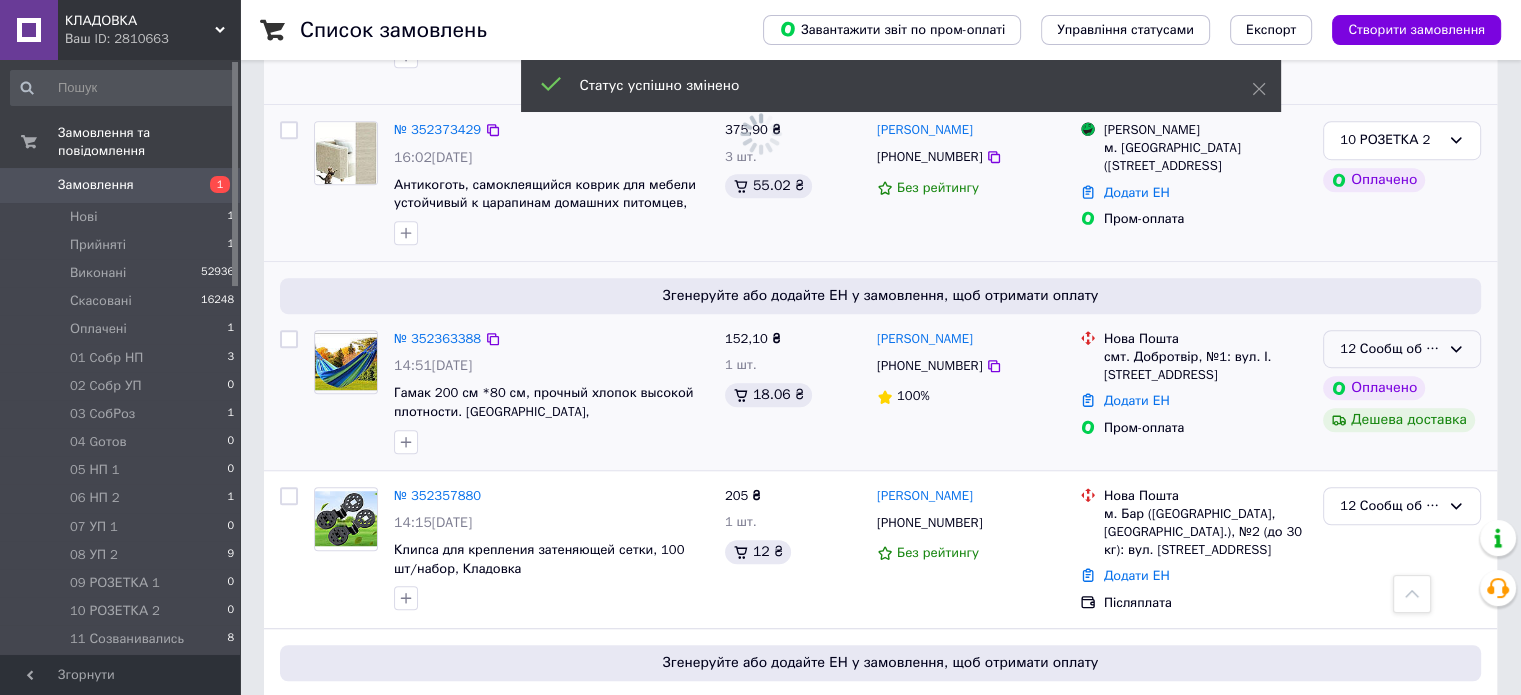 click on "12 Сообщ об ОПЛ" at bounding box center [1402, 349] 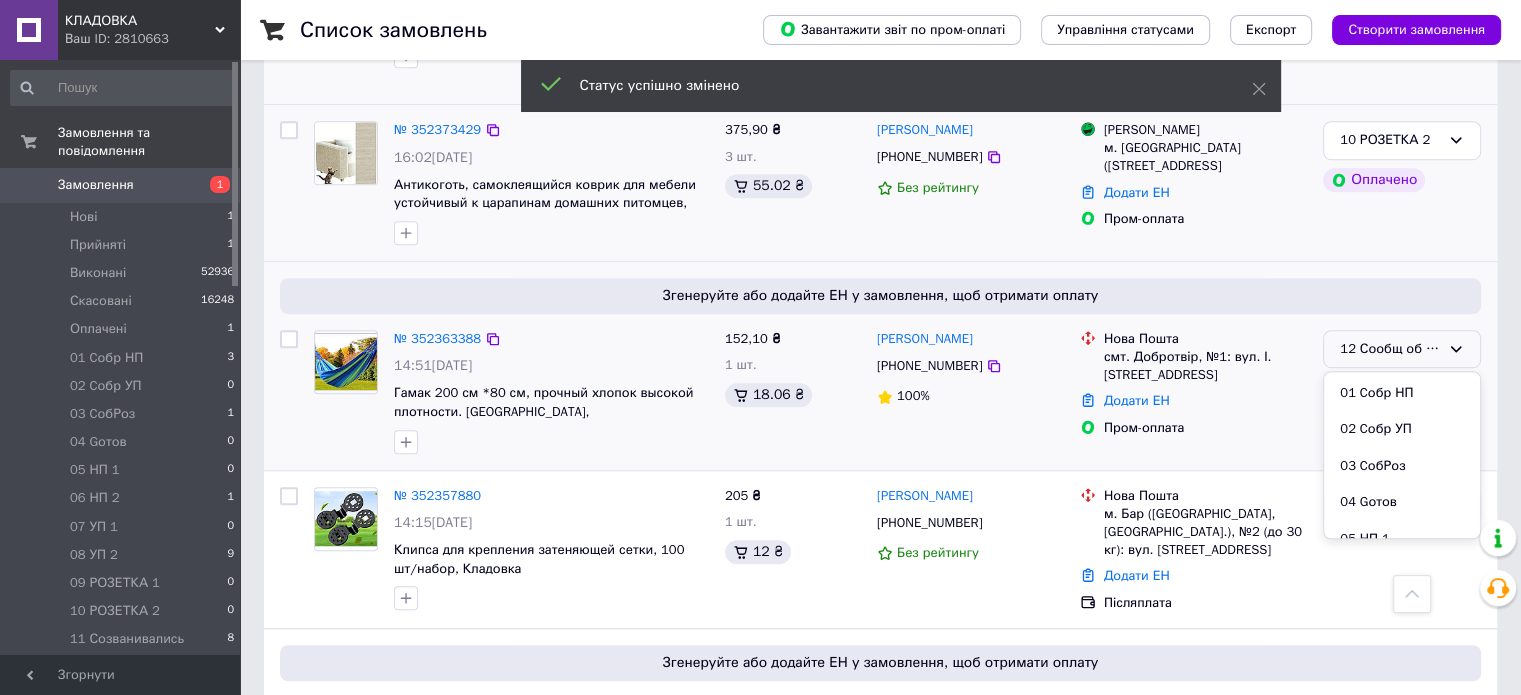 scroll, scrollTop: 289, scrollLeft: 0, axis: vertical 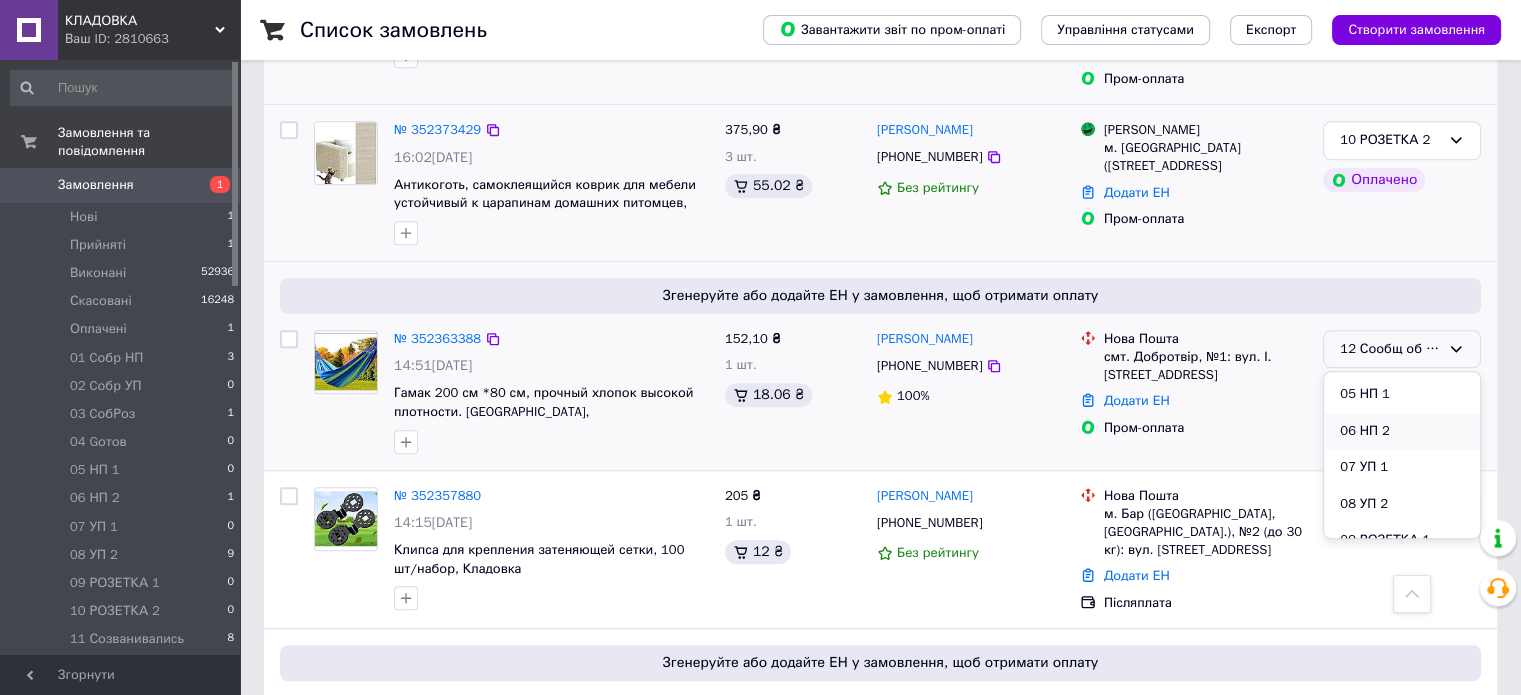 click on "06 НП 2" at bounding box center [1402, 431] 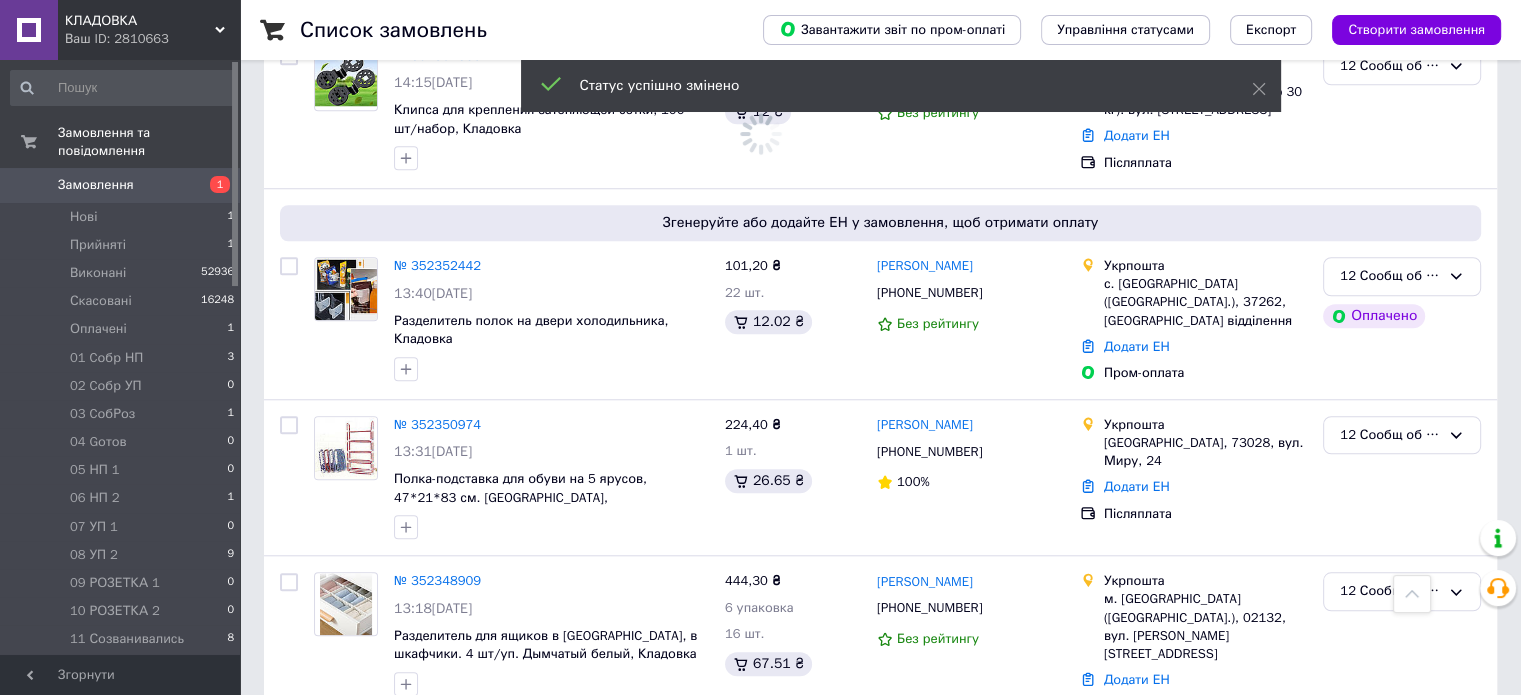 scroll, scrollTop: 1776, scrollLeft: 0, axis: vertical 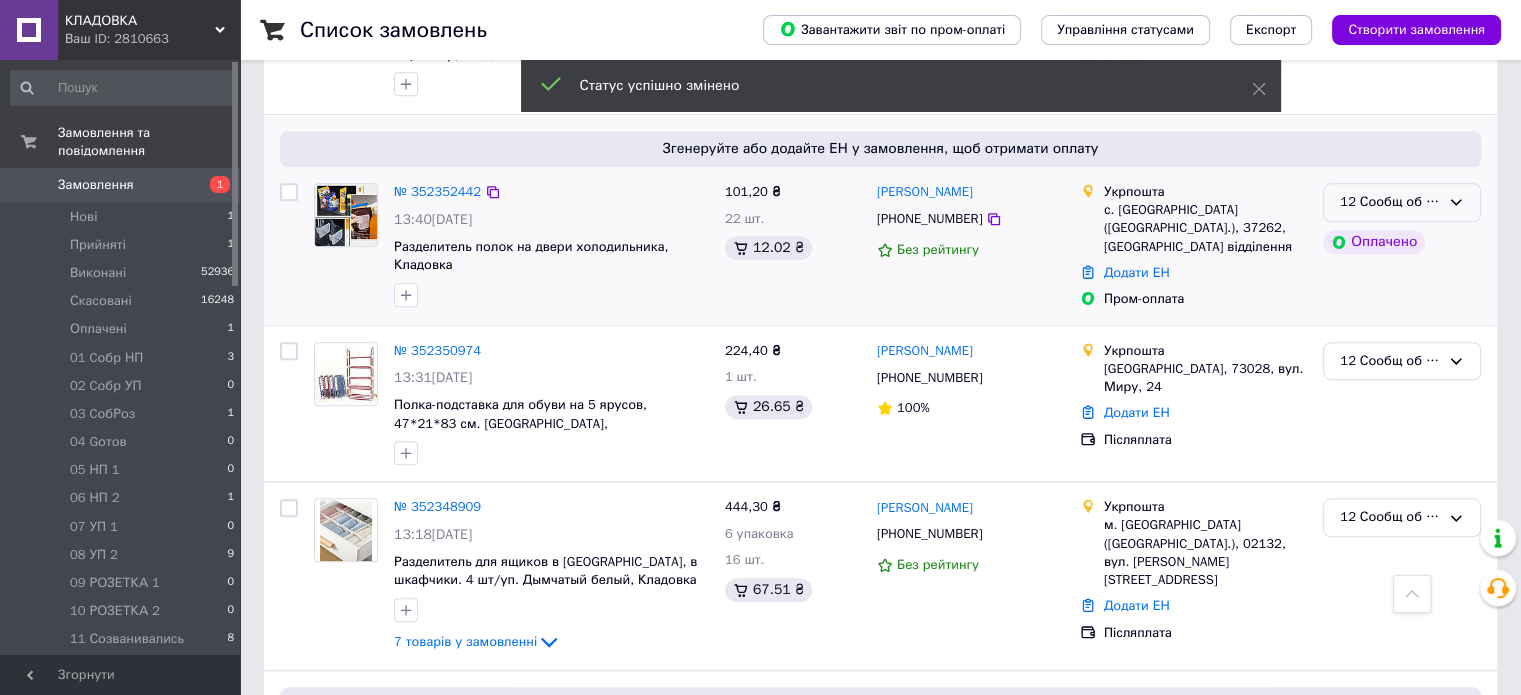 click 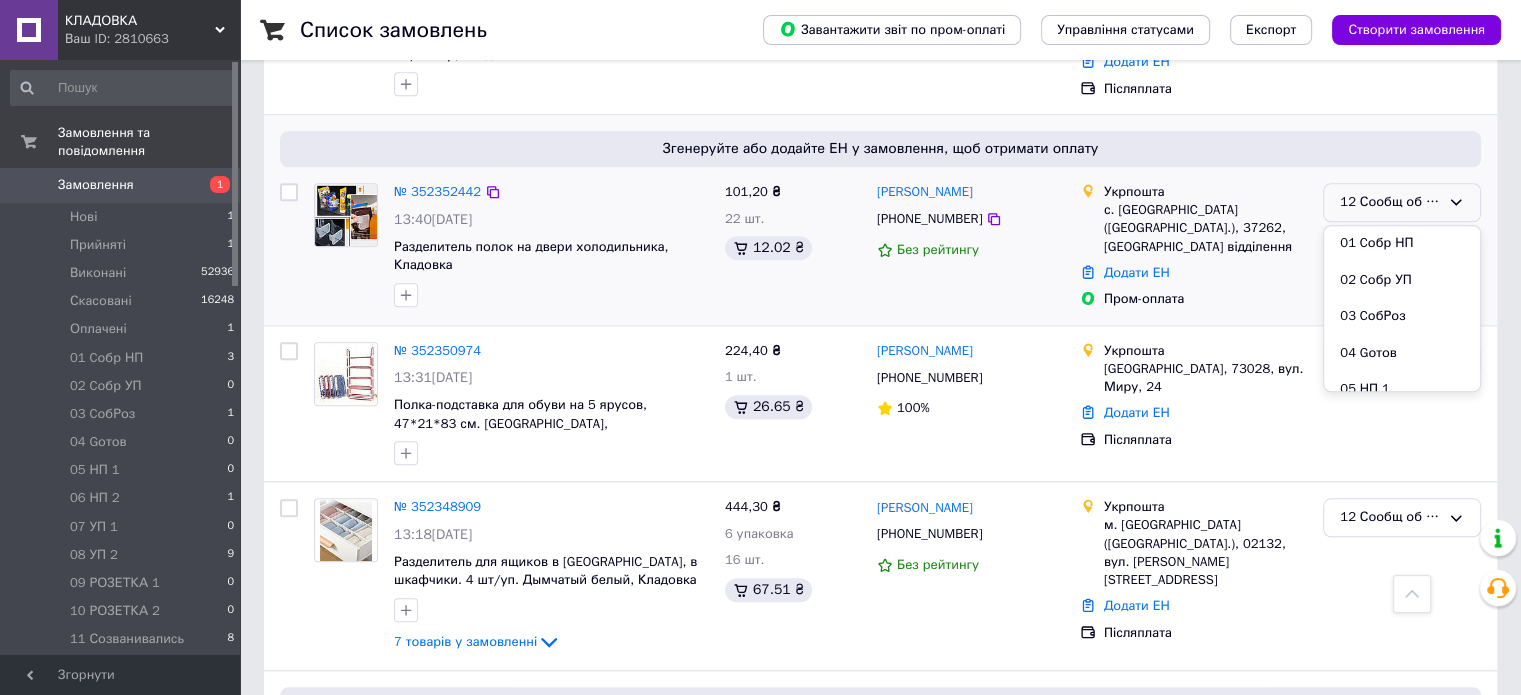 scroll, scrollTop: 289, scrollLeft: 0, axis: vertical 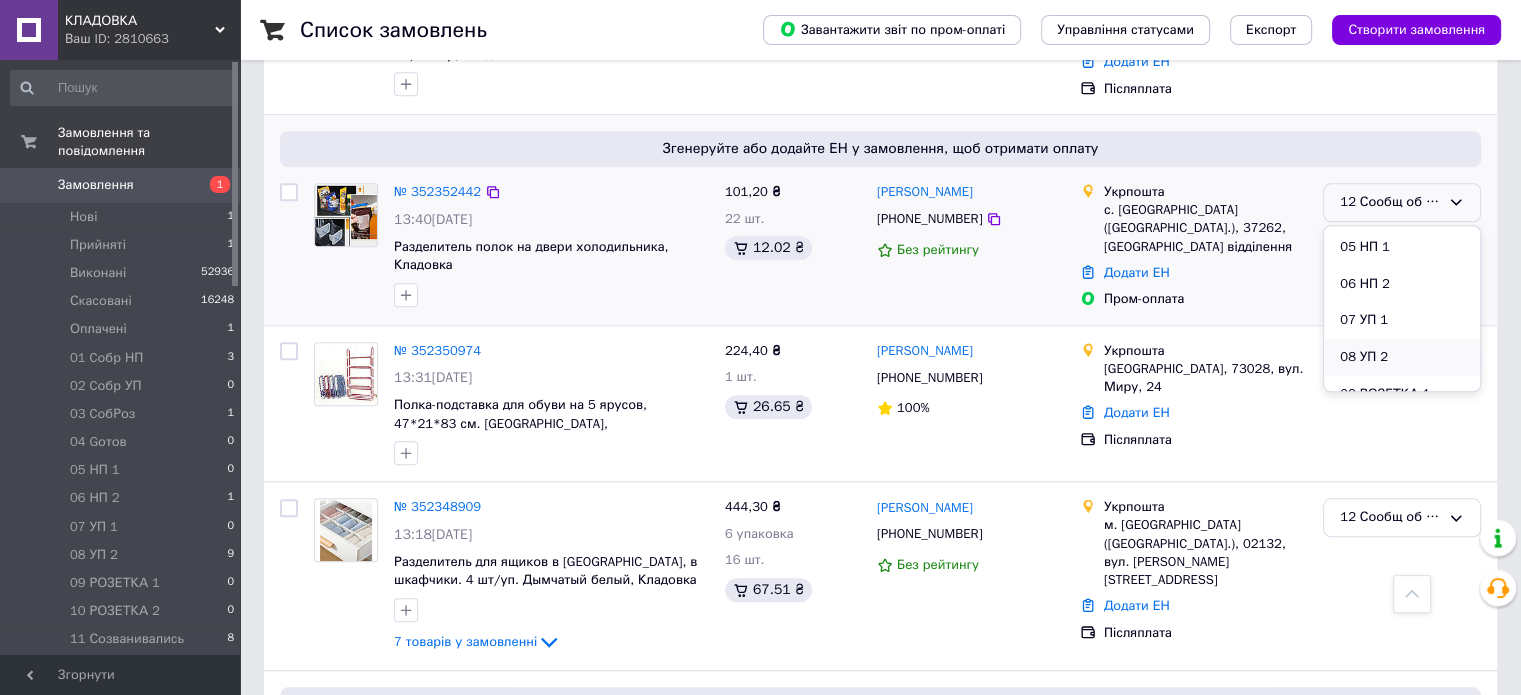 click on "08 УП 2" at bounding box center [1402, 357] 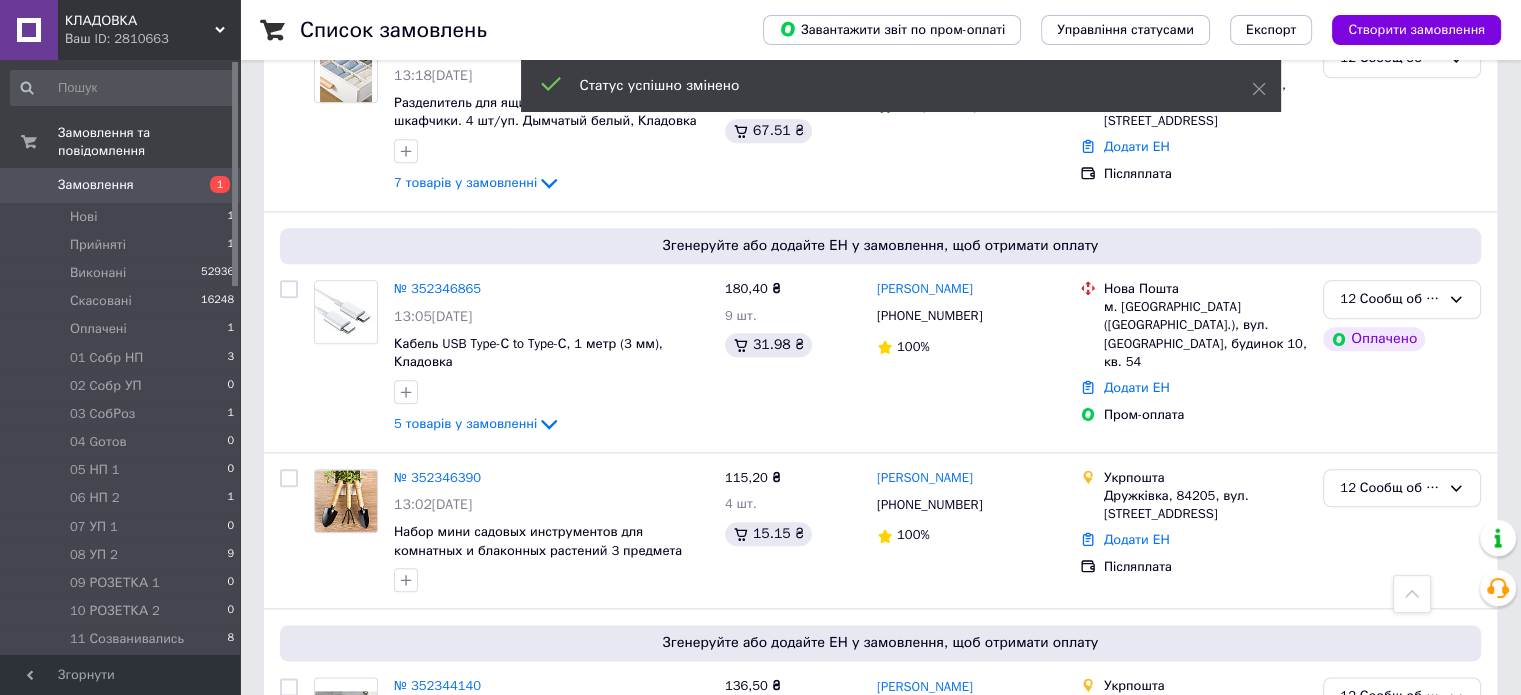 scroll, scrollTop: 2295, scrollLeft: 0, axis: vertical 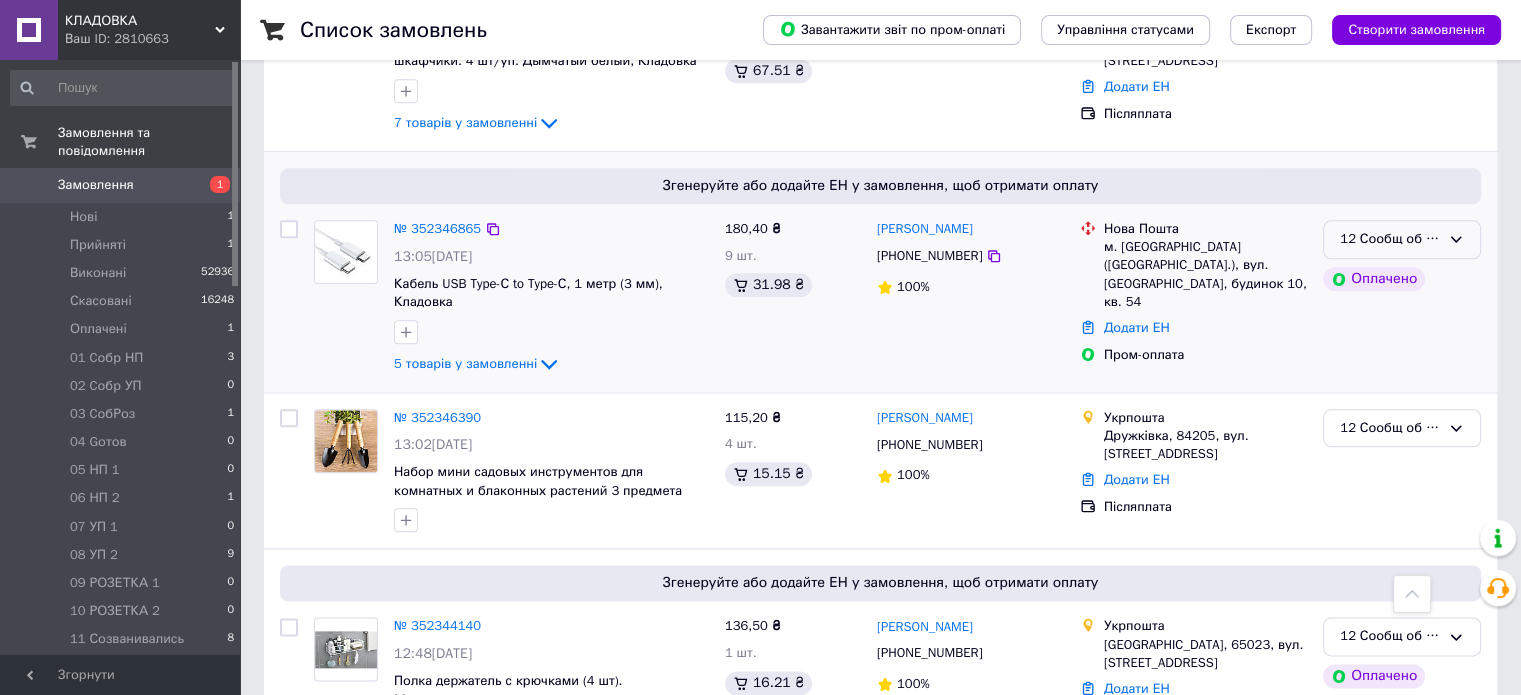 click on "12 Сообщ об ОПЛ" at bounding box center [1402, 239] 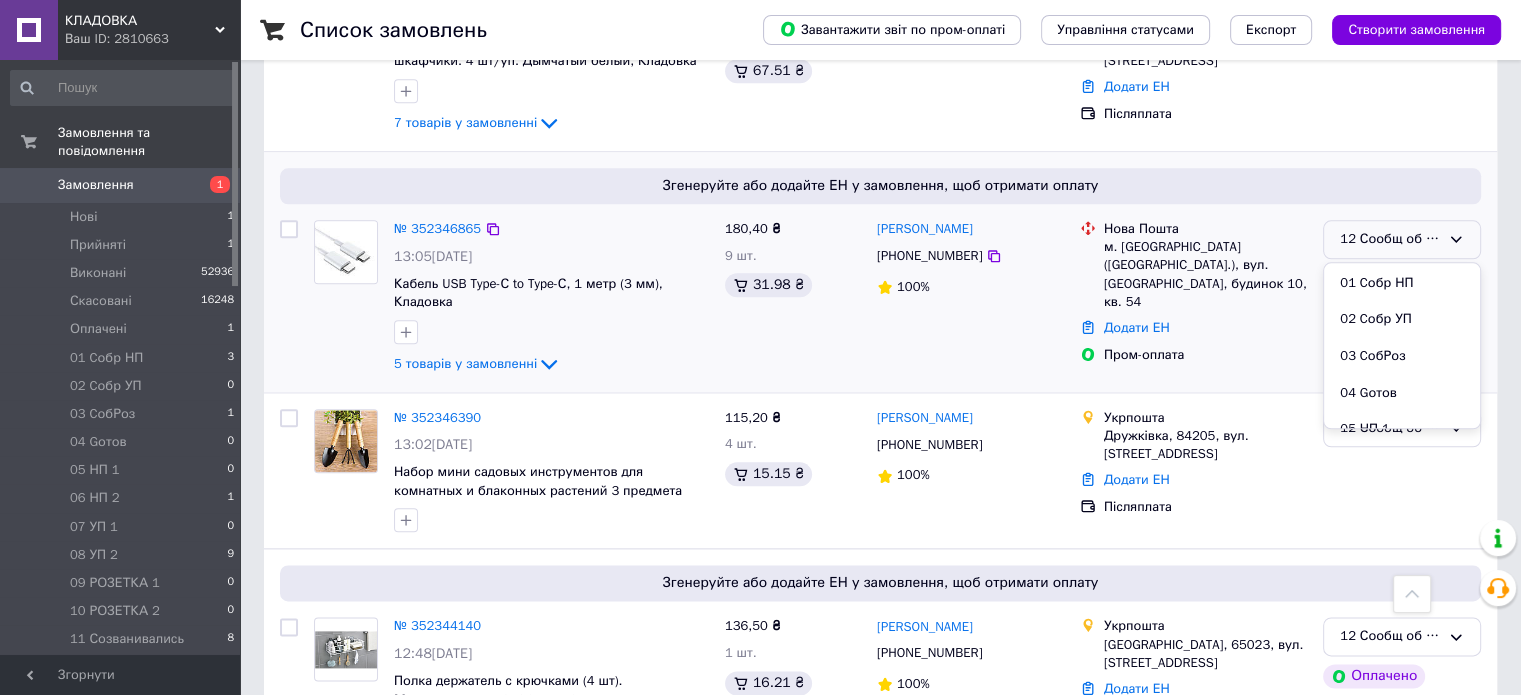 scroll, scrollTop: 289, scrollLeft: 0, axis: vertical 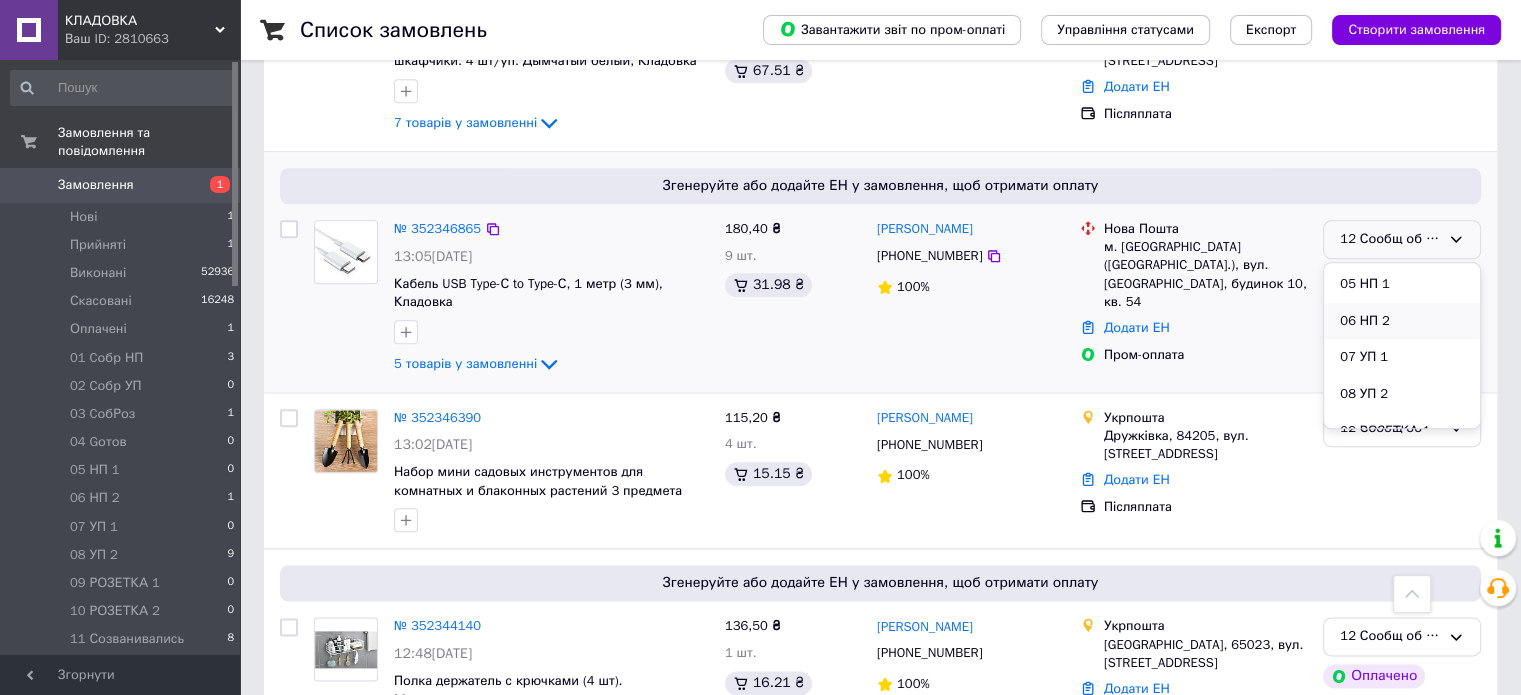 click on "06 НП 2" at bounding box center [1402, 321] 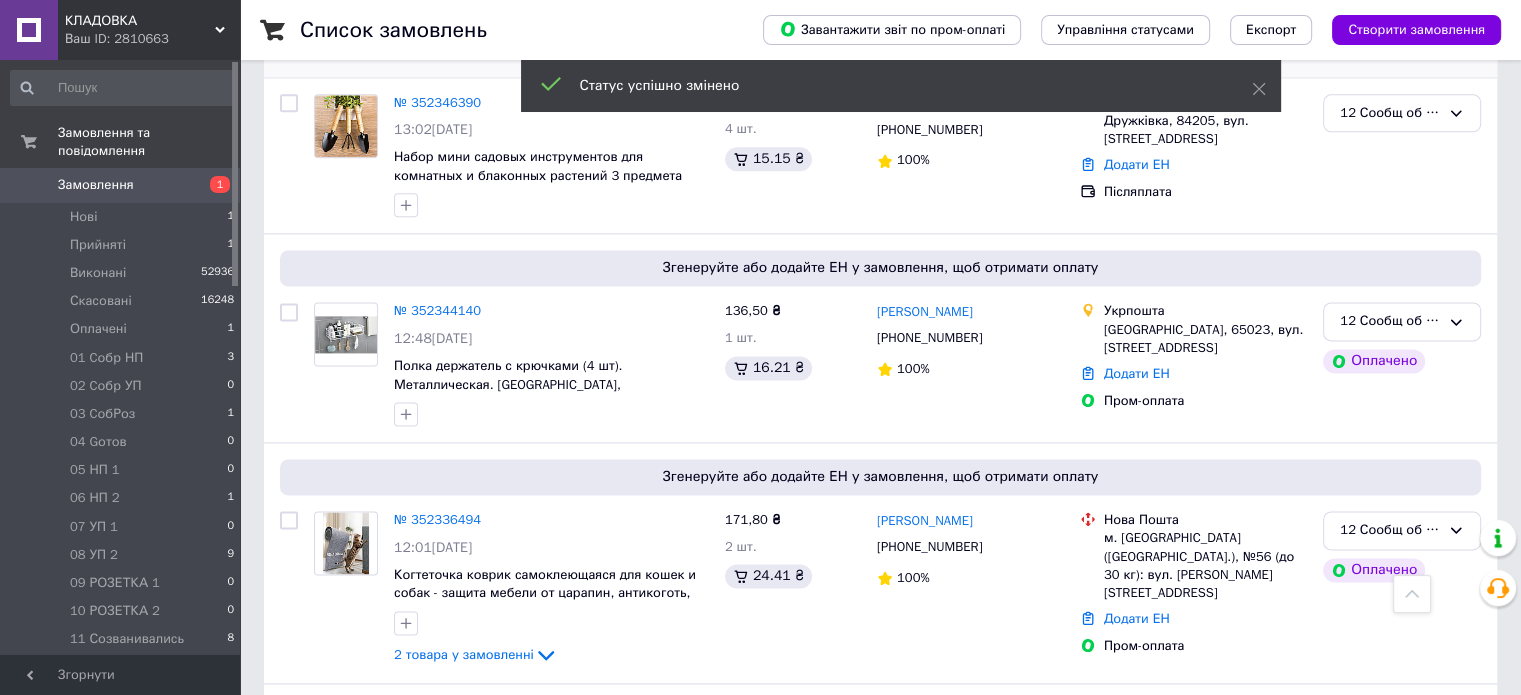 scroll, scrollTop: 2642, scrollLeft: 0, axis: vertical 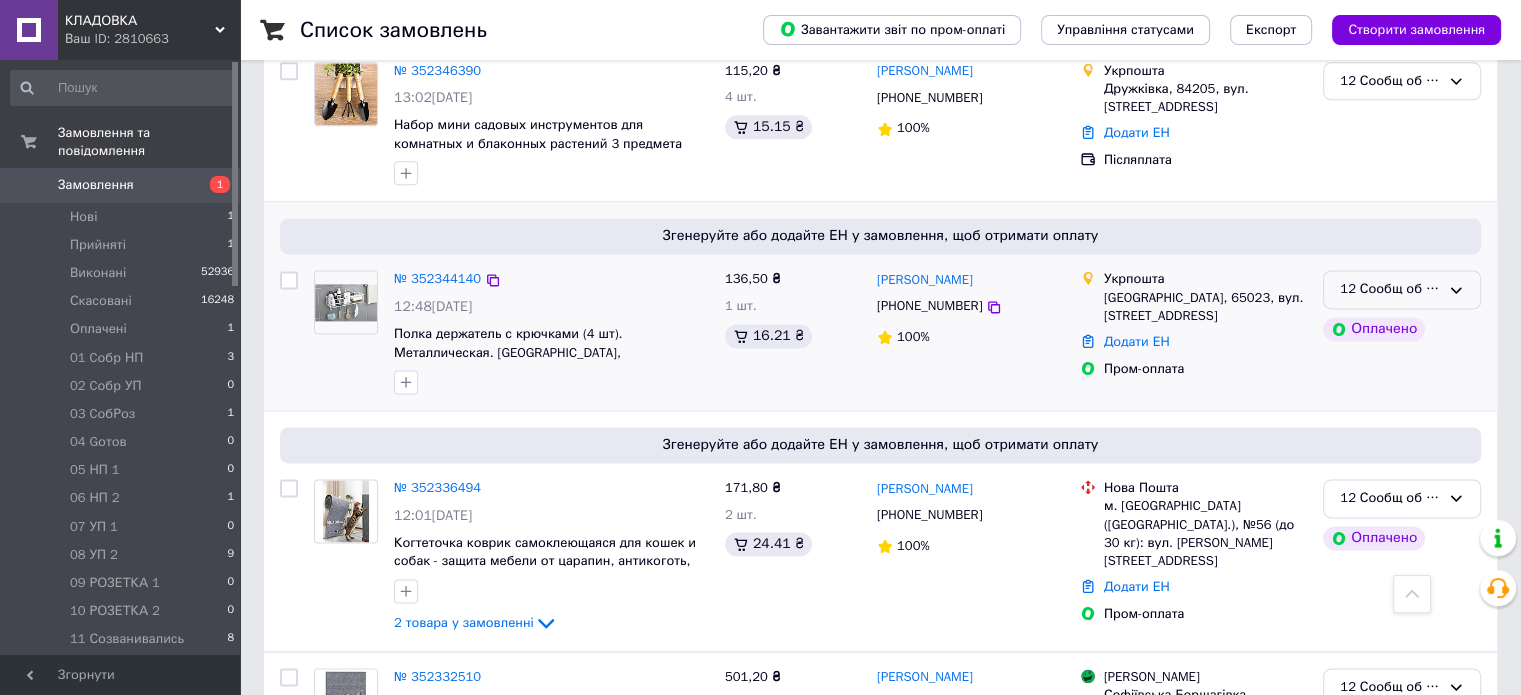 click on "12 Сообщ об ОПЛ" at bounding box center [1402, 289] 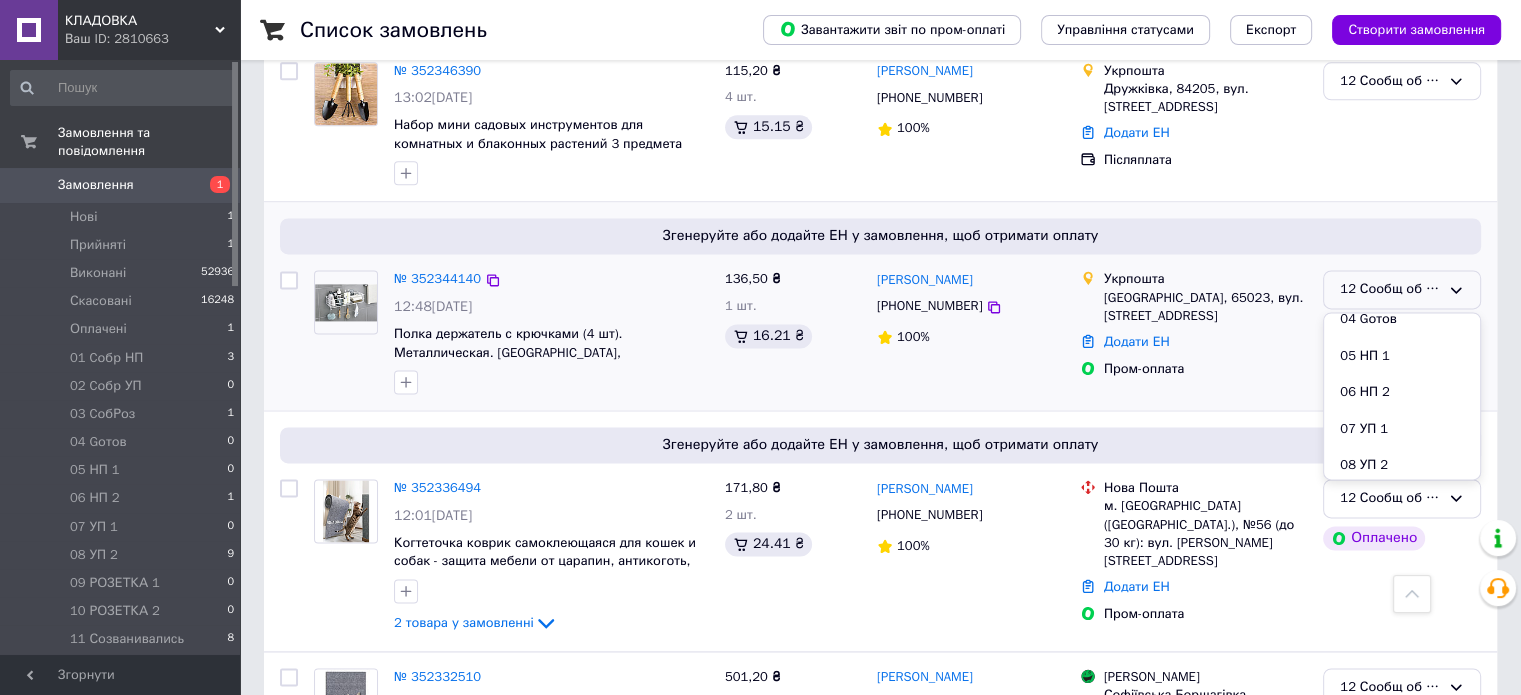 scroll, scrollTop: 289, scrollLeft: 0, axis: vertical 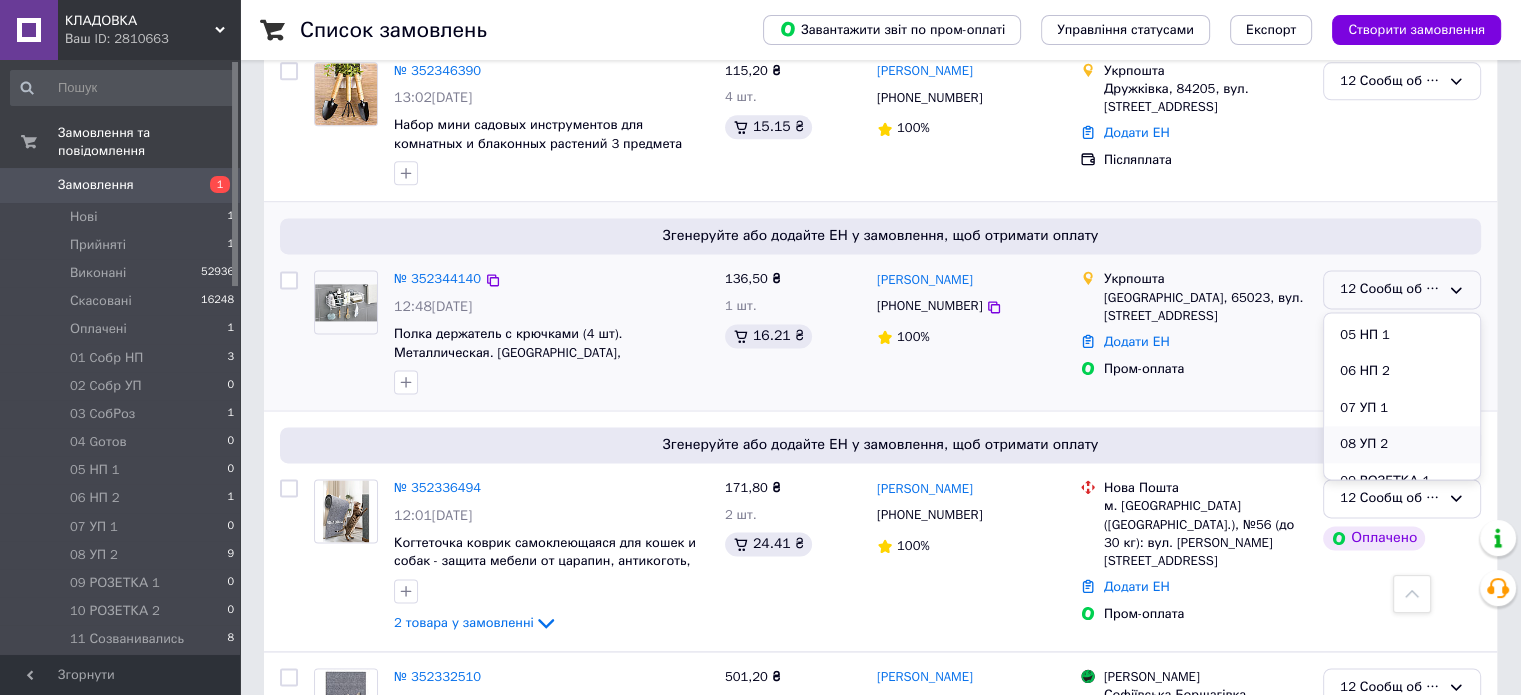 click on "08 УП 2" at bounding box center (1402, 444) 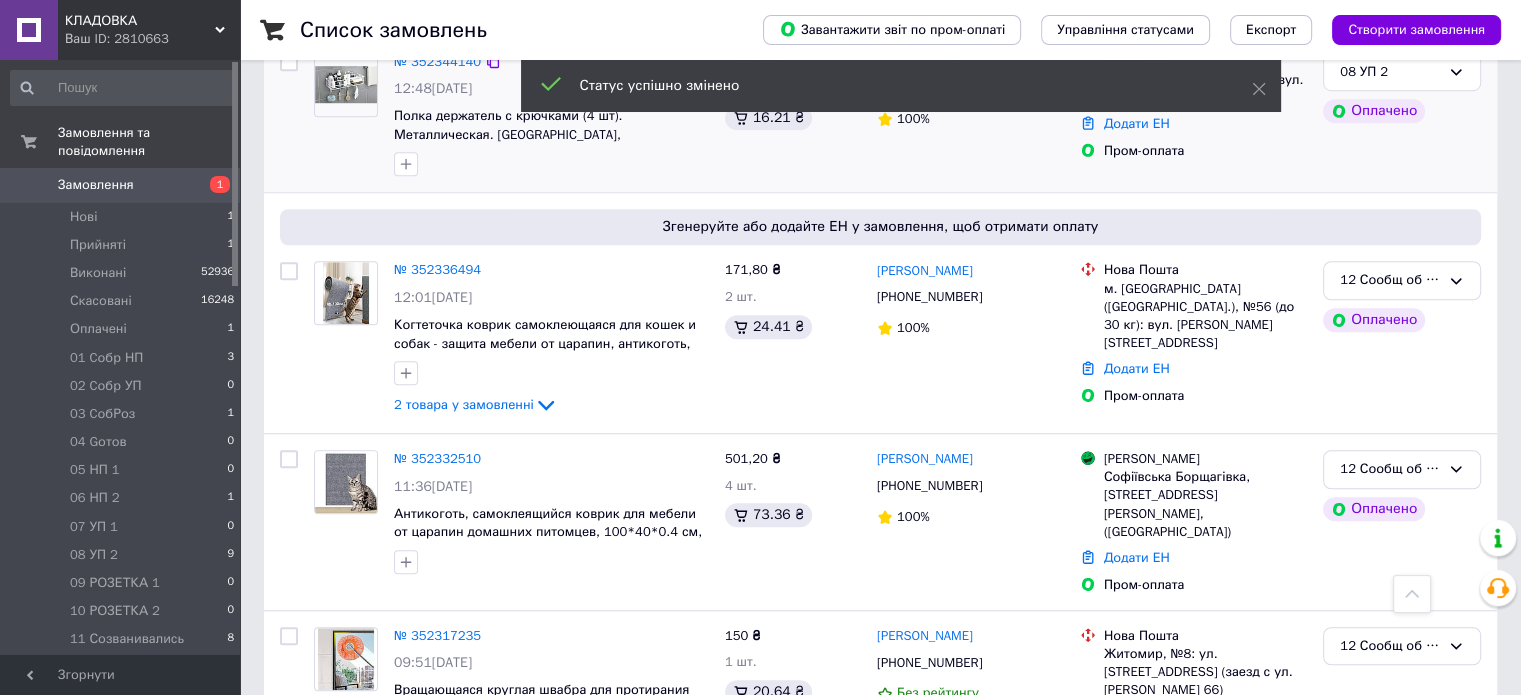 scroll, scrollTop: 1424, scrollLeft: 0, axis: vertical 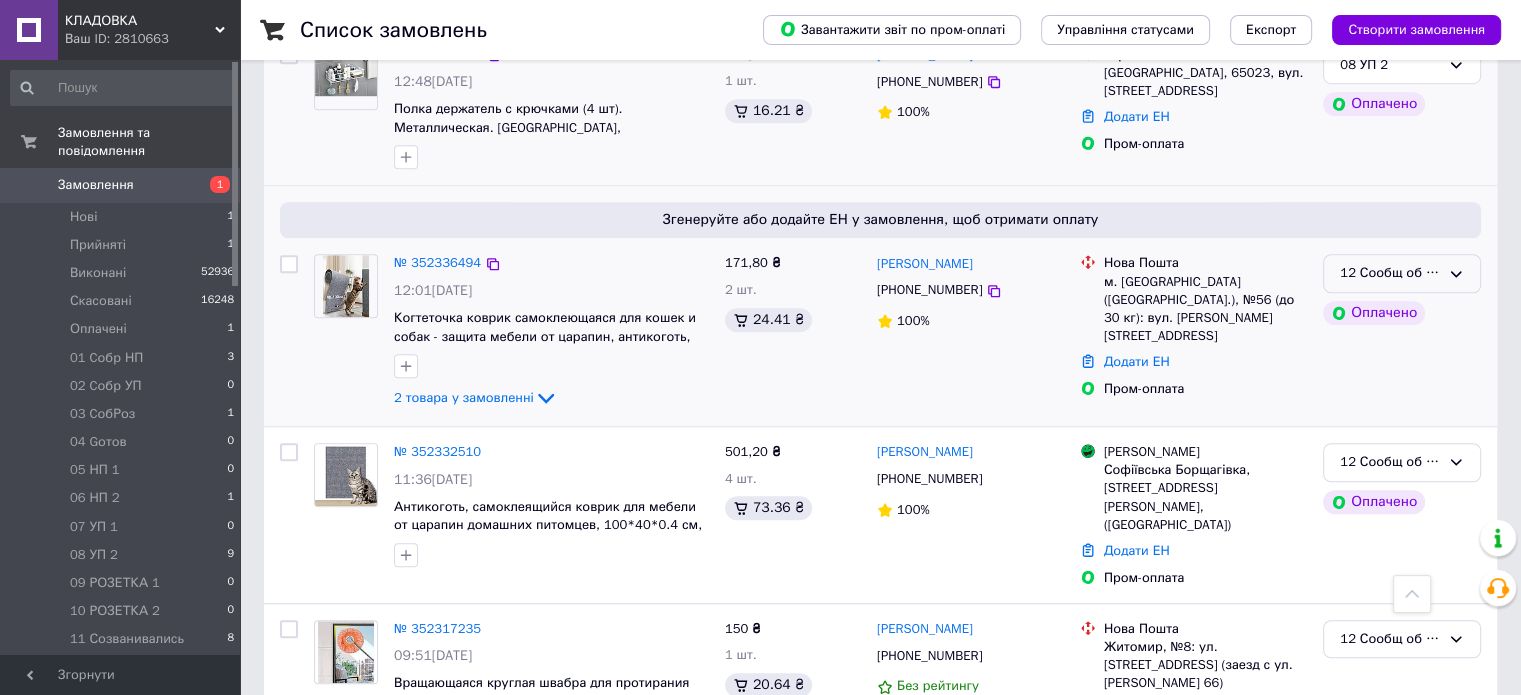 click on "12 Сообщ об ОПЛ" at bounding box center (1402, 273) 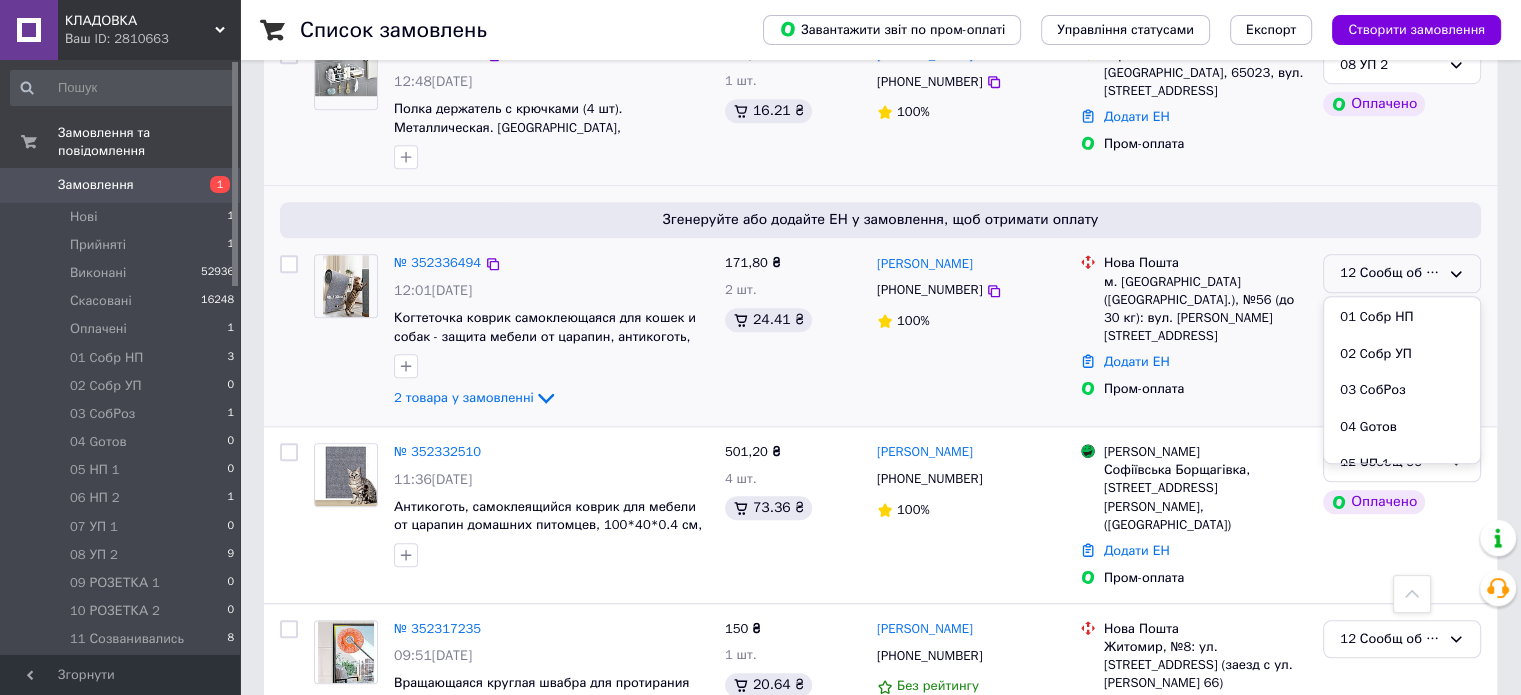scroll, scrollTop: 289, scrollLeft: 0, axis: vertical 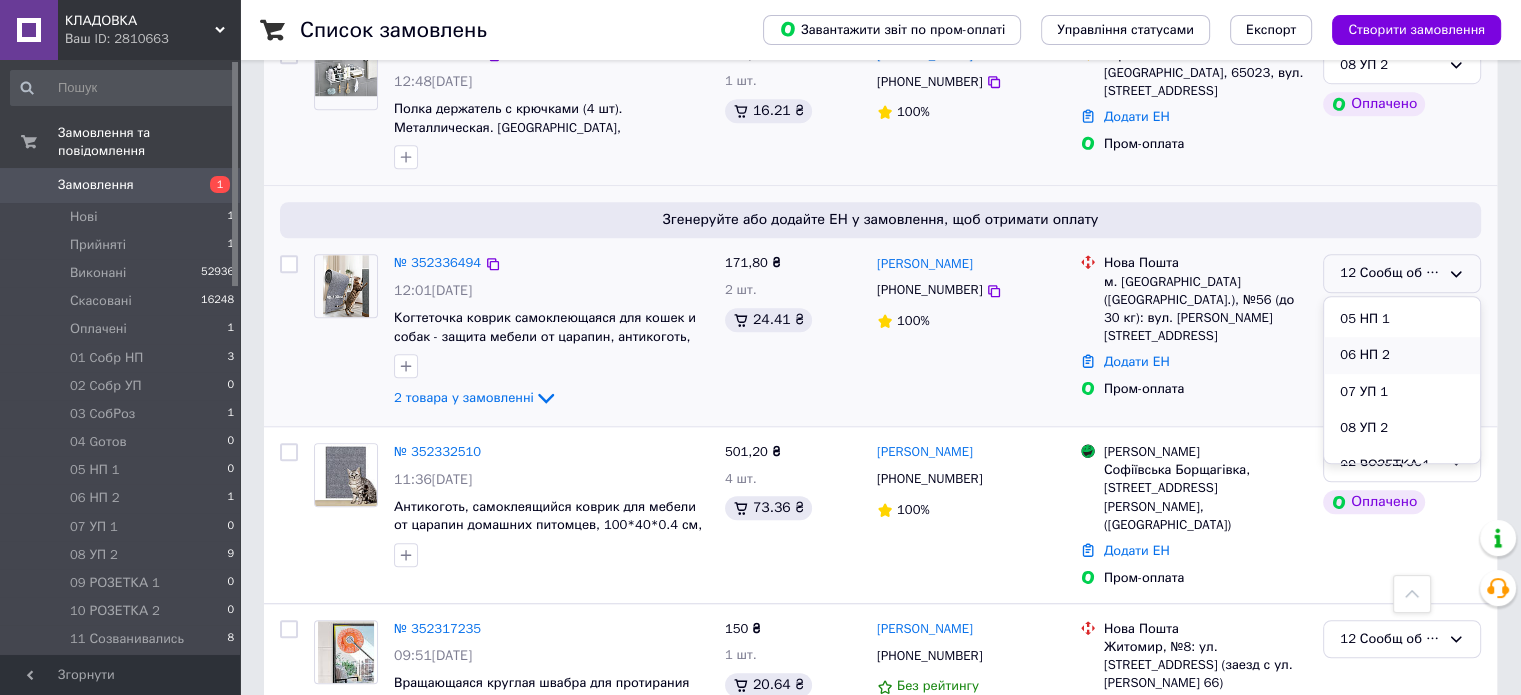 click on "06 НП 2" at bounding box center (1402, 355) 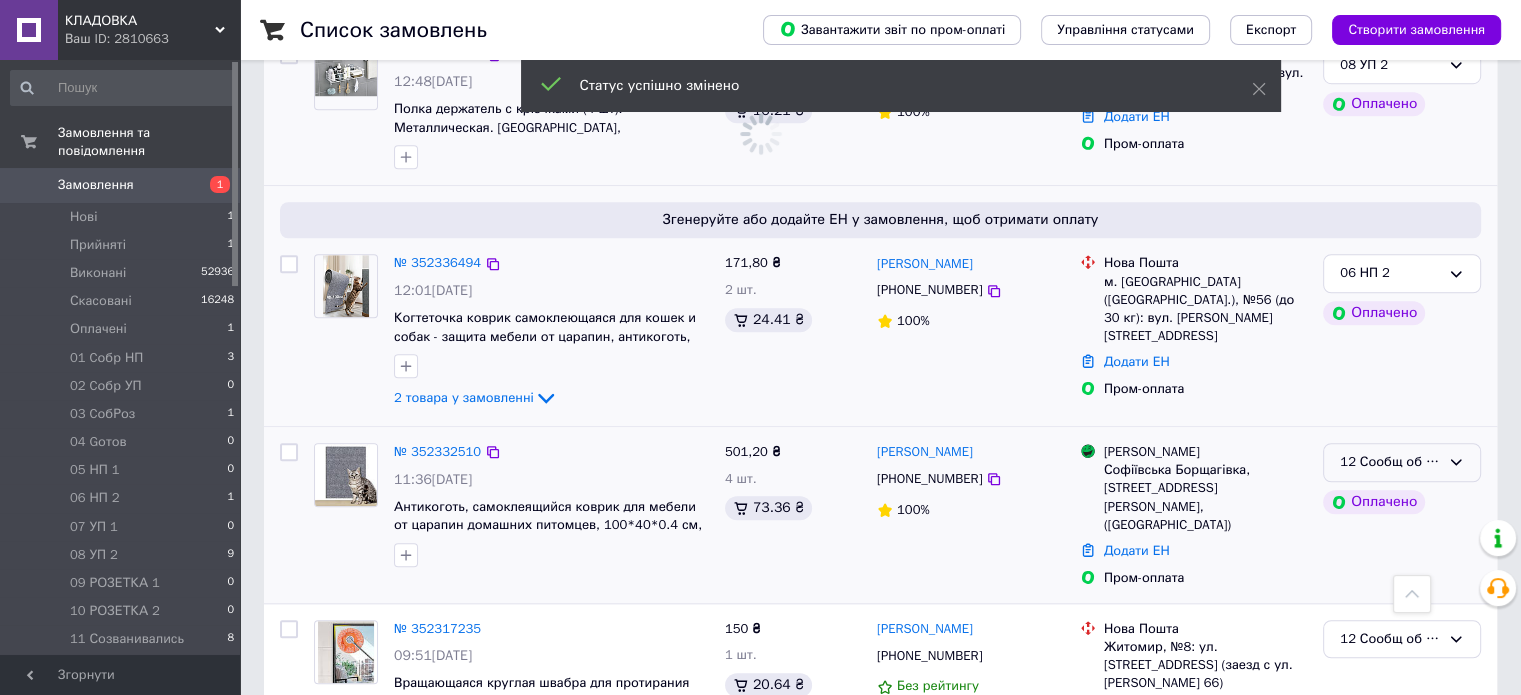 click on "12 Сообщ об ОПЛ" at bounding box center [1402, 462] 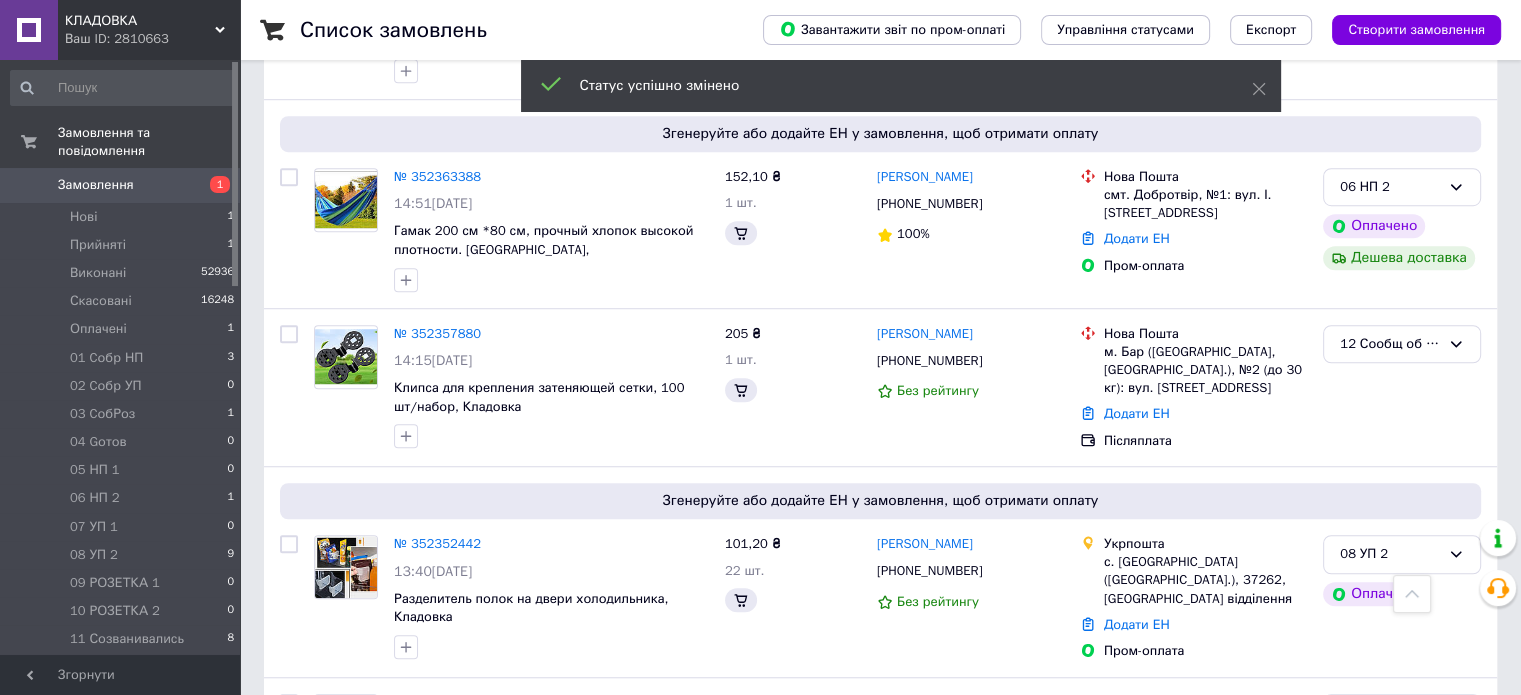 scroll, scrollTop: 2864, scrollLeft: 0, axis: vertical 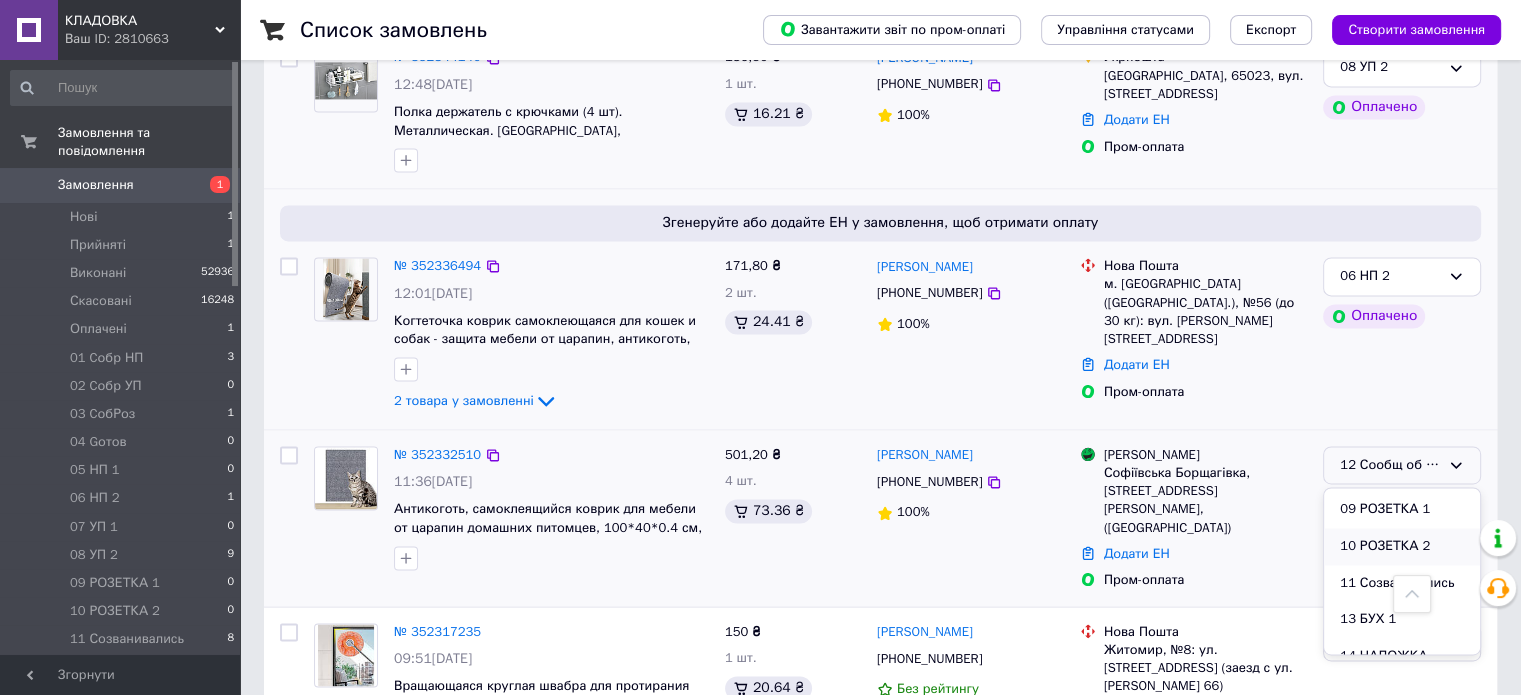click on "10 РОЗЕТКА 2" at bounding box center [1402, 546] 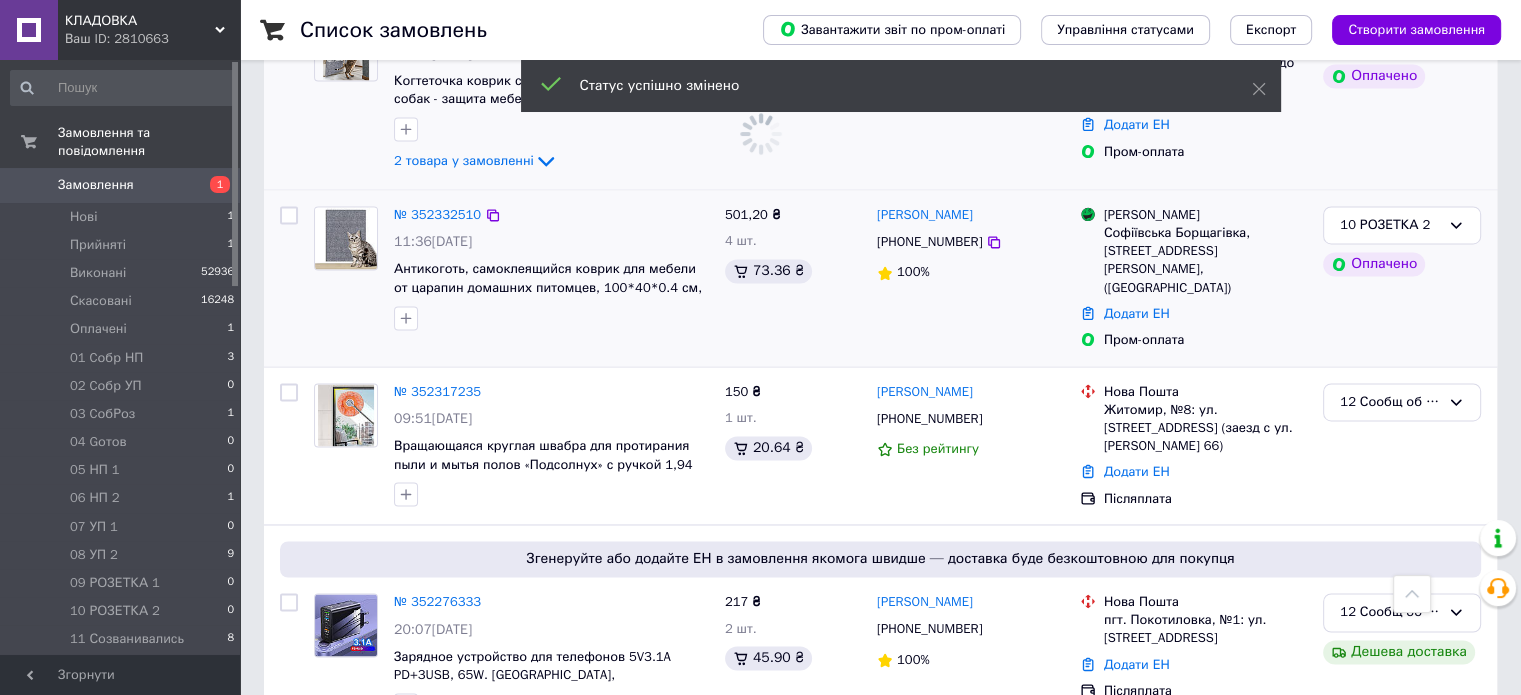 scroll, scrollTop: 1216, scrollLeft: 0, axis: vertical 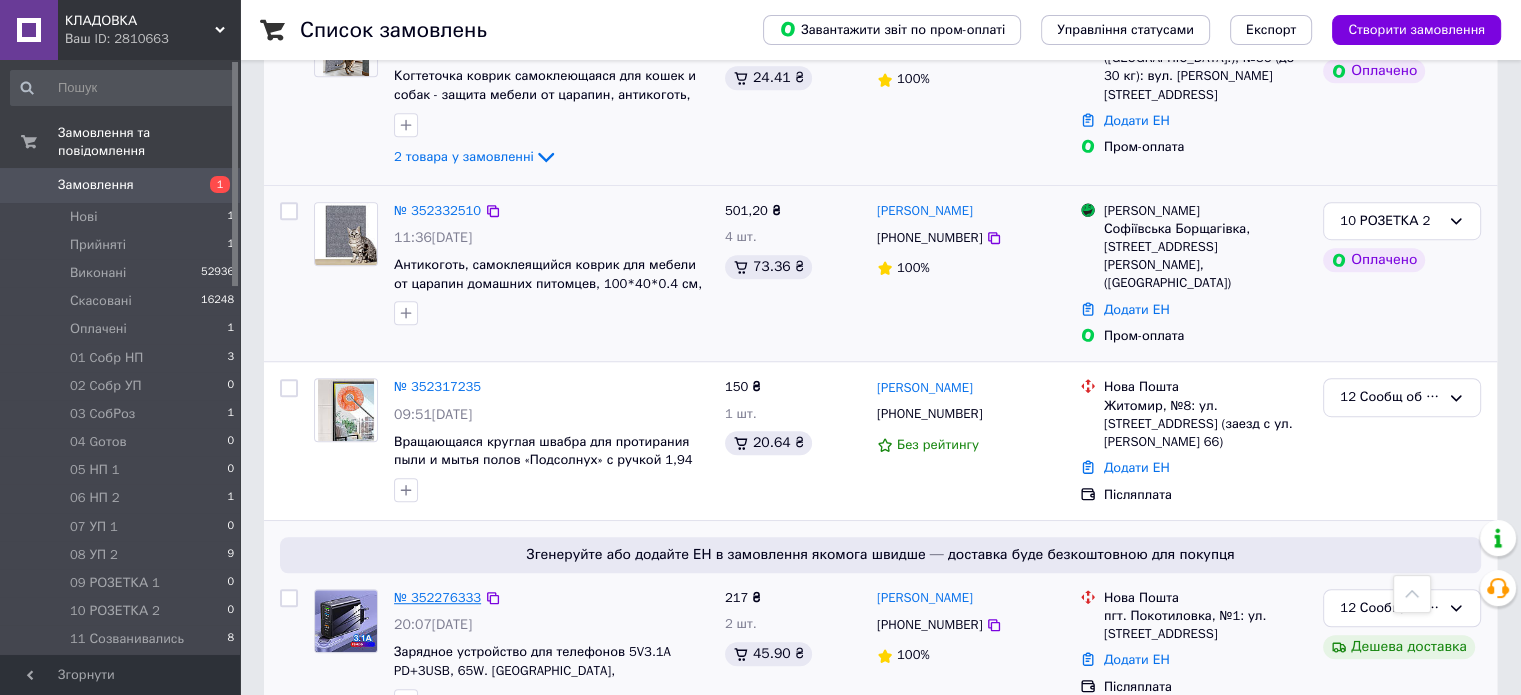 click on "№ 352276333" at bounding box center [437, 597] 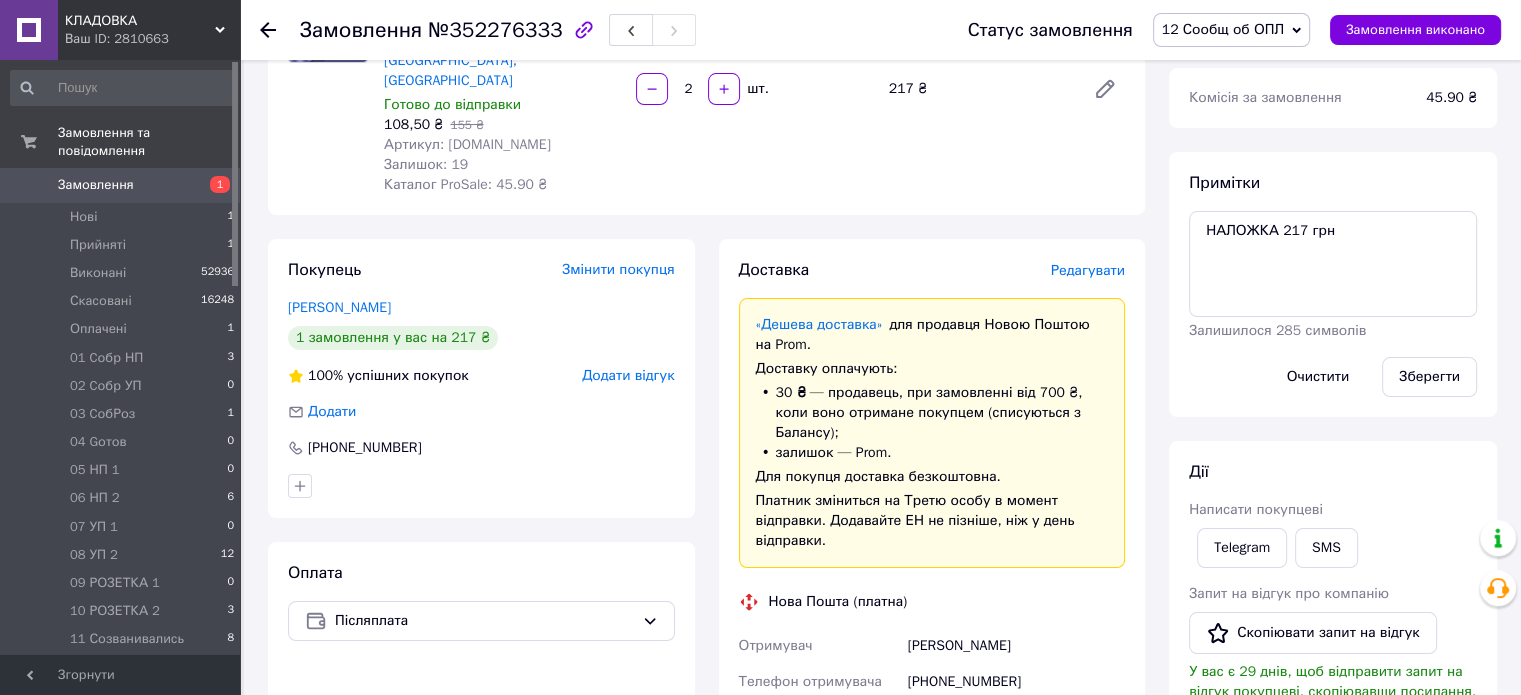 scroll, scrollTop: 266, scrollLeft: 0, axis: vertical 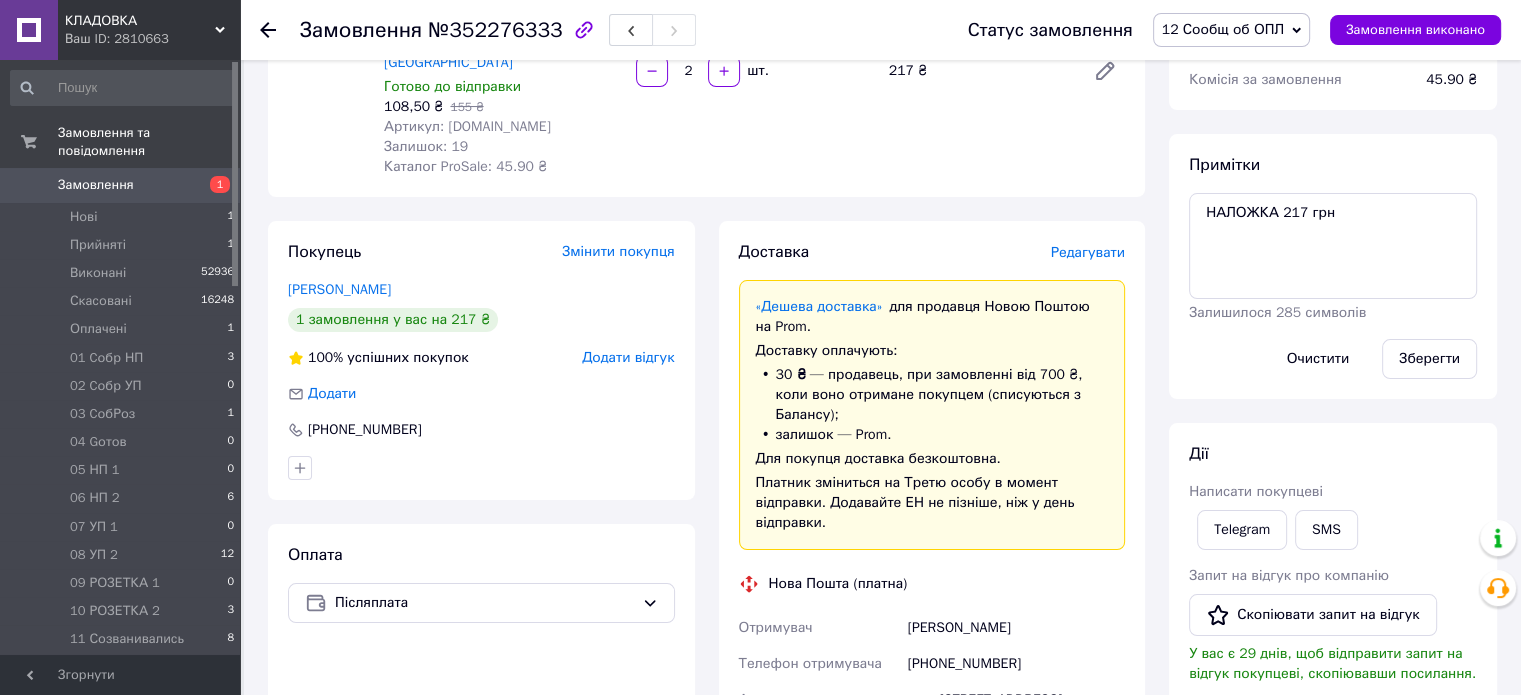 click on "12 Сообщ об ОПЛ" at bounding box center [1231, 30] 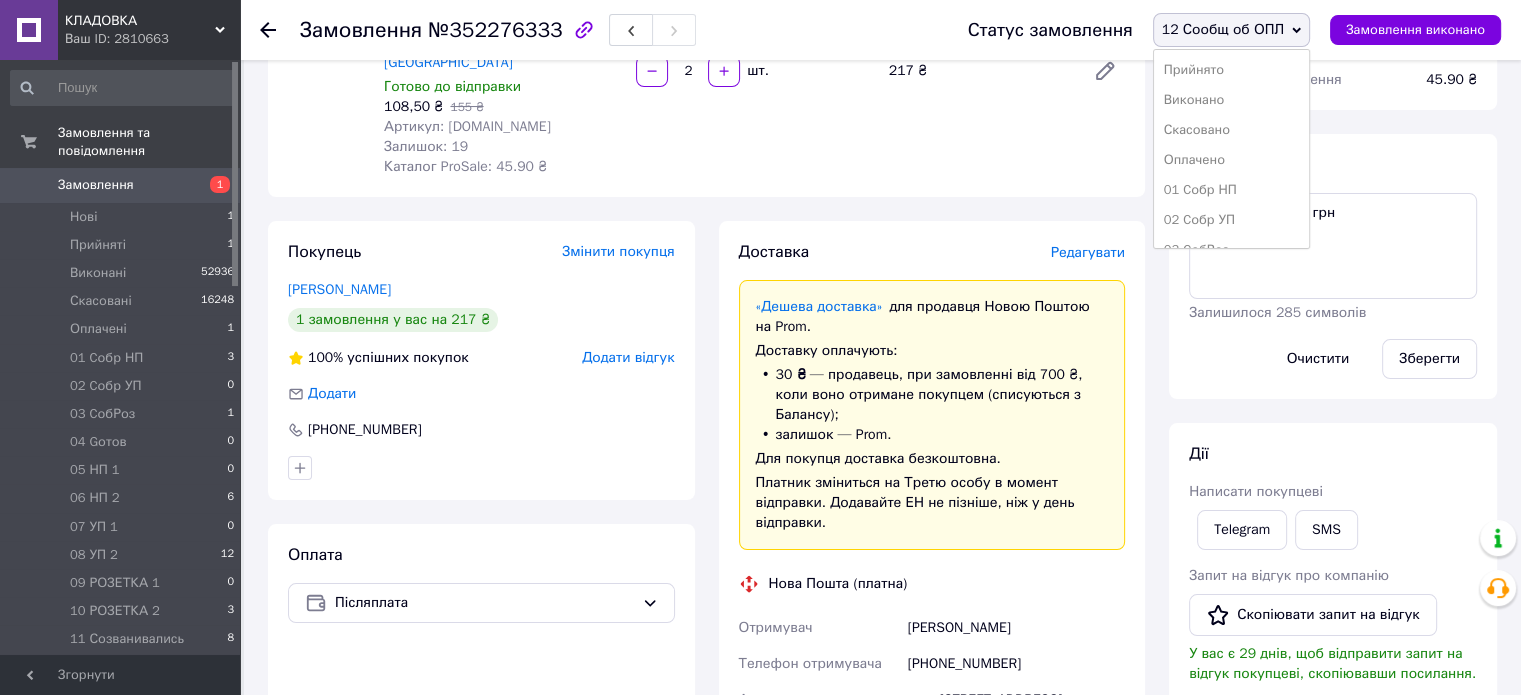 scroll, scrollTop: 173, scrollLeft: 0, axis: vertical 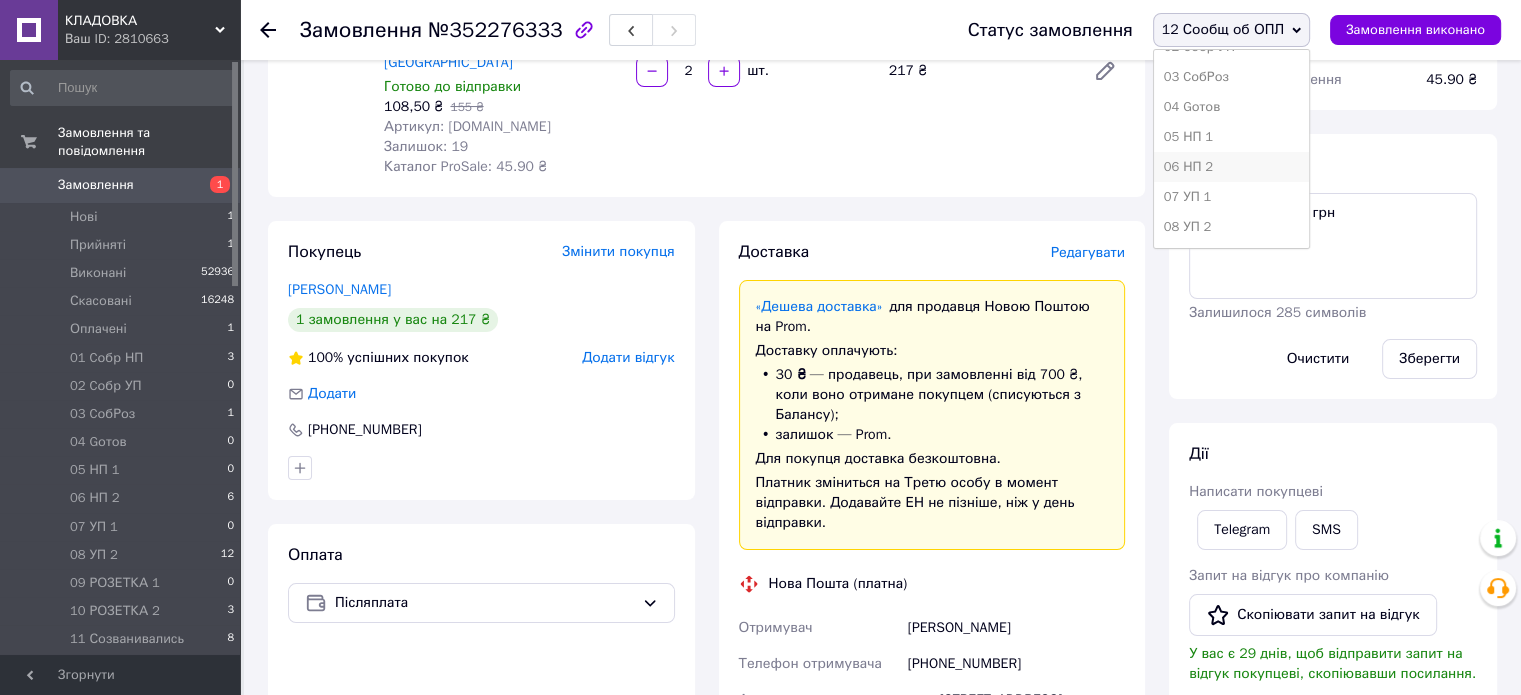click on "06 НП 2" at bounding box center (1231, 167) 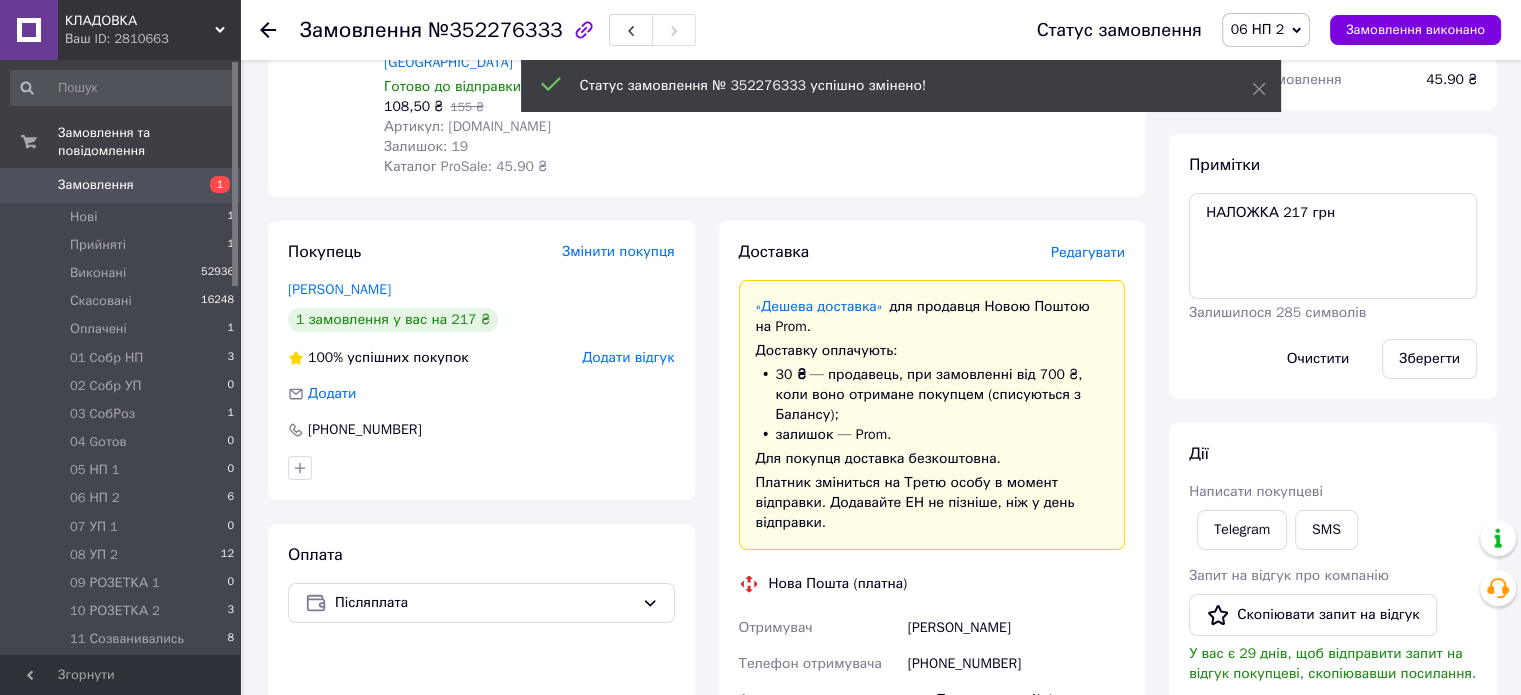 click on "12 Сообщ об ОПЛ 7" at bounding box center (123, 668) 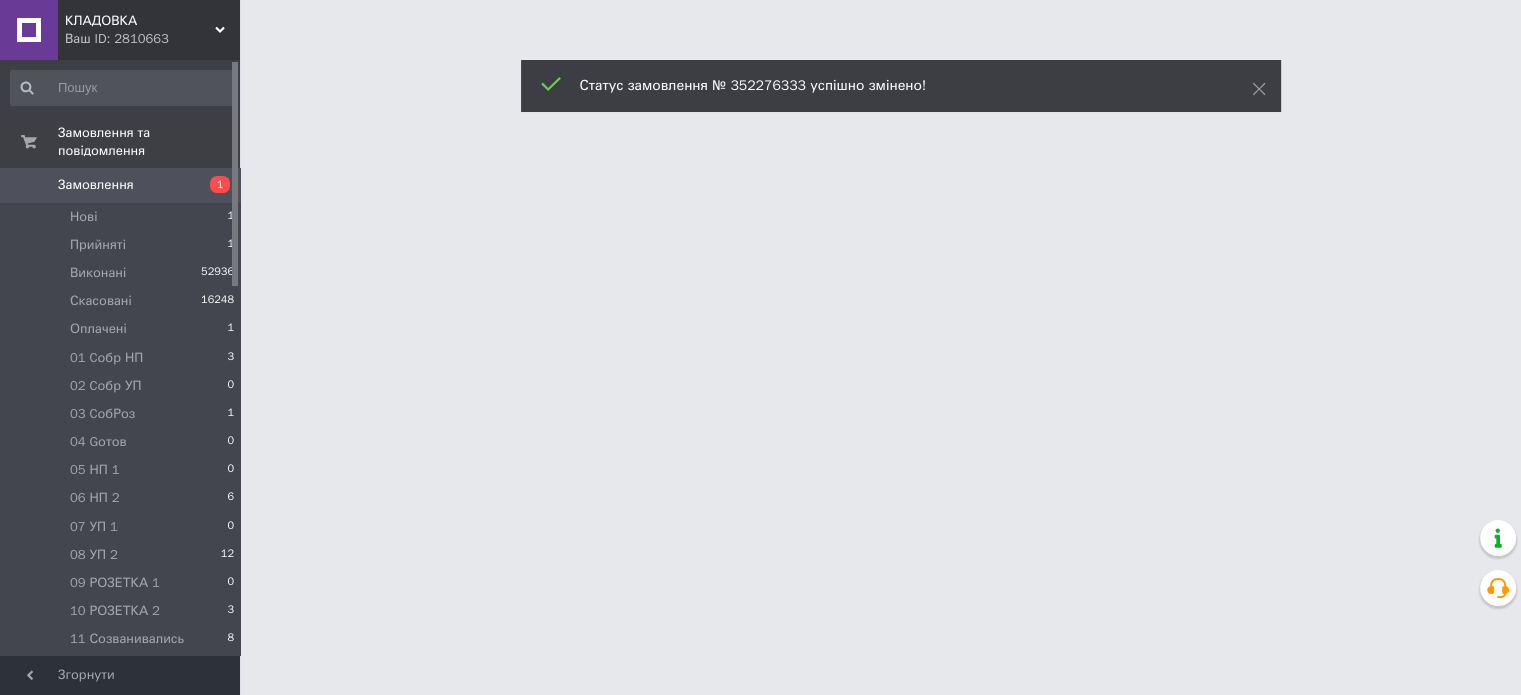 scroll, scrollTop: 0, scrollLeft: 0, axis: both 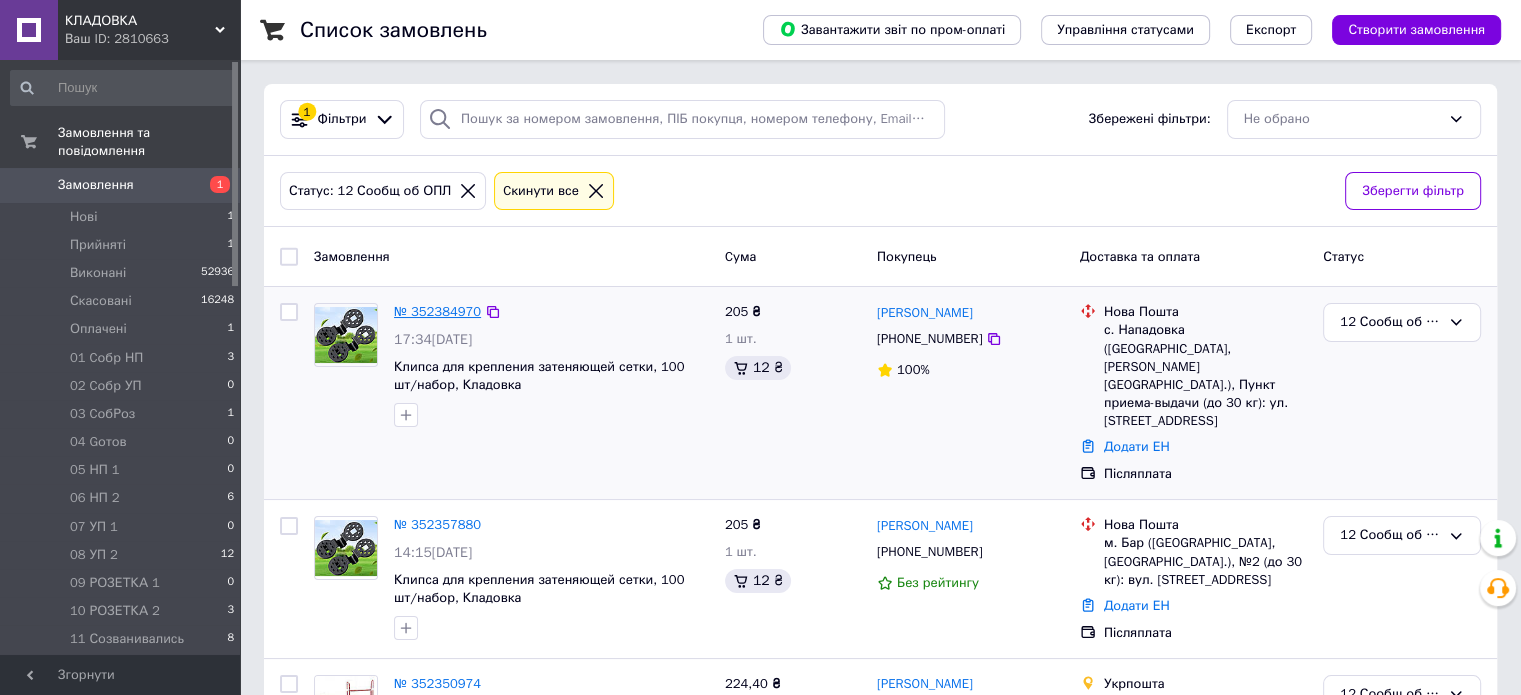 click on "№ 352384970" at bounding box center (437, 311) 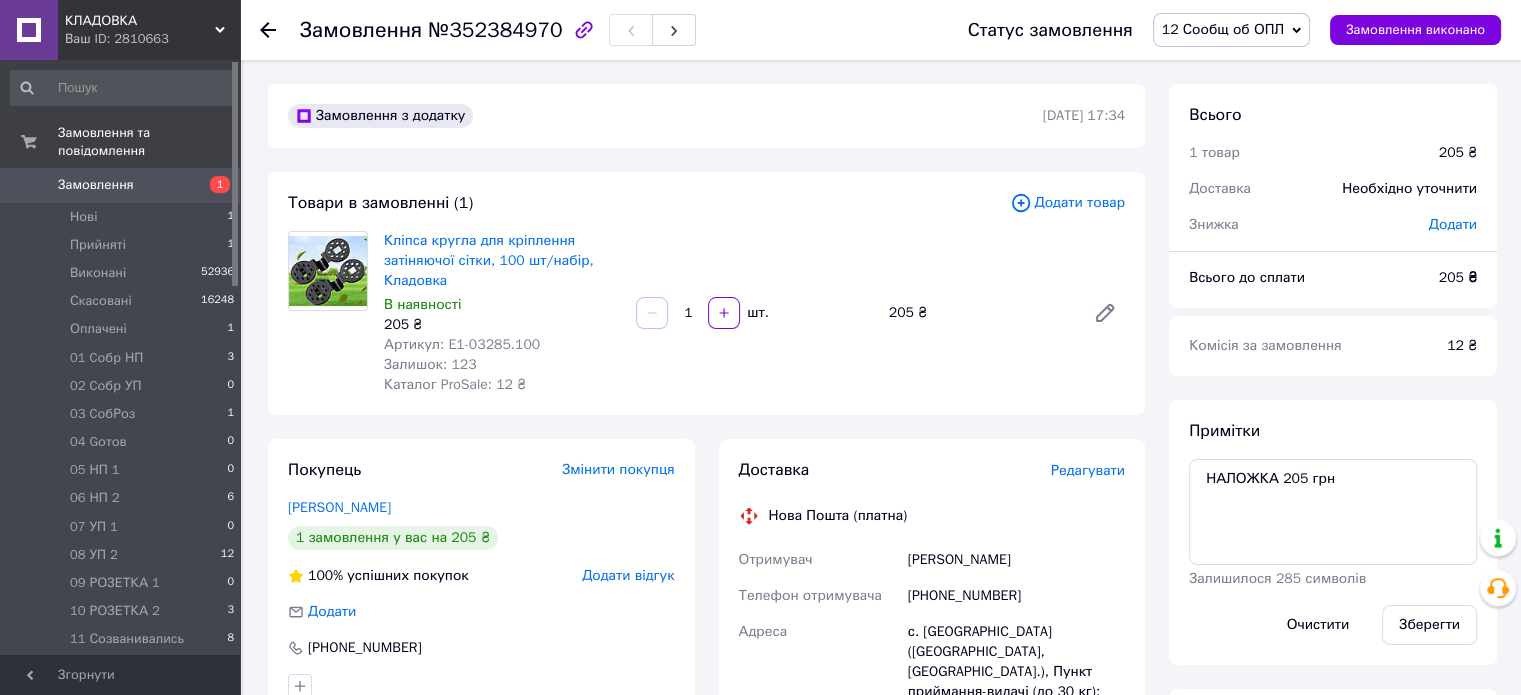 click on "12 Сообщ об ОПЛ" at bounding box center (1223, 29) 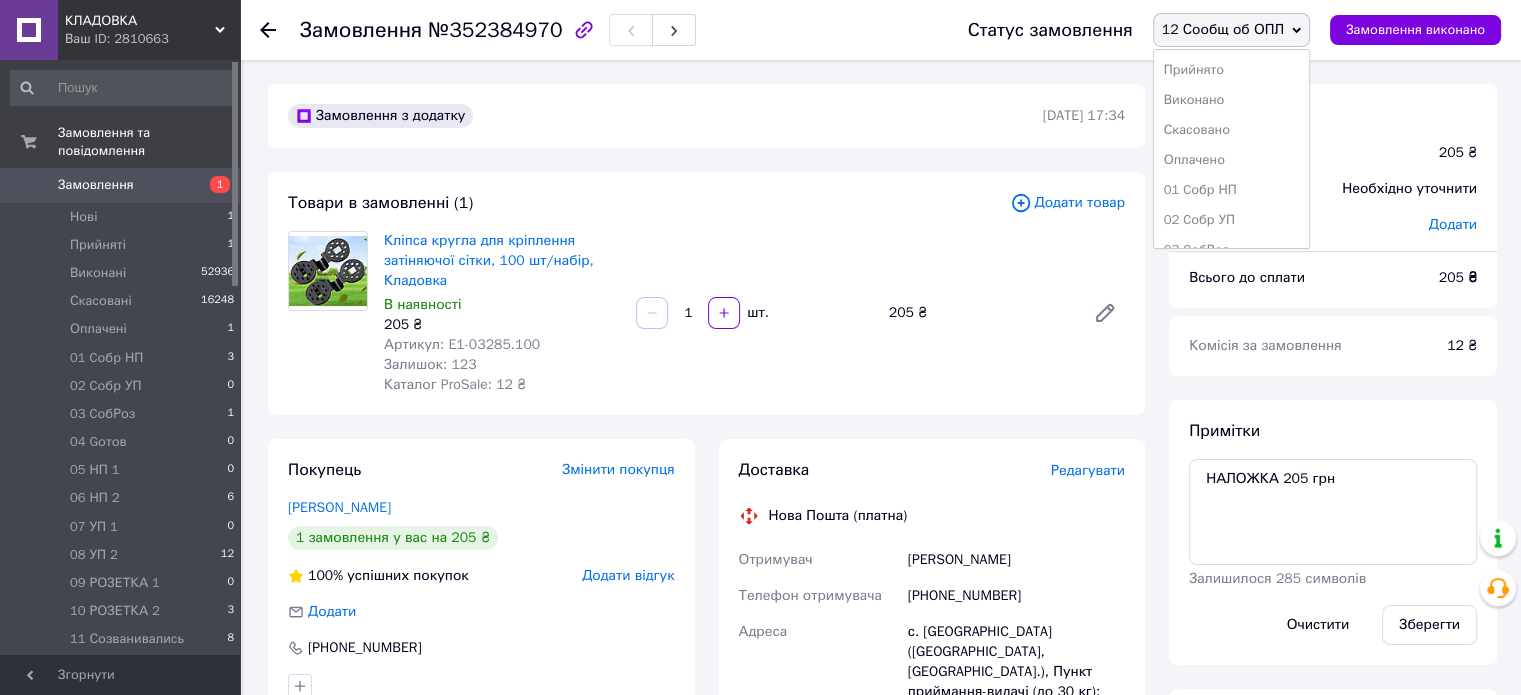 scroll, scrollTop: 173, scrollLeft: 0, axis: vertical 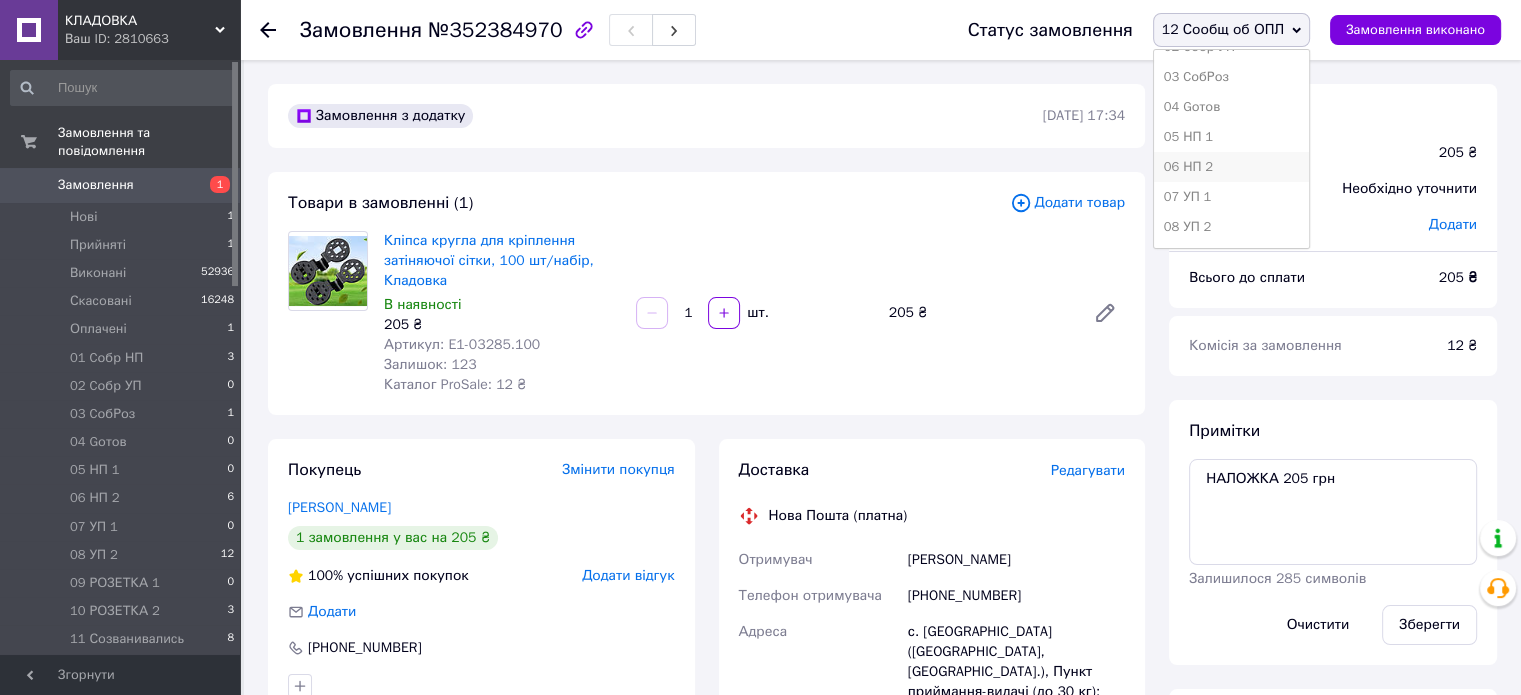 click on "06 НП 2" at bounding box center [1231, 167] 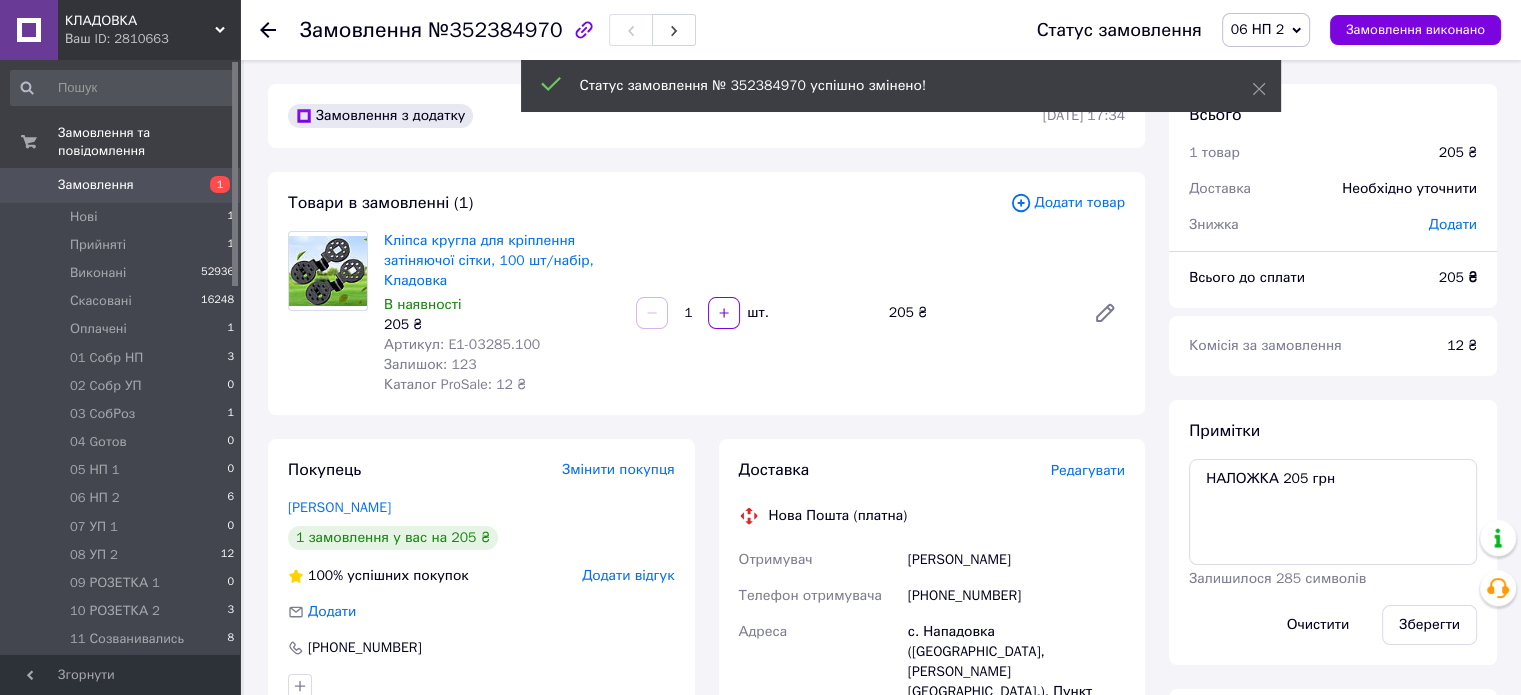 click on "12 Сообщ об ОПЛ 7" at bounding box center [123, 668] 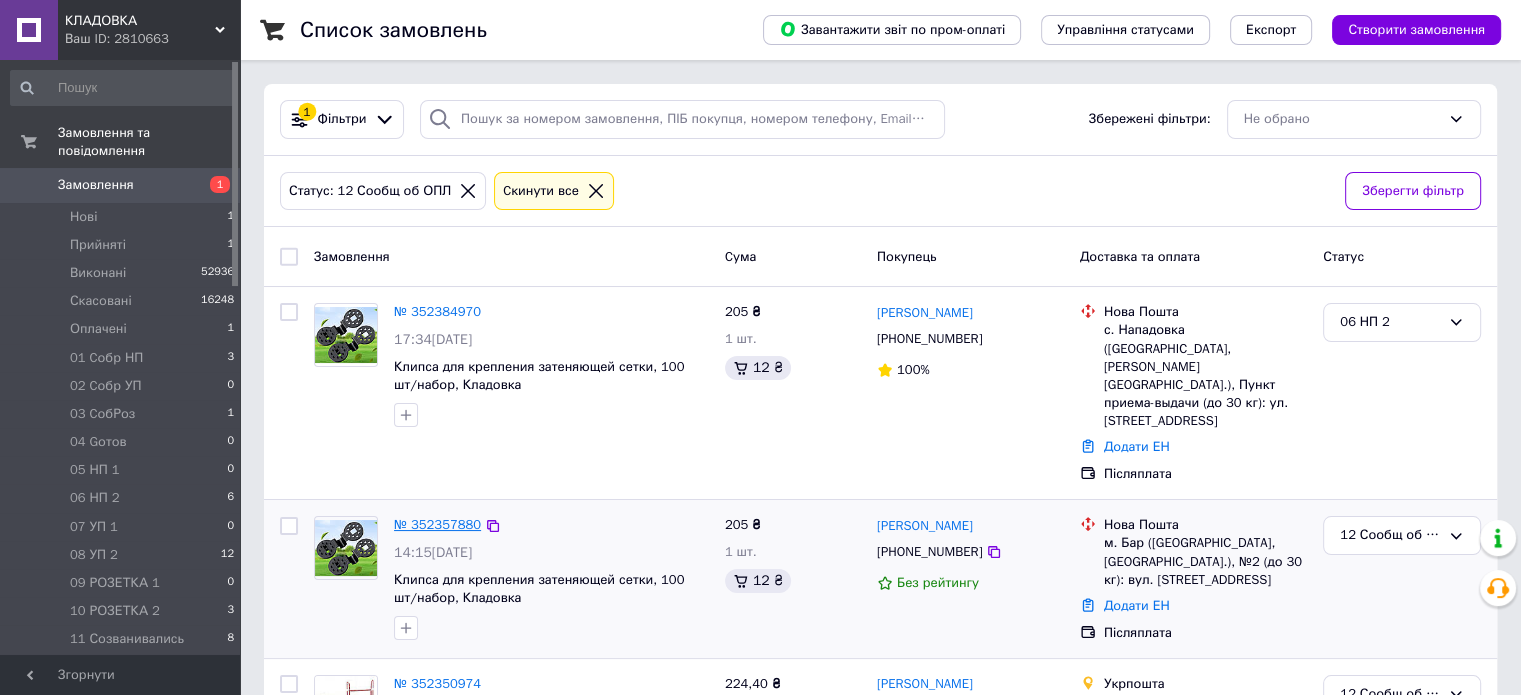 click on "№ 352357880" at bounding box center [437, 524] 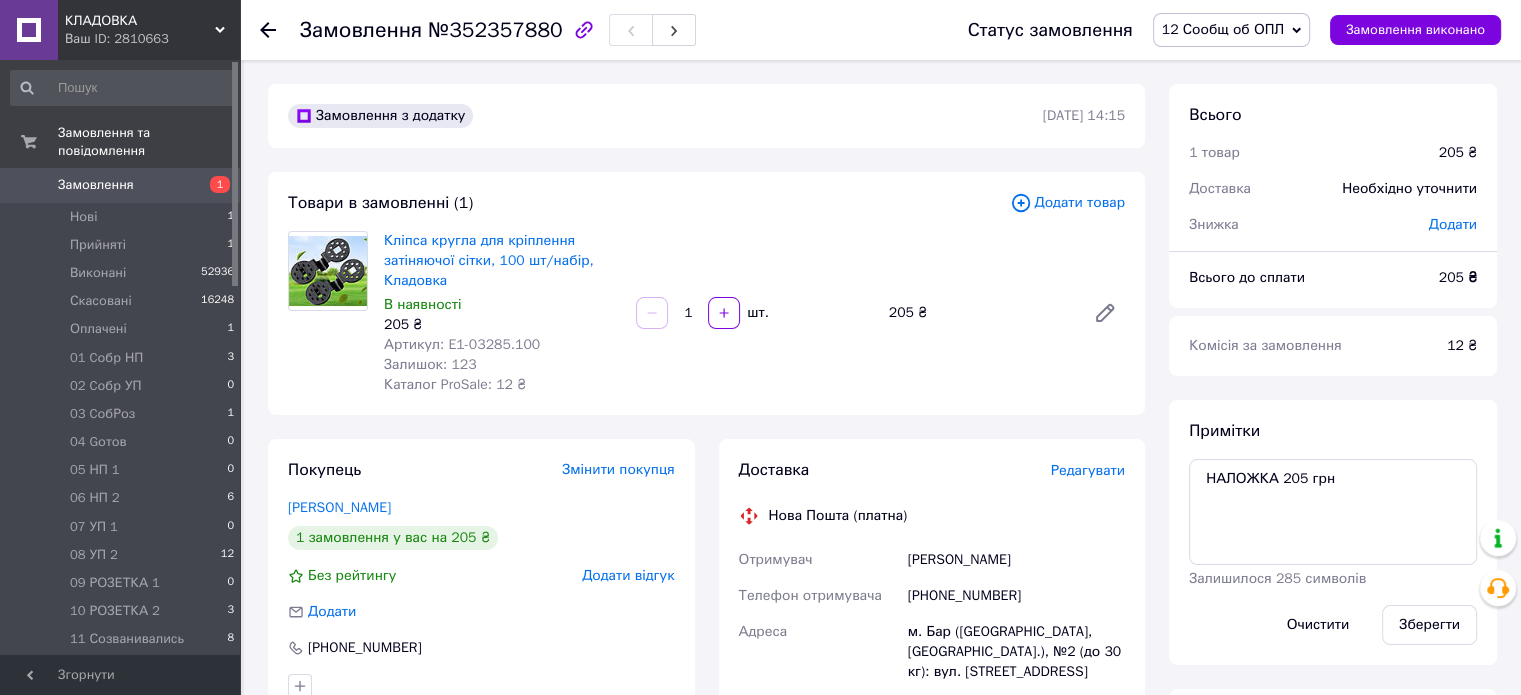 click on "12 Сообщ об ОПЛ" at bounding box center (1231, 30) 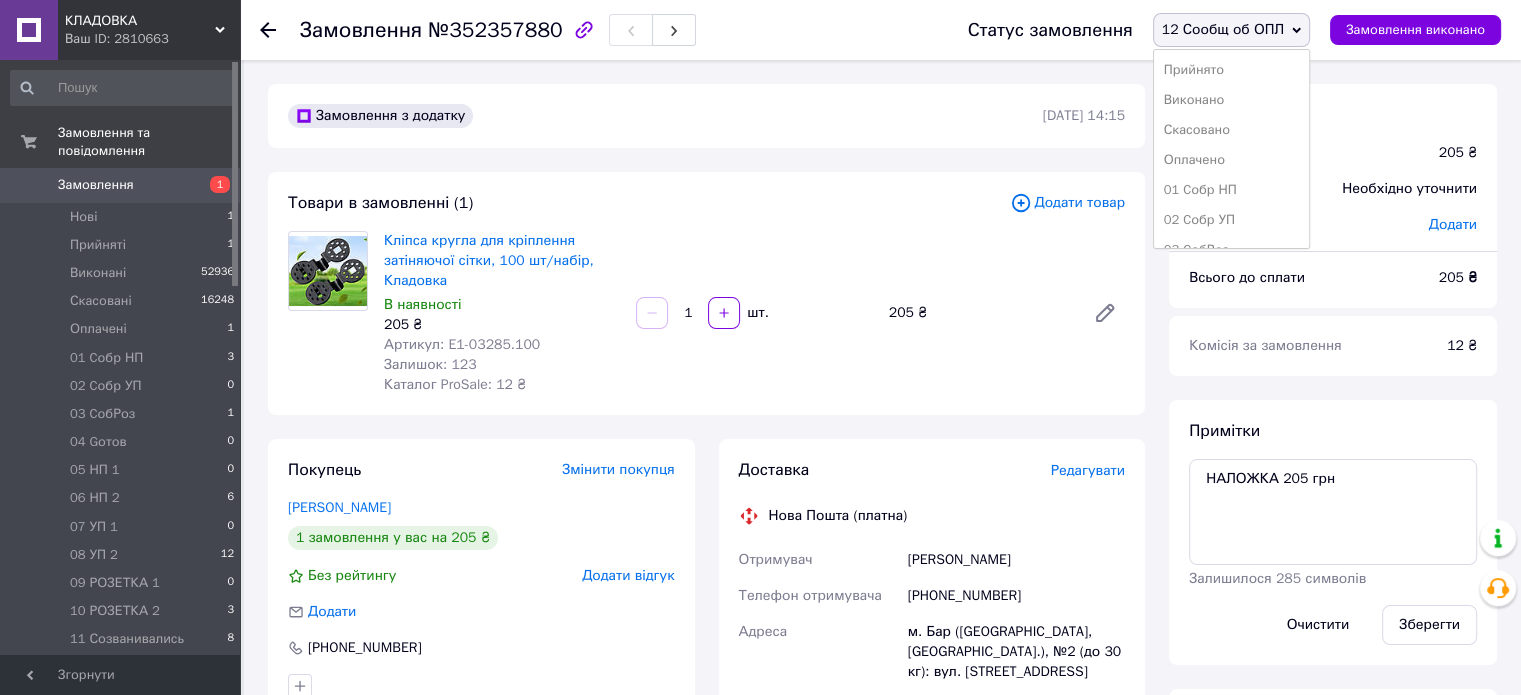 scroll, scrollTop: 173, scrollLeft: 0, axis: vertical 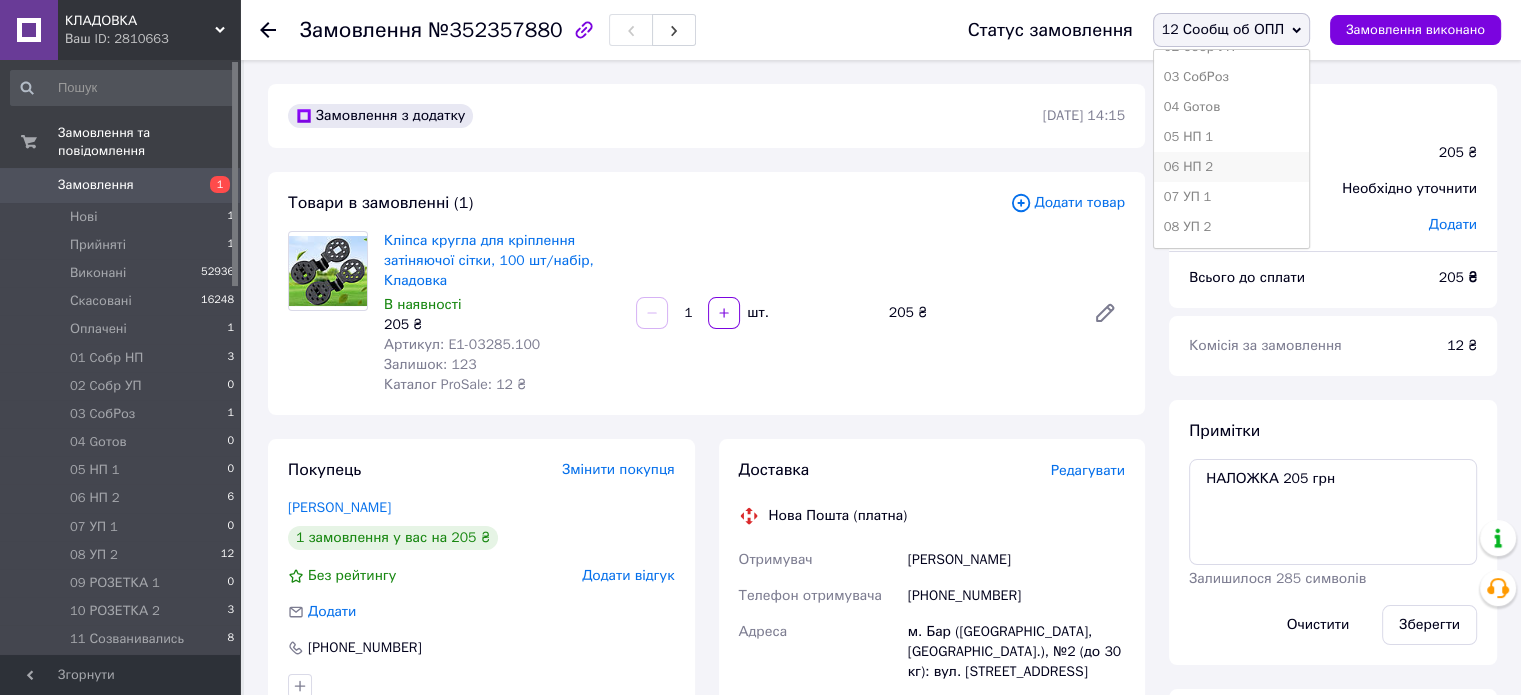 click on "06 НП 2" at bounding box center (1231, 167) 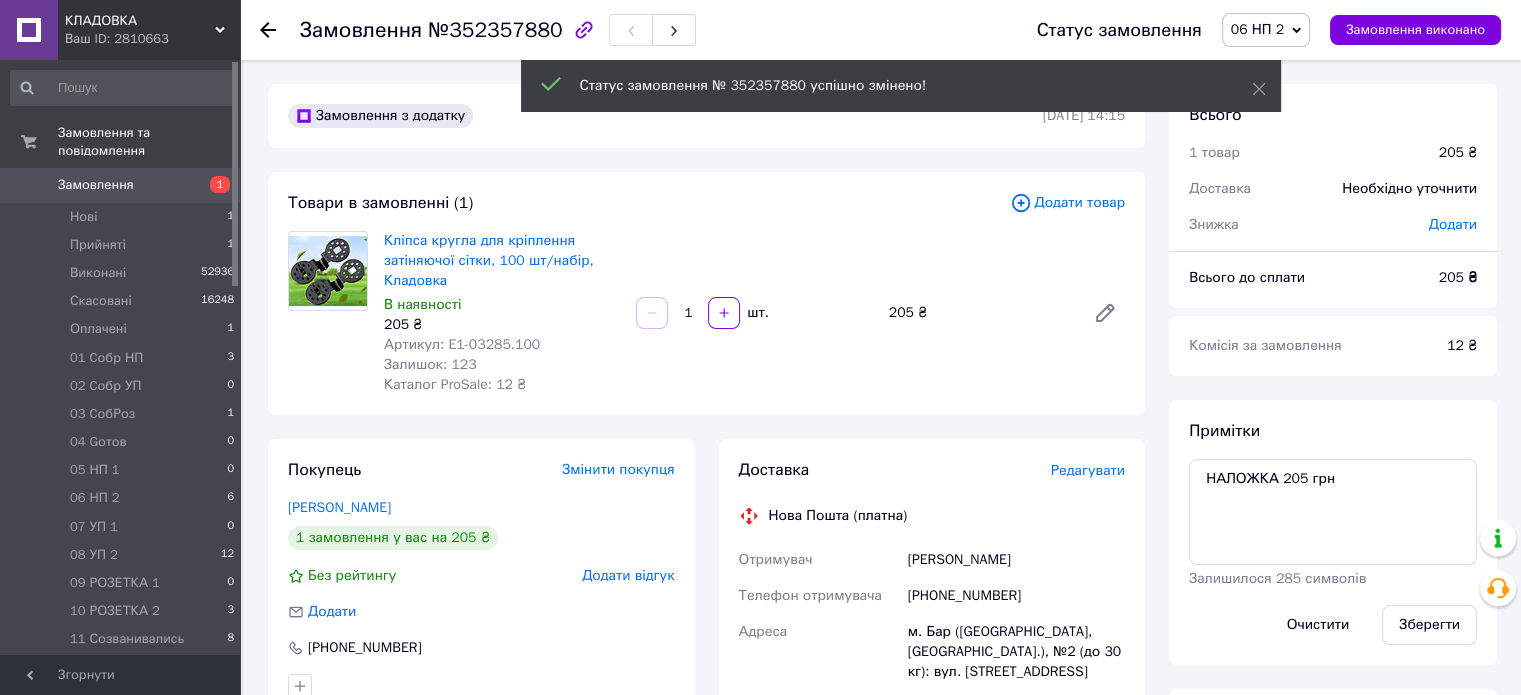 click on "12 Сообщ об ОПЛ 7" at bounding box center (123, 668) 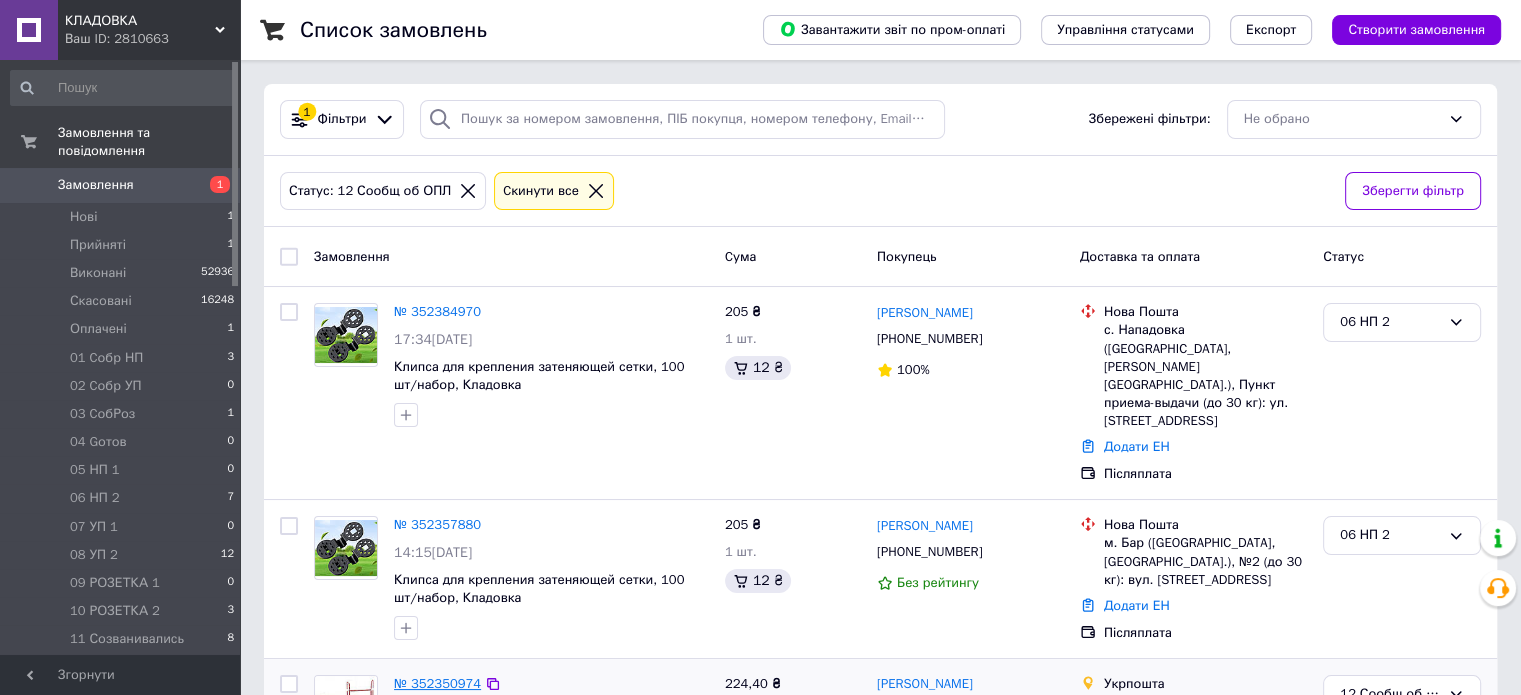 click on "№ 352350974" at bounding box center (437, 683) 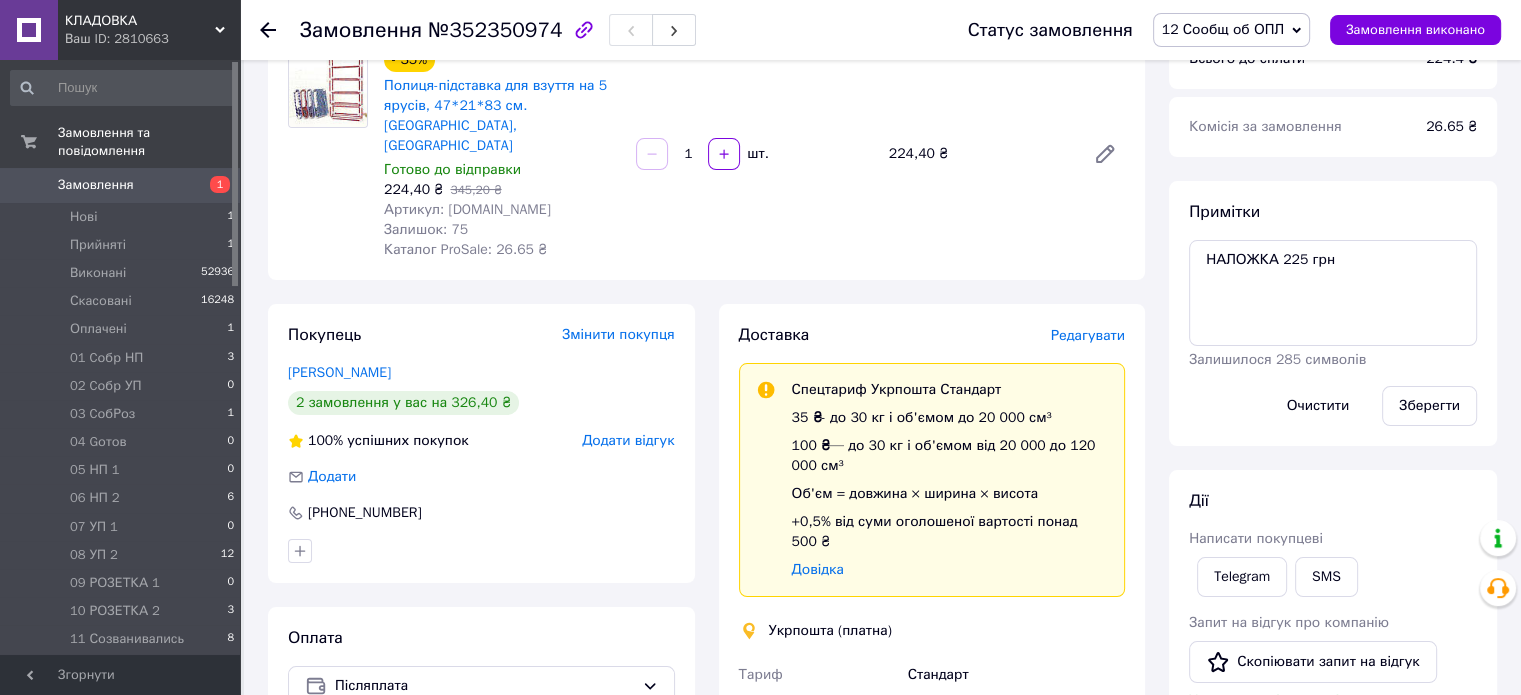 scroll, scrollTop: 196, scrollLeft: 0, axis: vertical 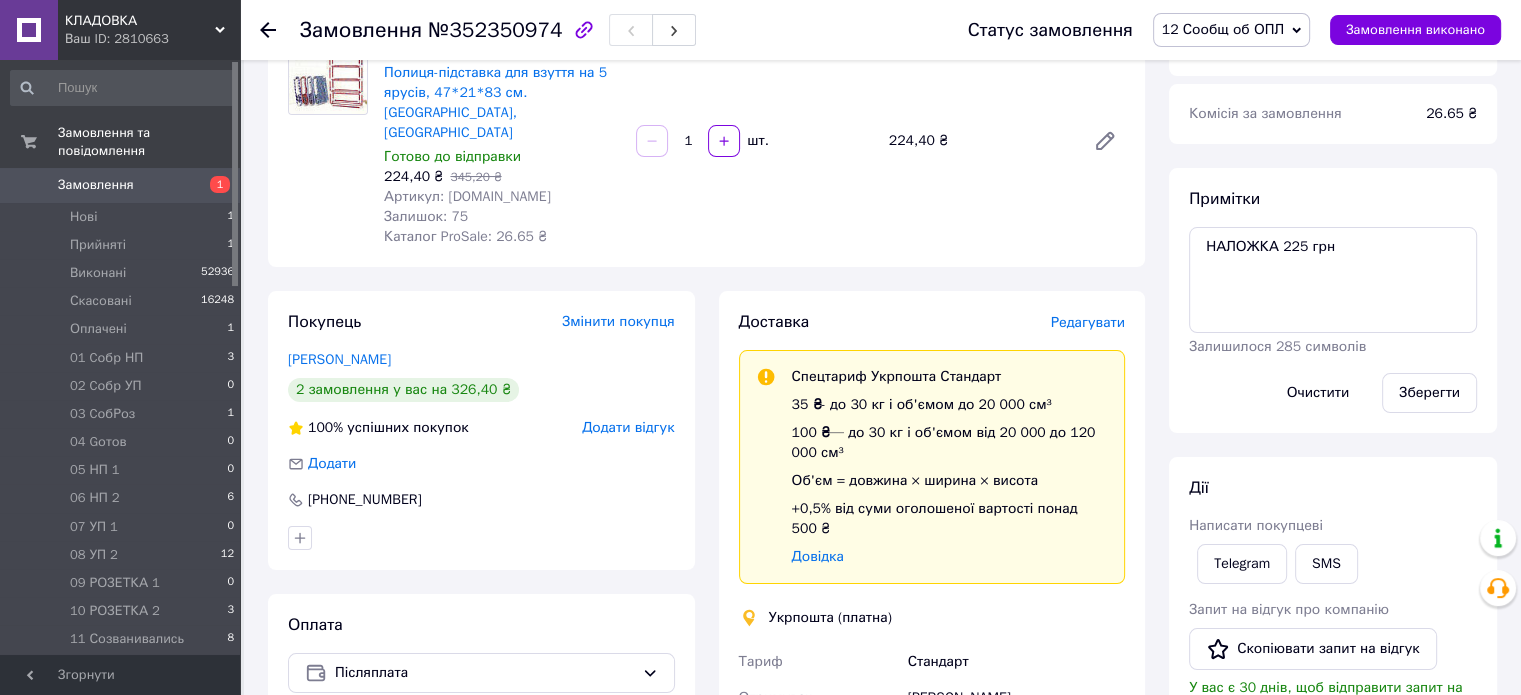 click 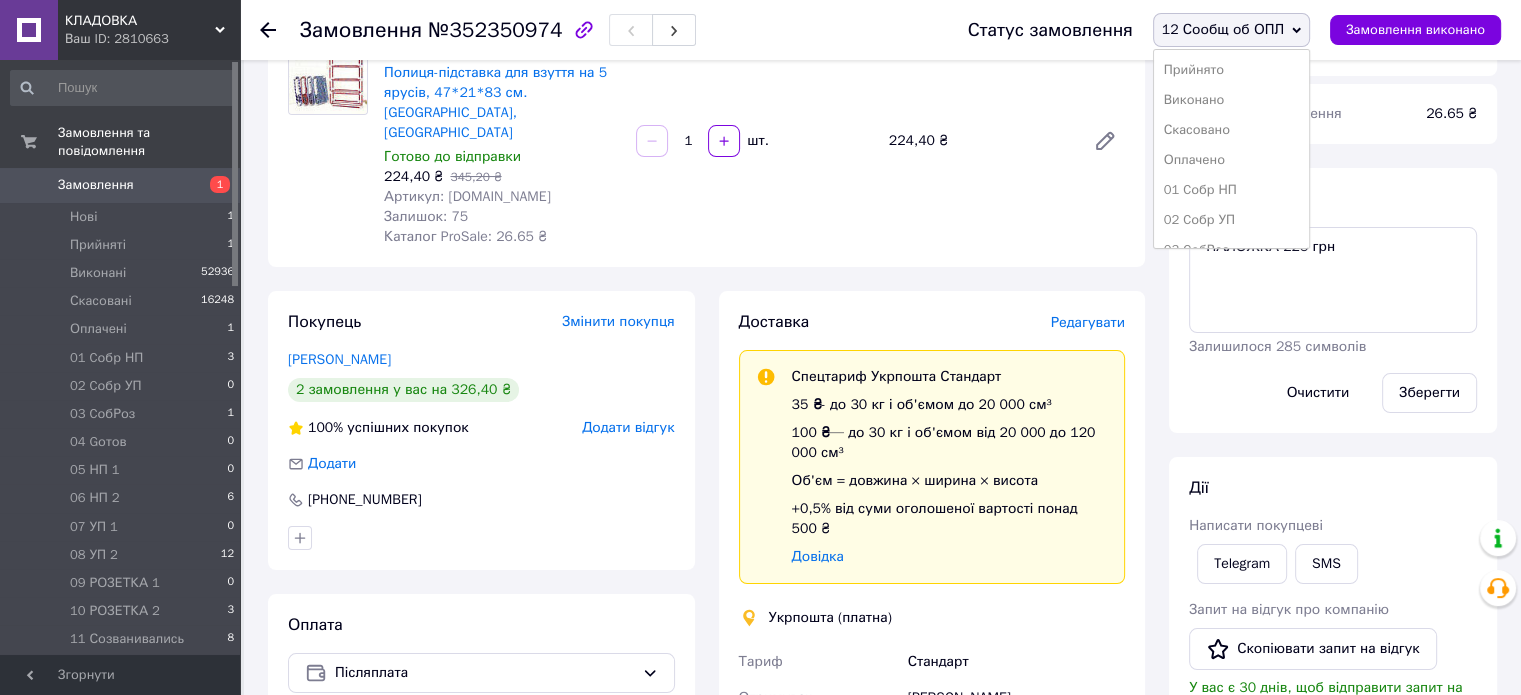 scroll, scrollTop: 173, scrollLeft: 0, axis: vertical 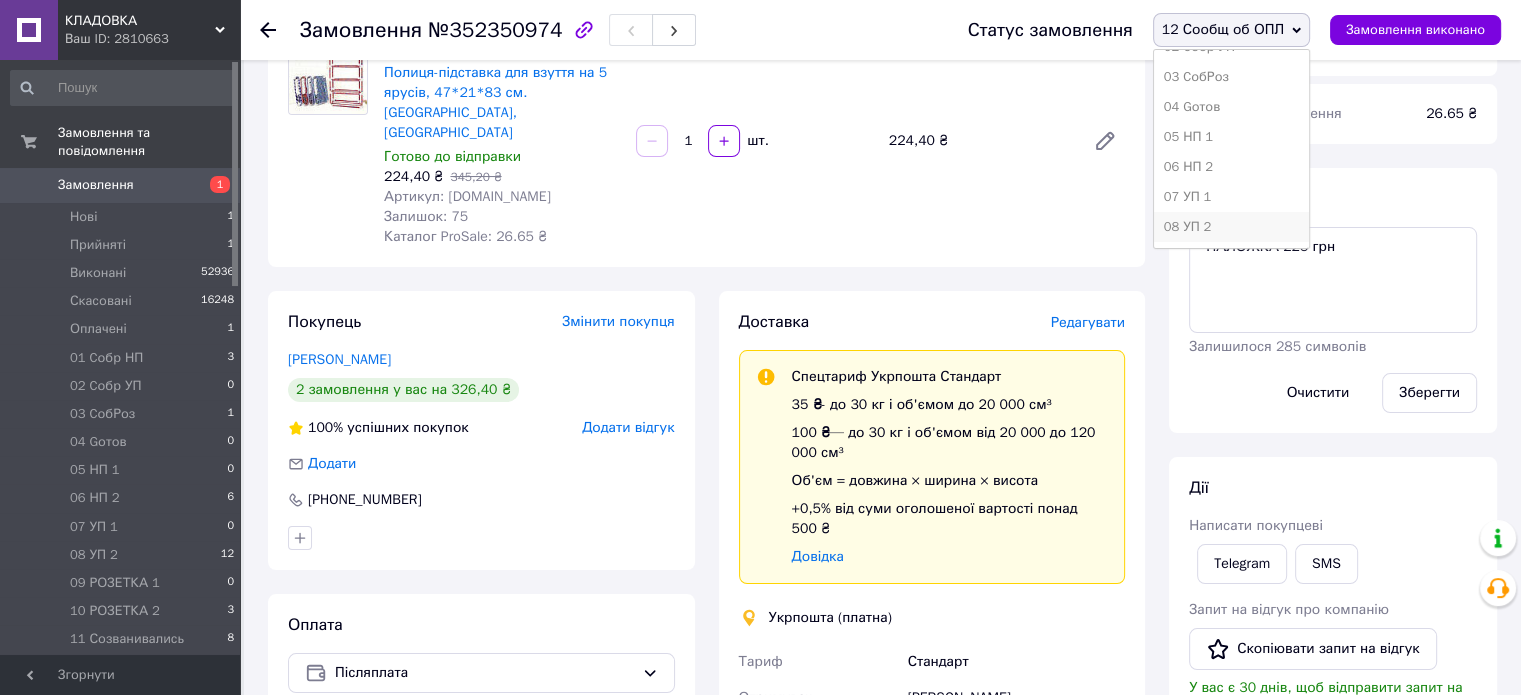 click on "08 УП 2" at bounding box center (1231, 227) 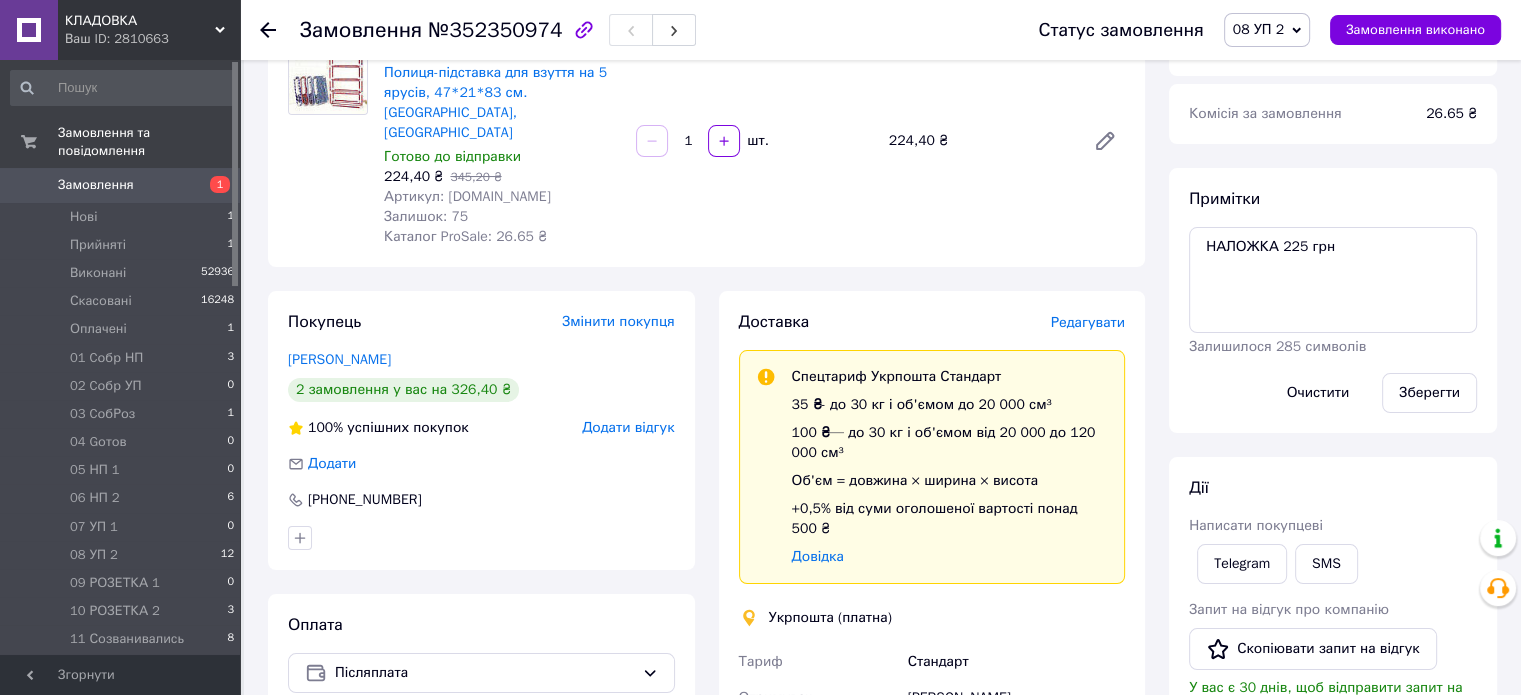 click on "7" at bounding box center (230, 668) 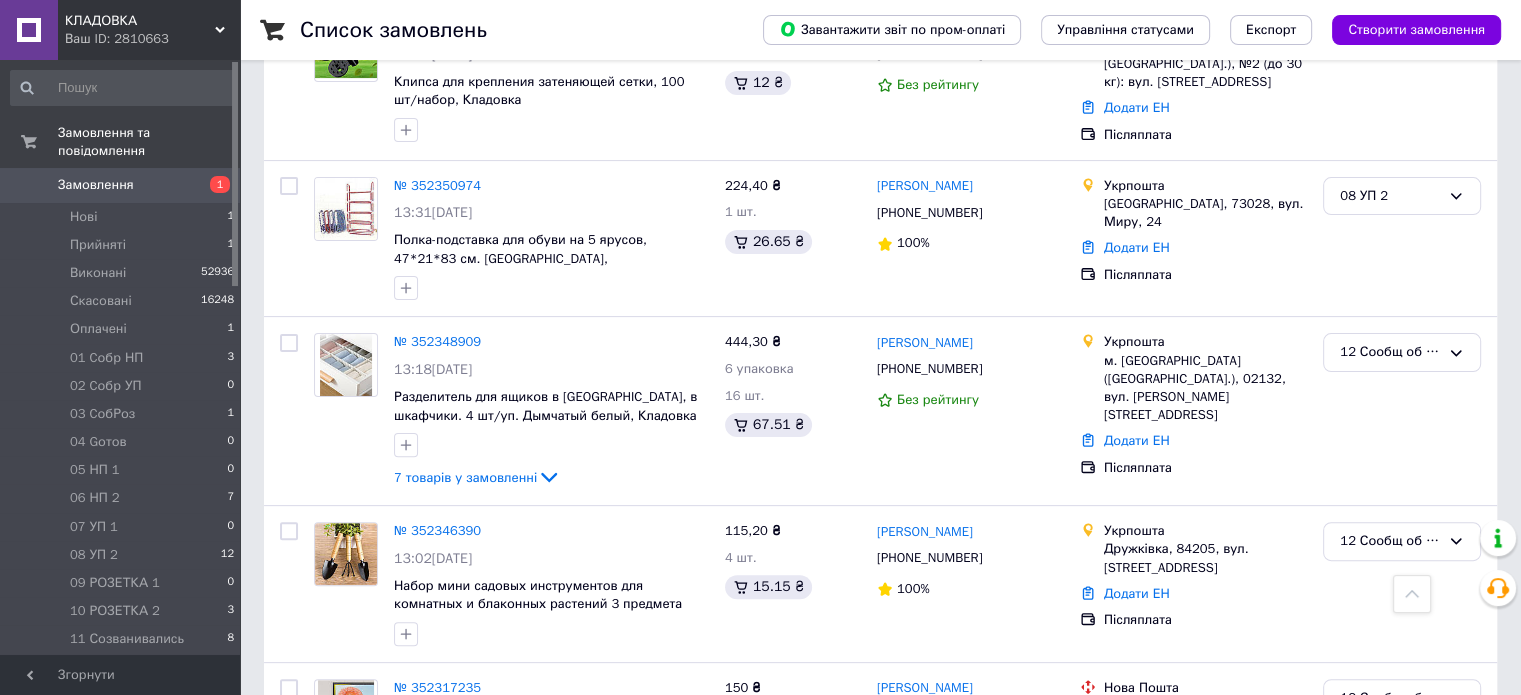 scroll, scrollTop: 608, scrollLeft: 0, axis: vertical 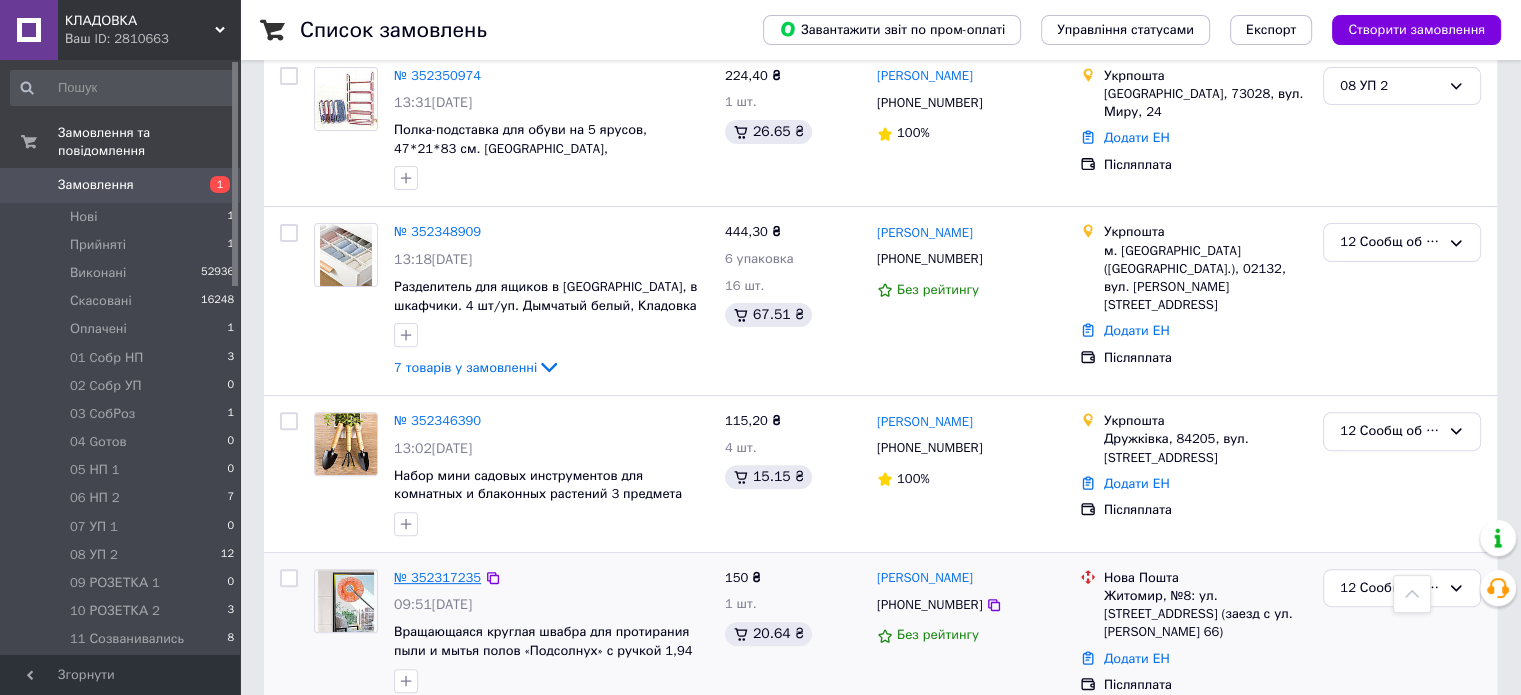 click on "№ 352317235" at bounding box center (437, 577) 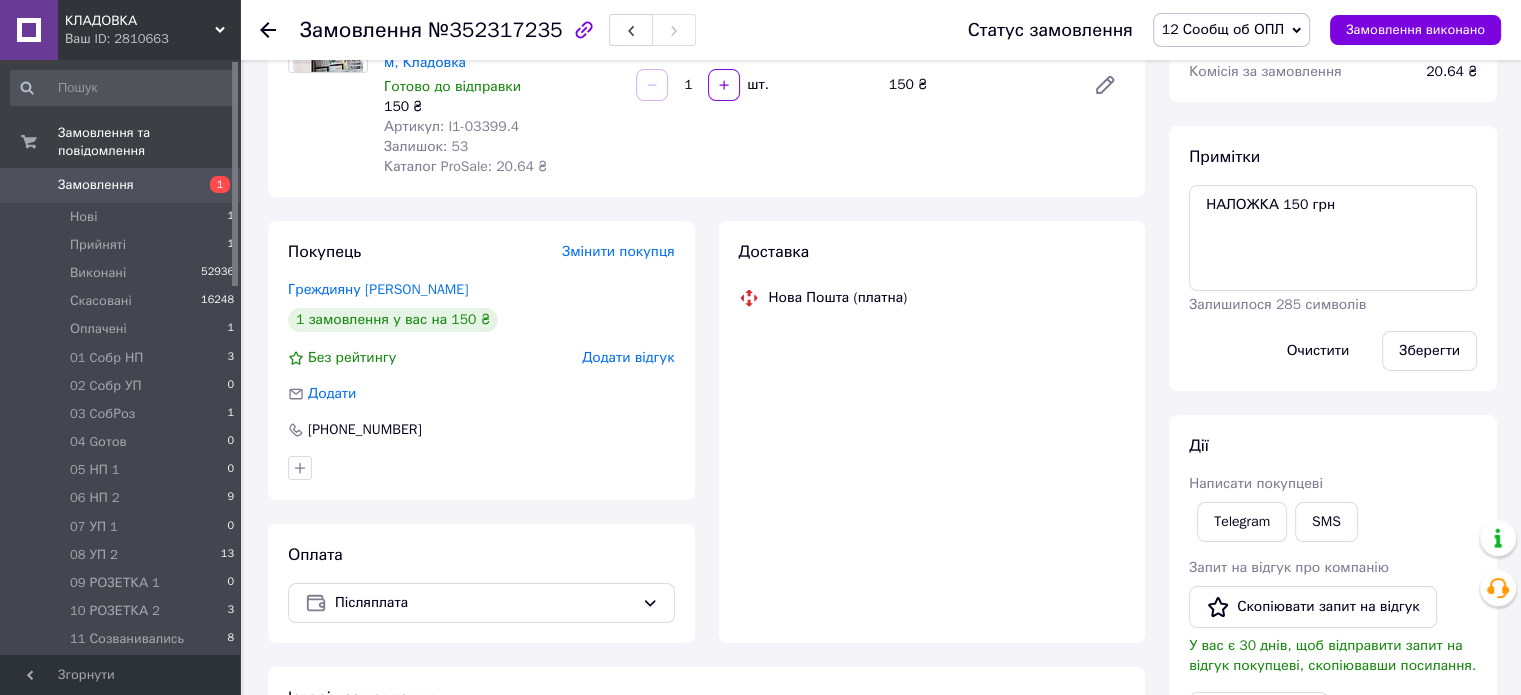 scroll, scrollTop: 608, scrollLeft: 0, axis: vertical 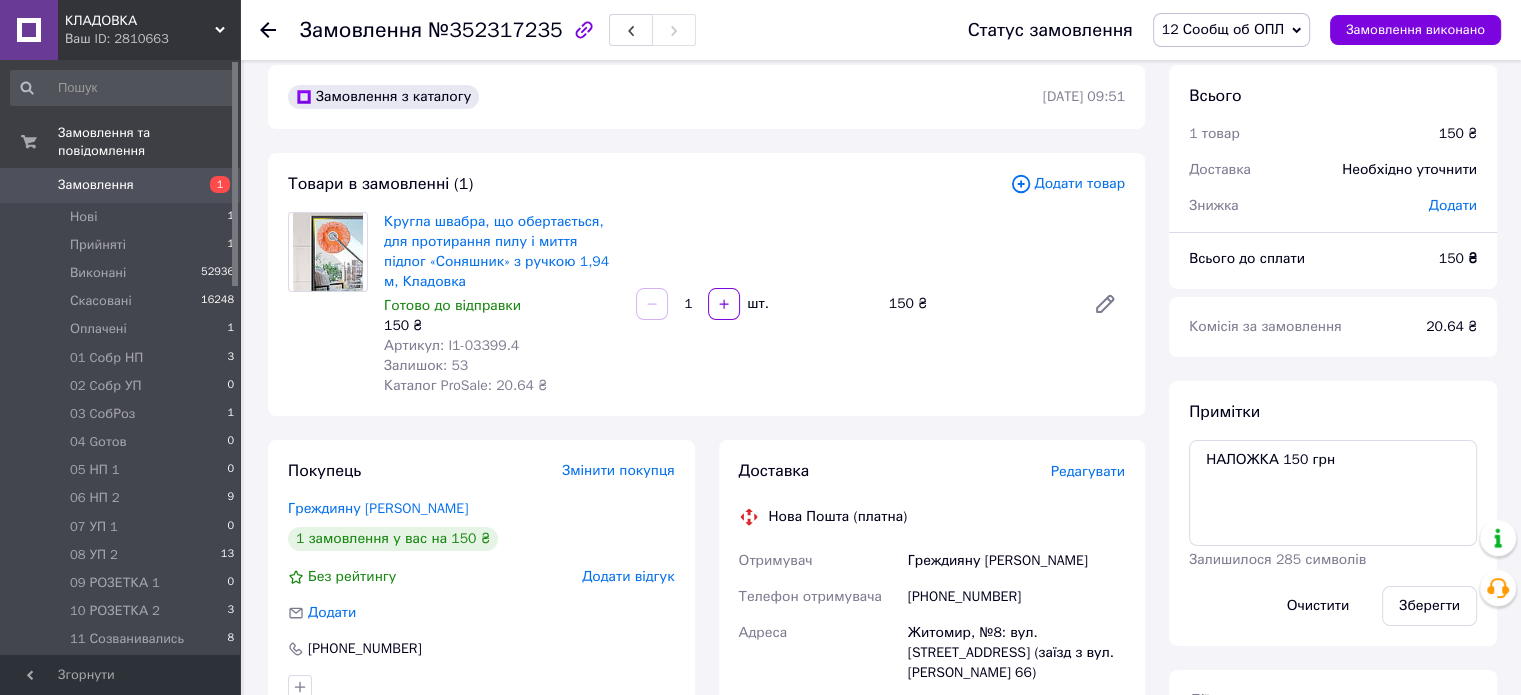 click on "12 Сообщ об ОПЛ" at bounding box center [1231, 30] 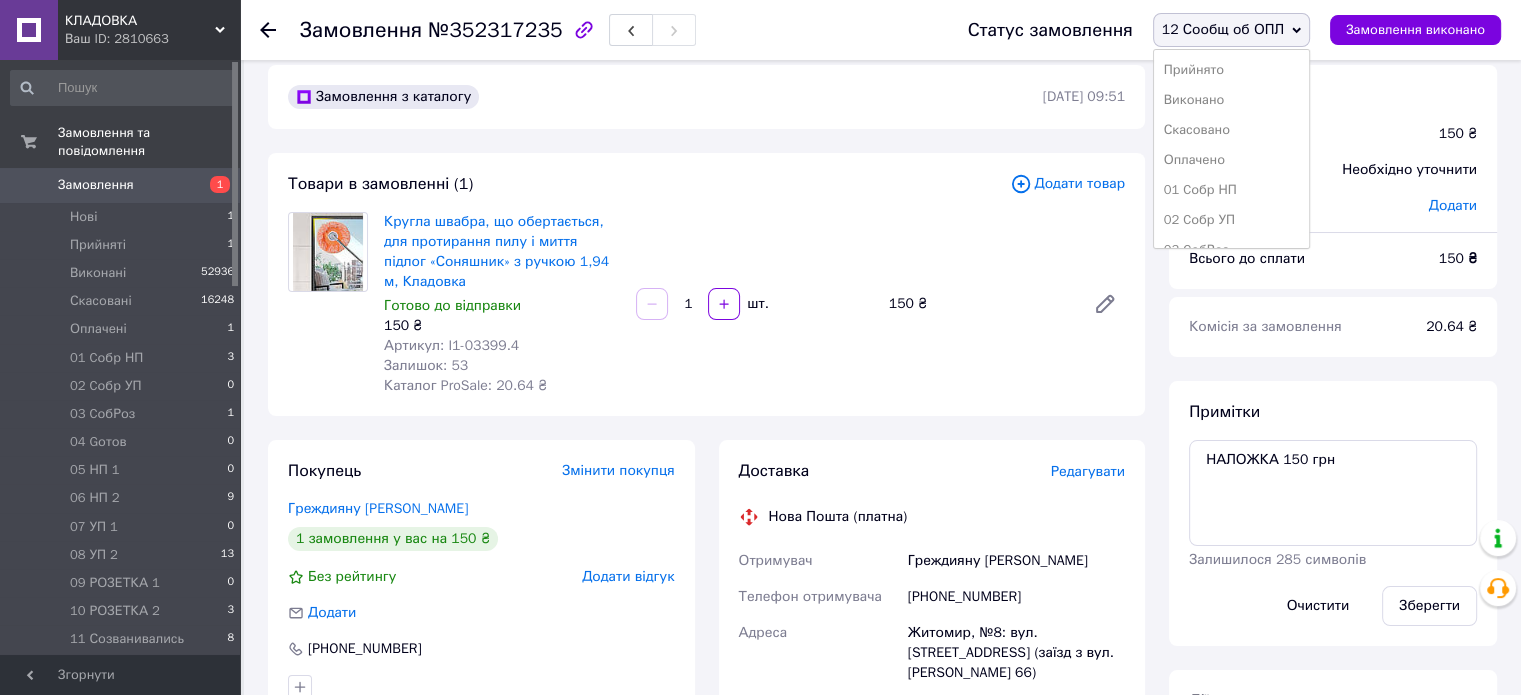 scroll, scrollTop: 173, scrollLeft: 0, axis: vertical 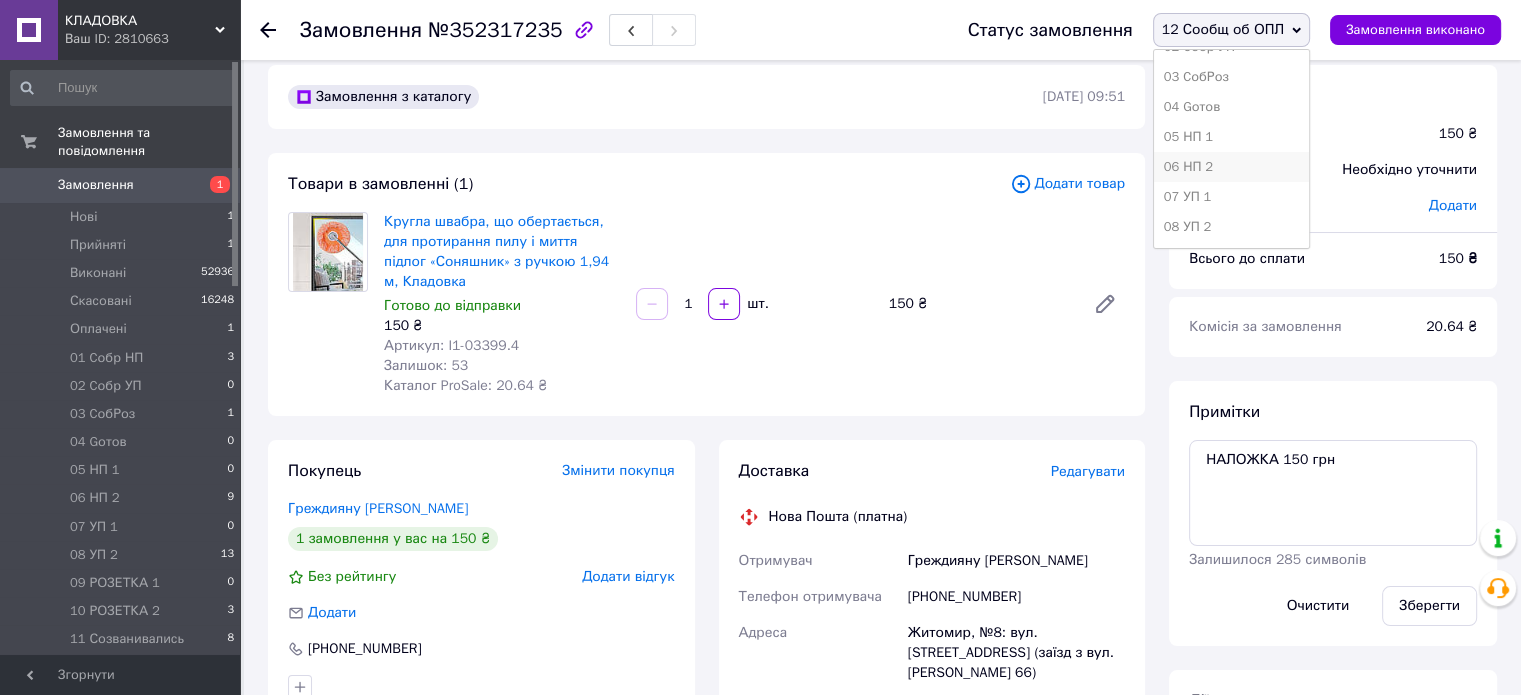 click on "06 НП 2" at bounding box center (1231, 167) 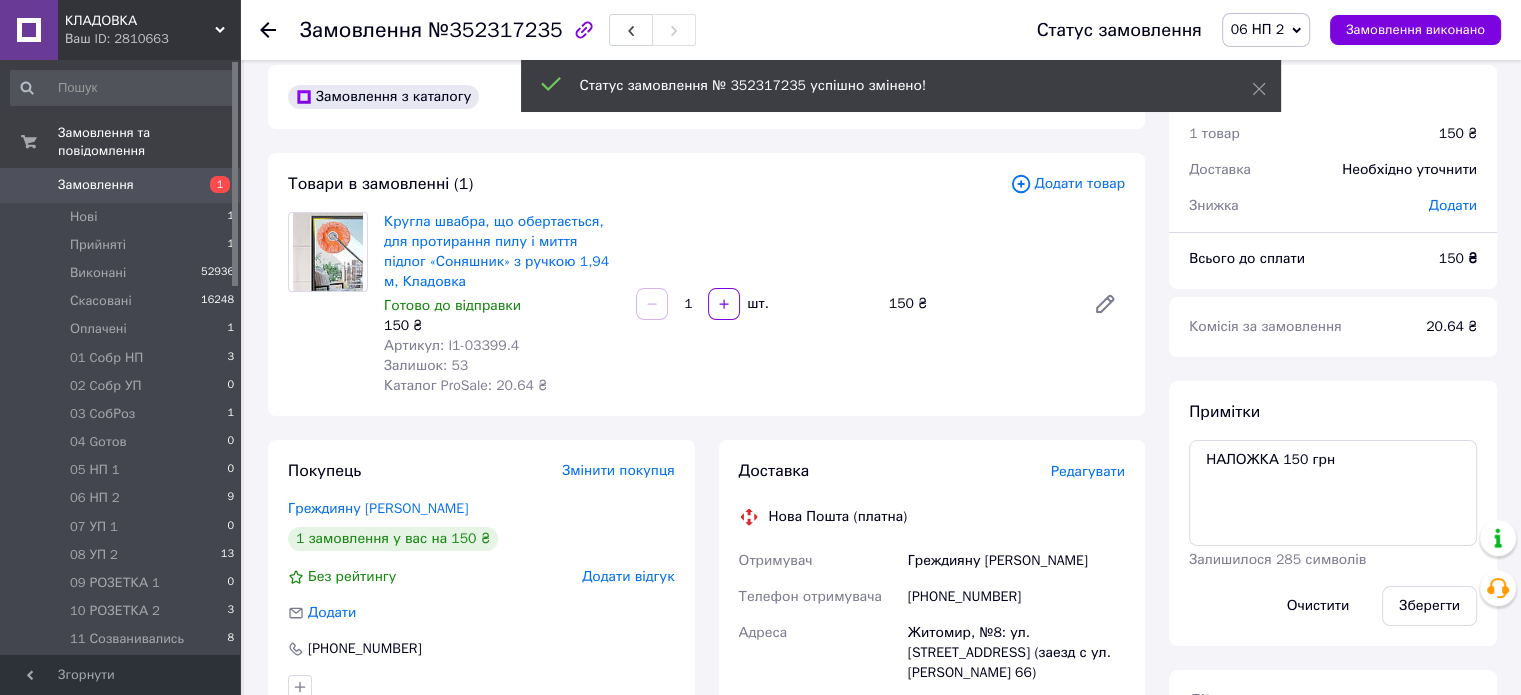 click on "12 Сообщ об ОПЛ 3" at bounding box center [123, 668] 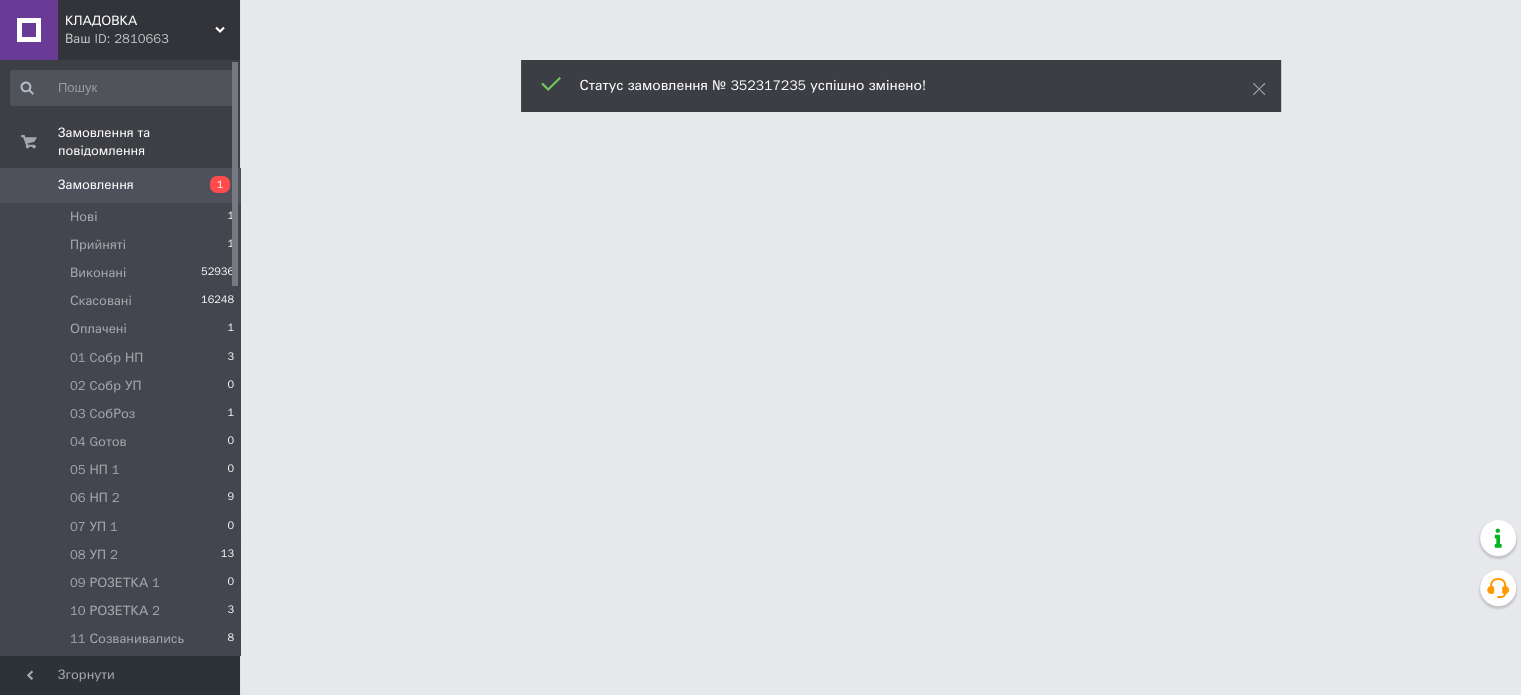 scroll, scrollTop: 0, scrollLeft: 0, axis: both 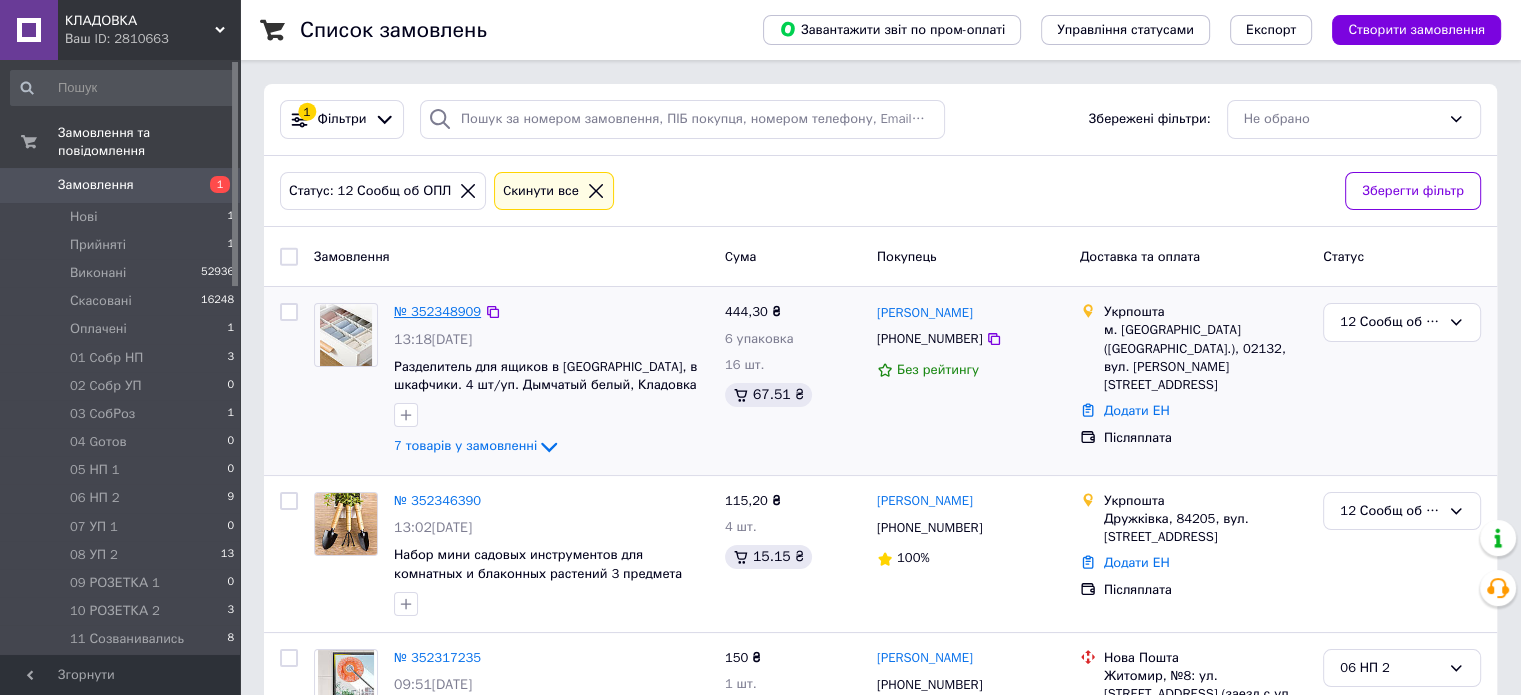 click on "№ 352348909" at bounding box center (437, 311) 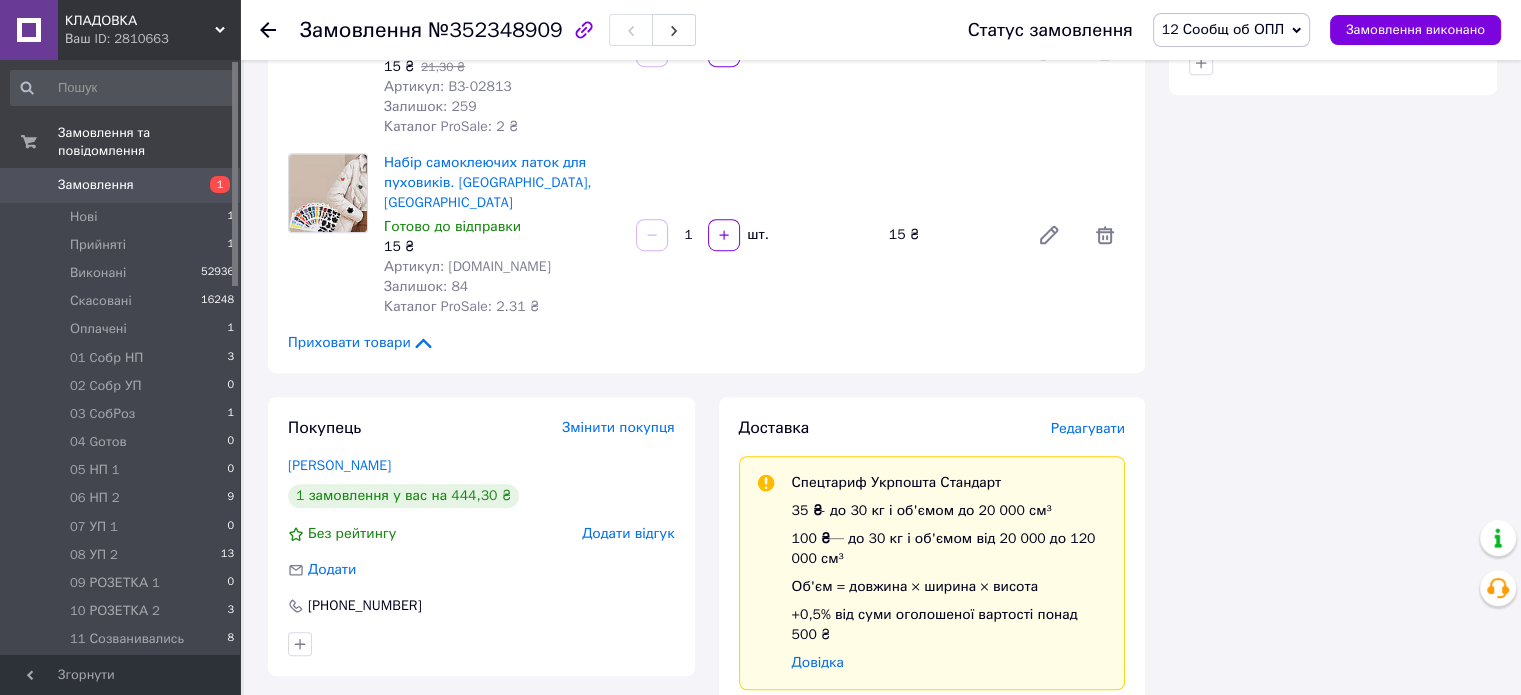 scroll, scrollTop: 1296, scrollLeft: 0, axis: vertical 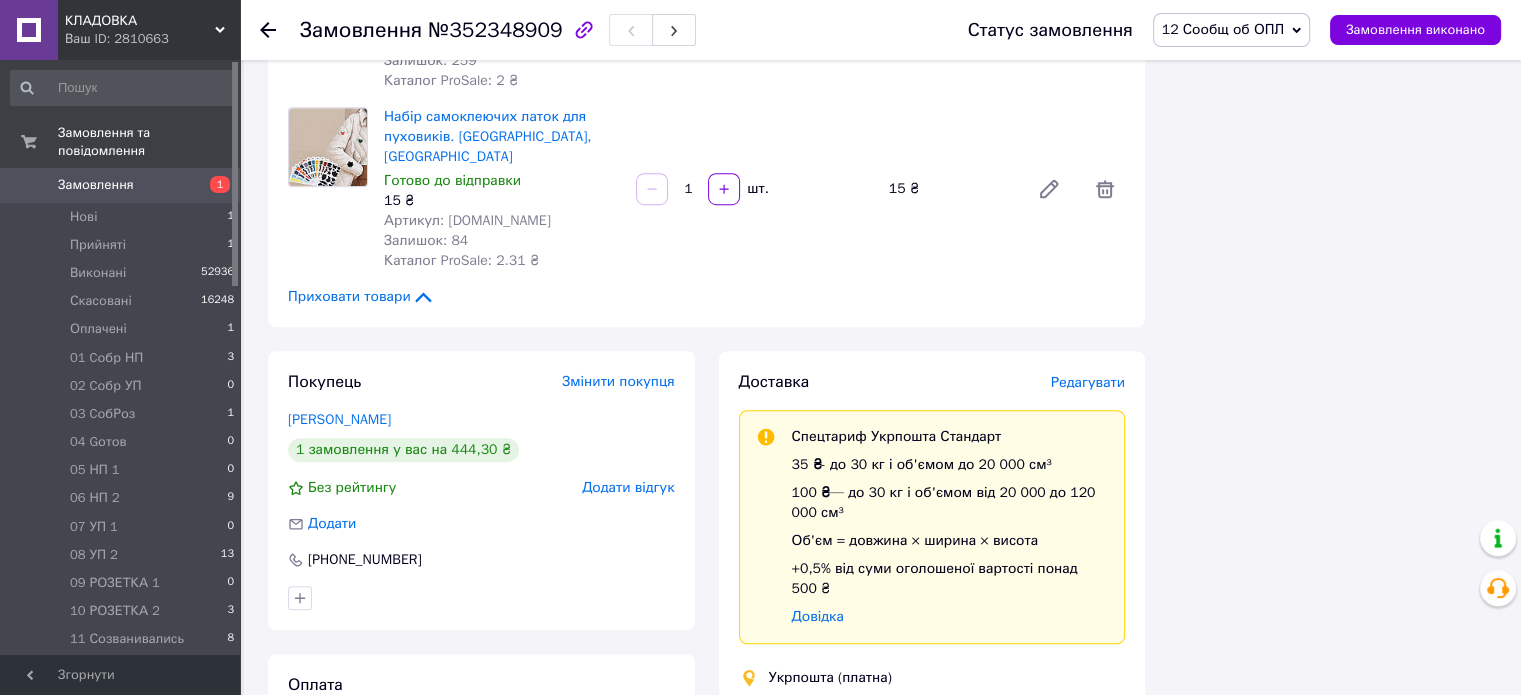 click on "12 Сообщ об ОПЛ" at bounding box center (1231, 30) 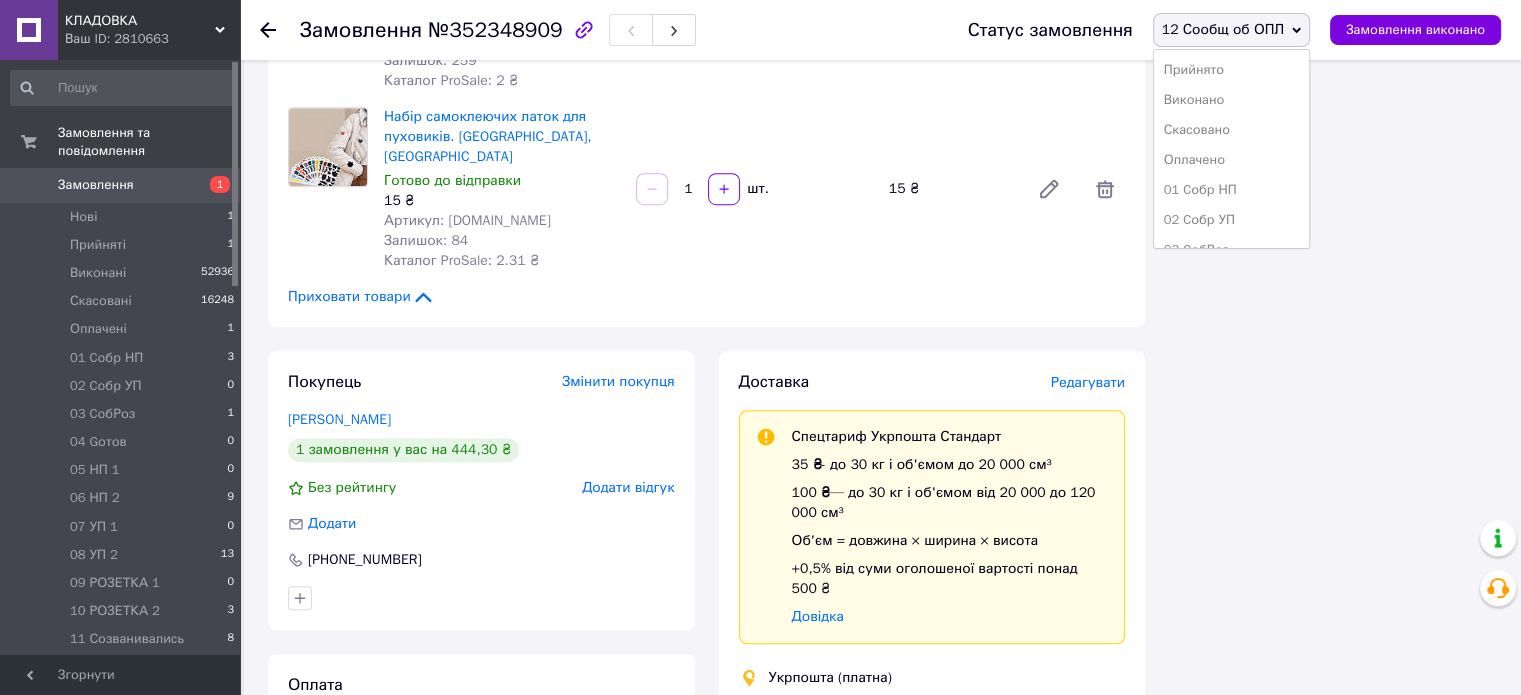 scroll, scrollTop: 173, scrollLeft: 0, axis: vertical 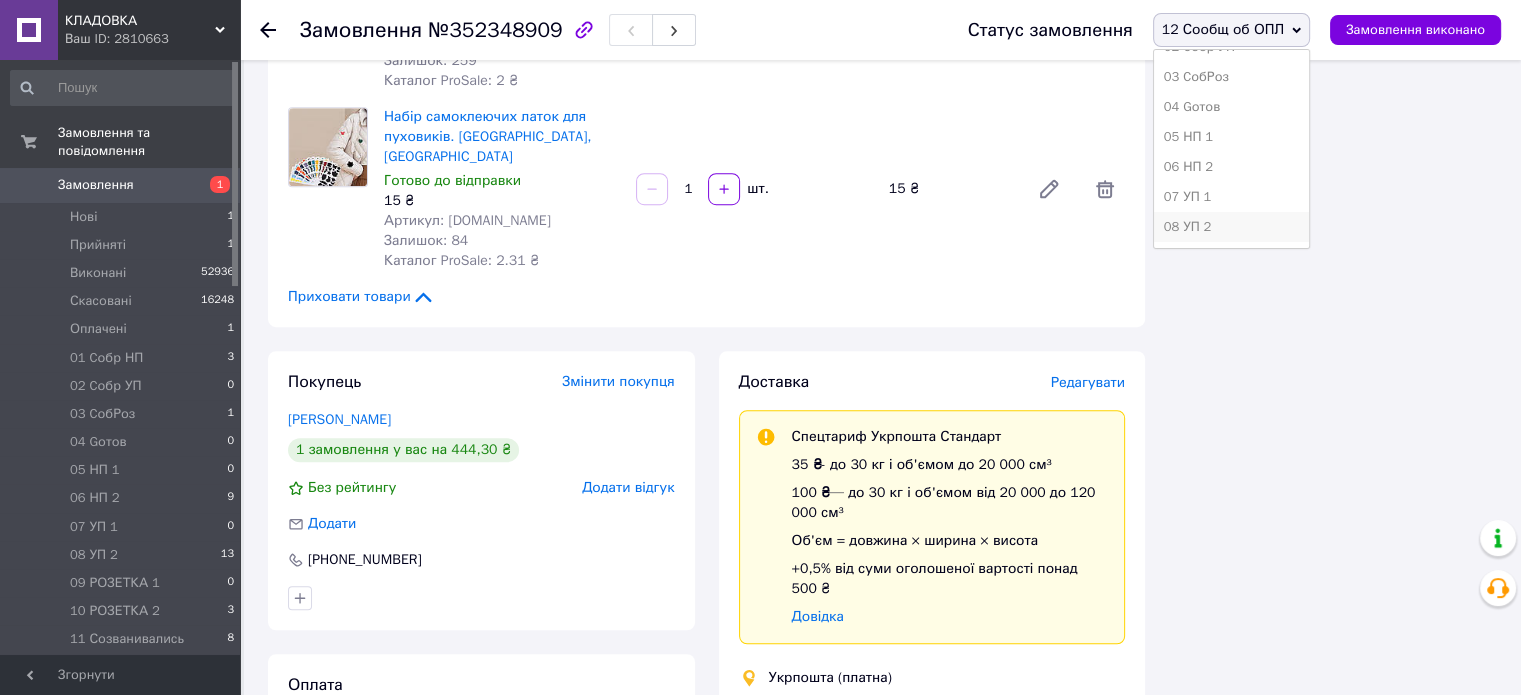 click on "08 УП 2" at bounding box center [1231, 227] 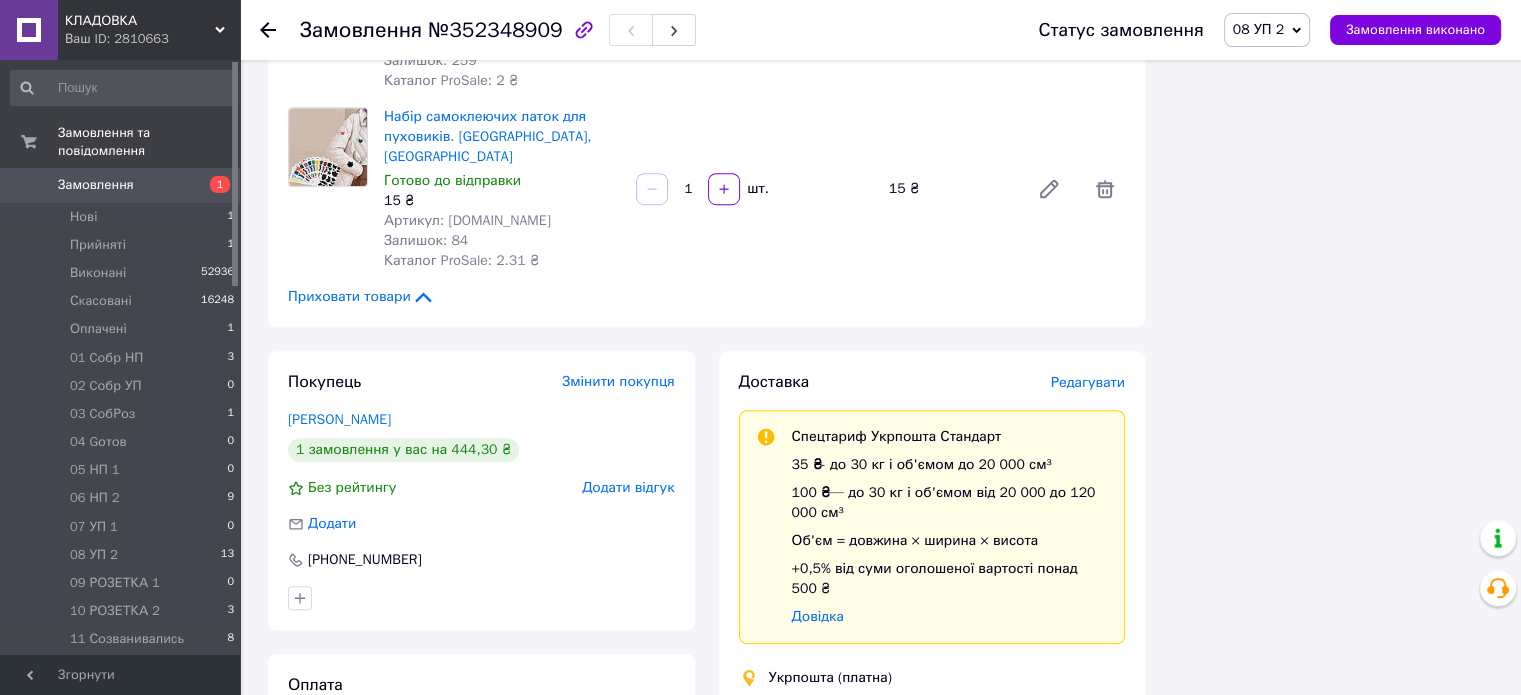 click on "3" at bounding box center [230, 668] 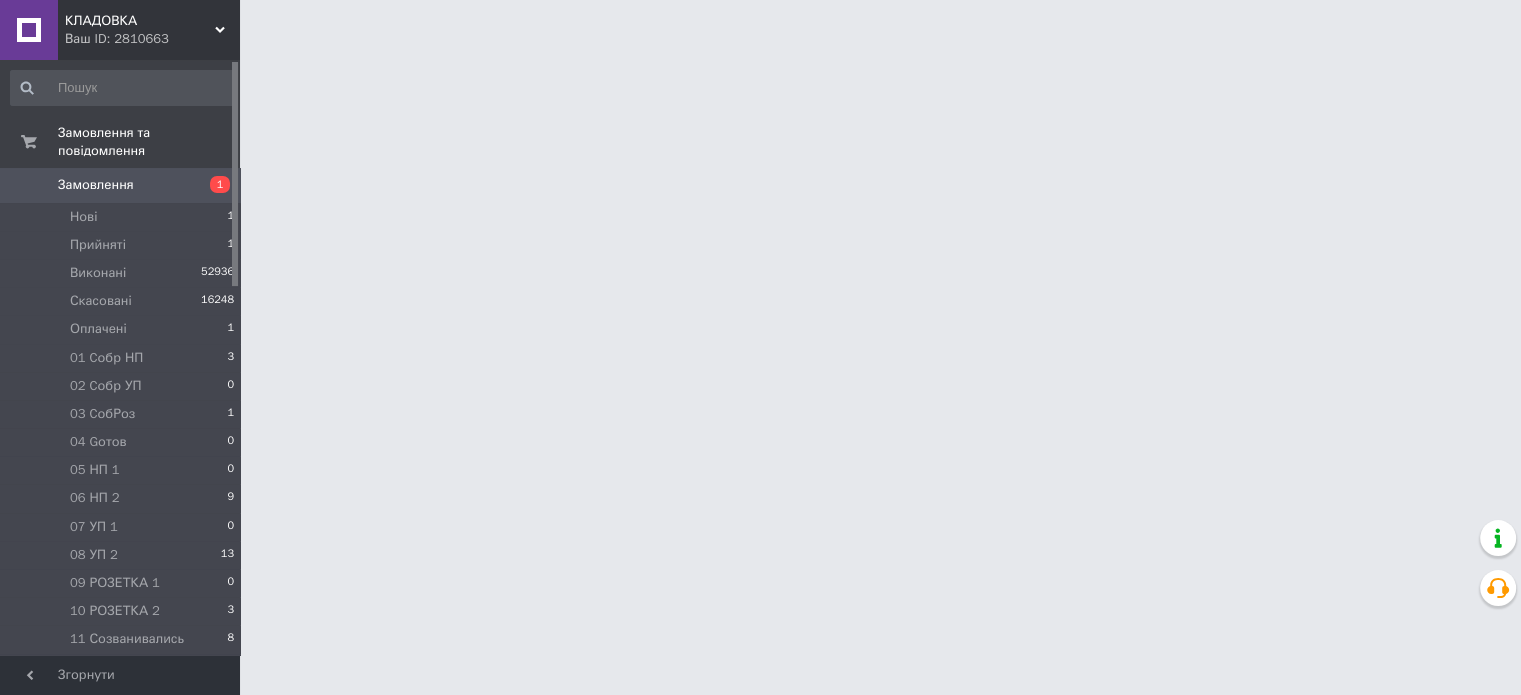 scroll, scrollTop: 0, scrollLeft: 0, axis: both 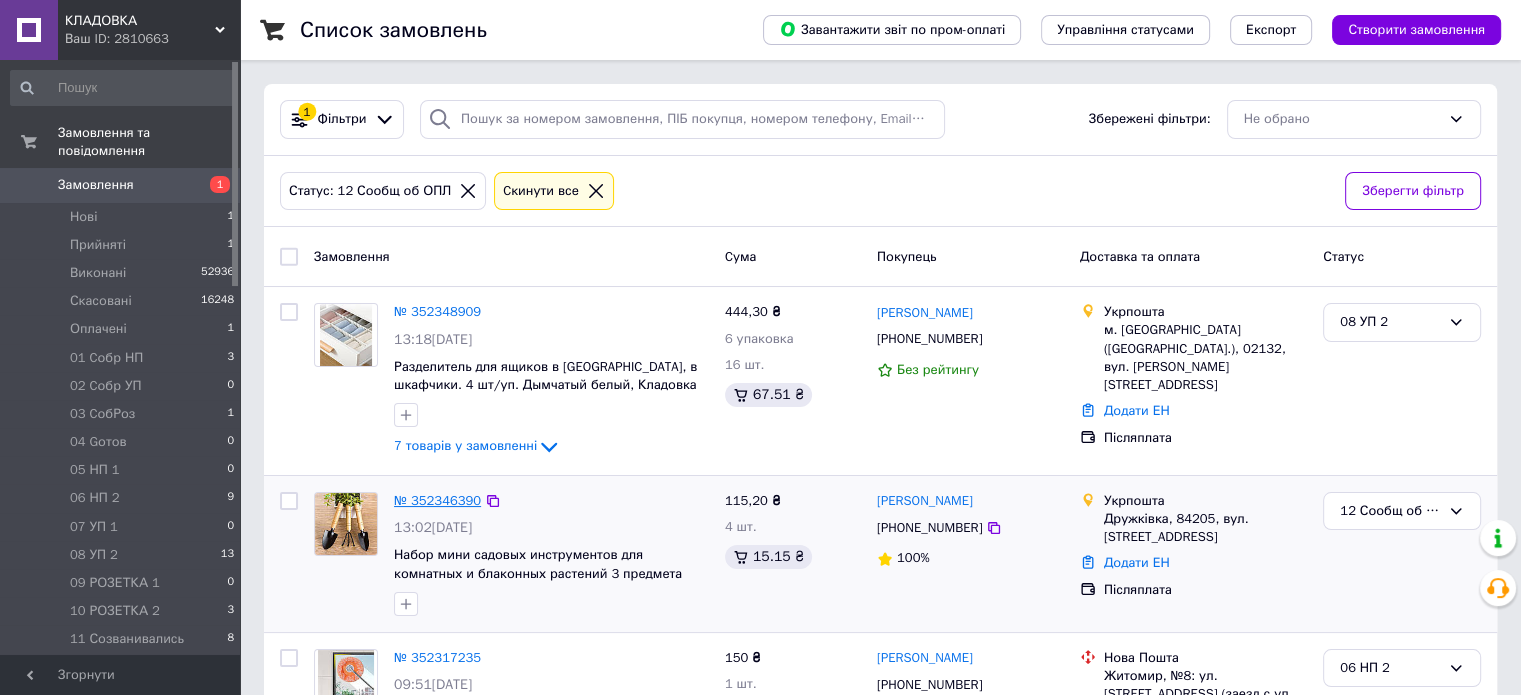 click on "№ 352346390" at bounding box center [437, 500] 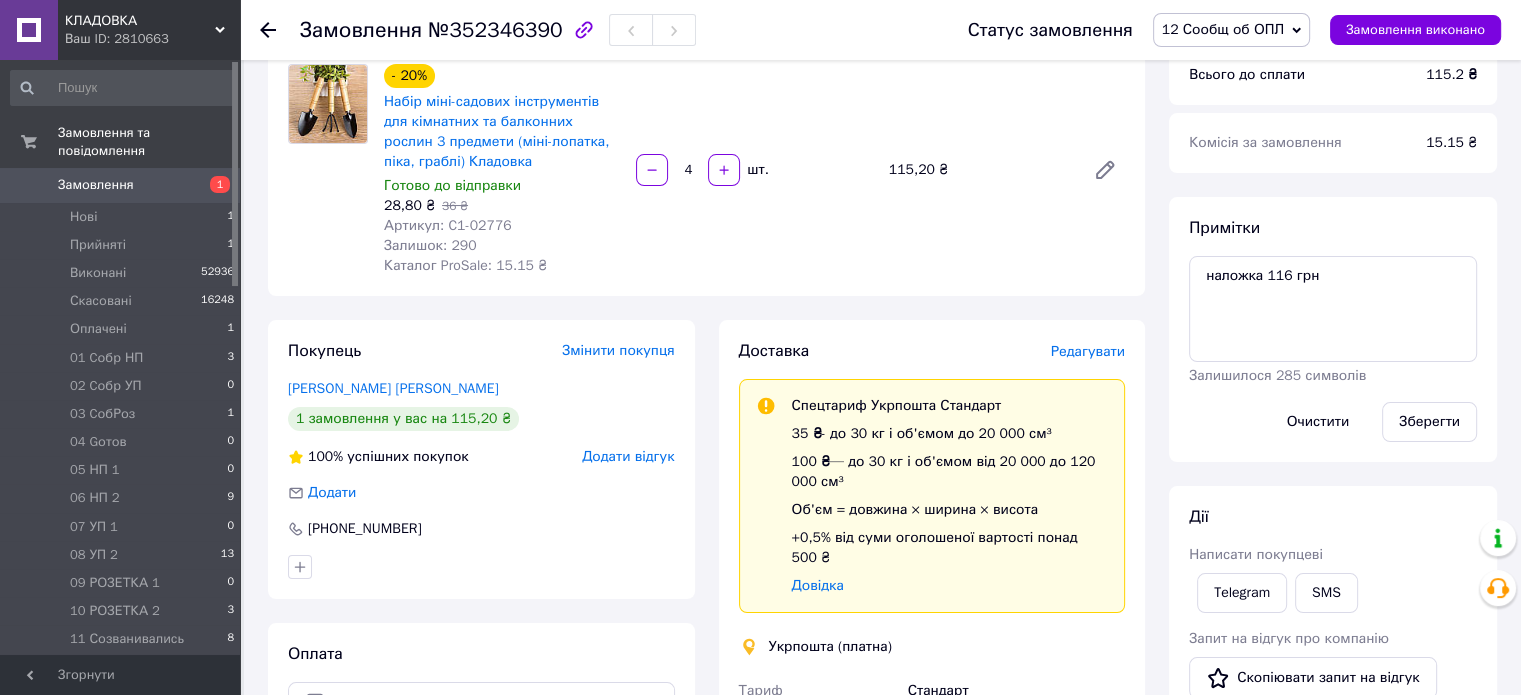 scroll, scrollTop: 187, scrollLeft: 0, axis: vertical 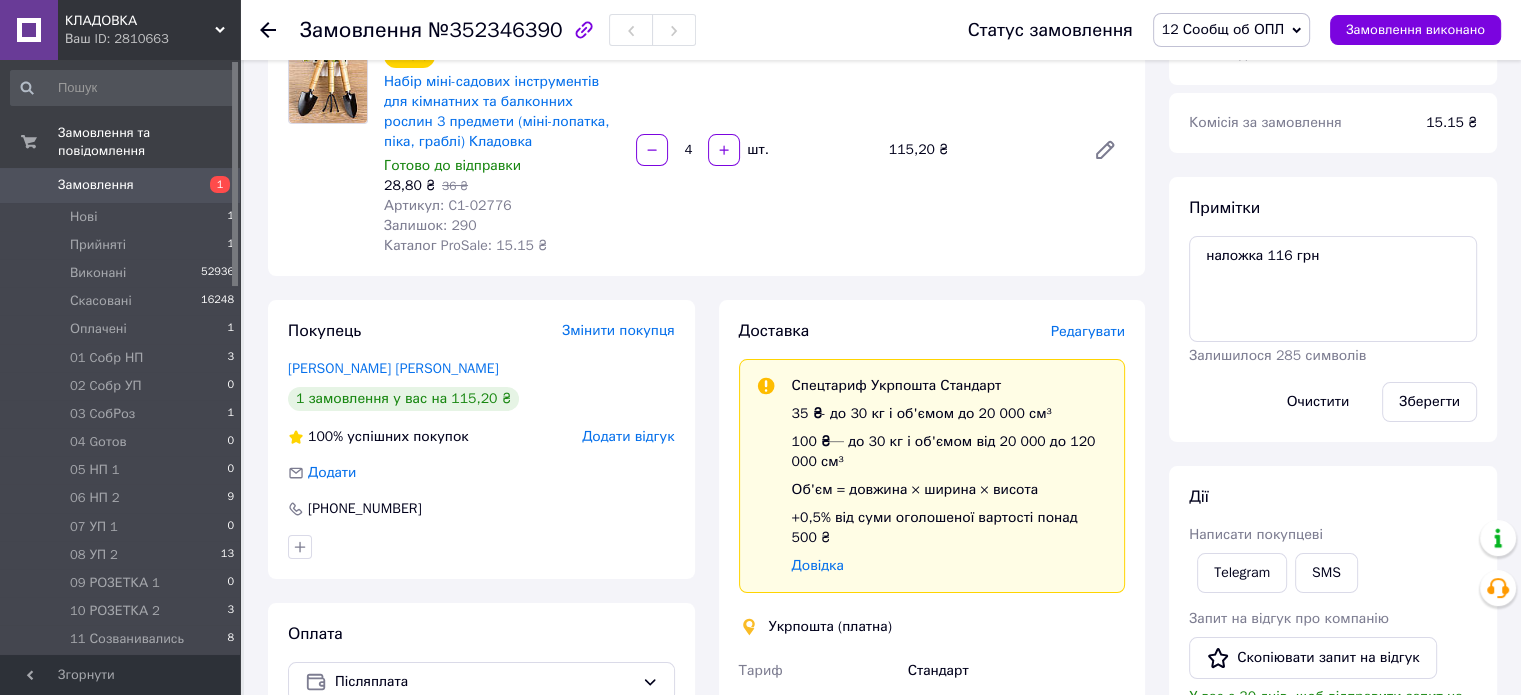 click 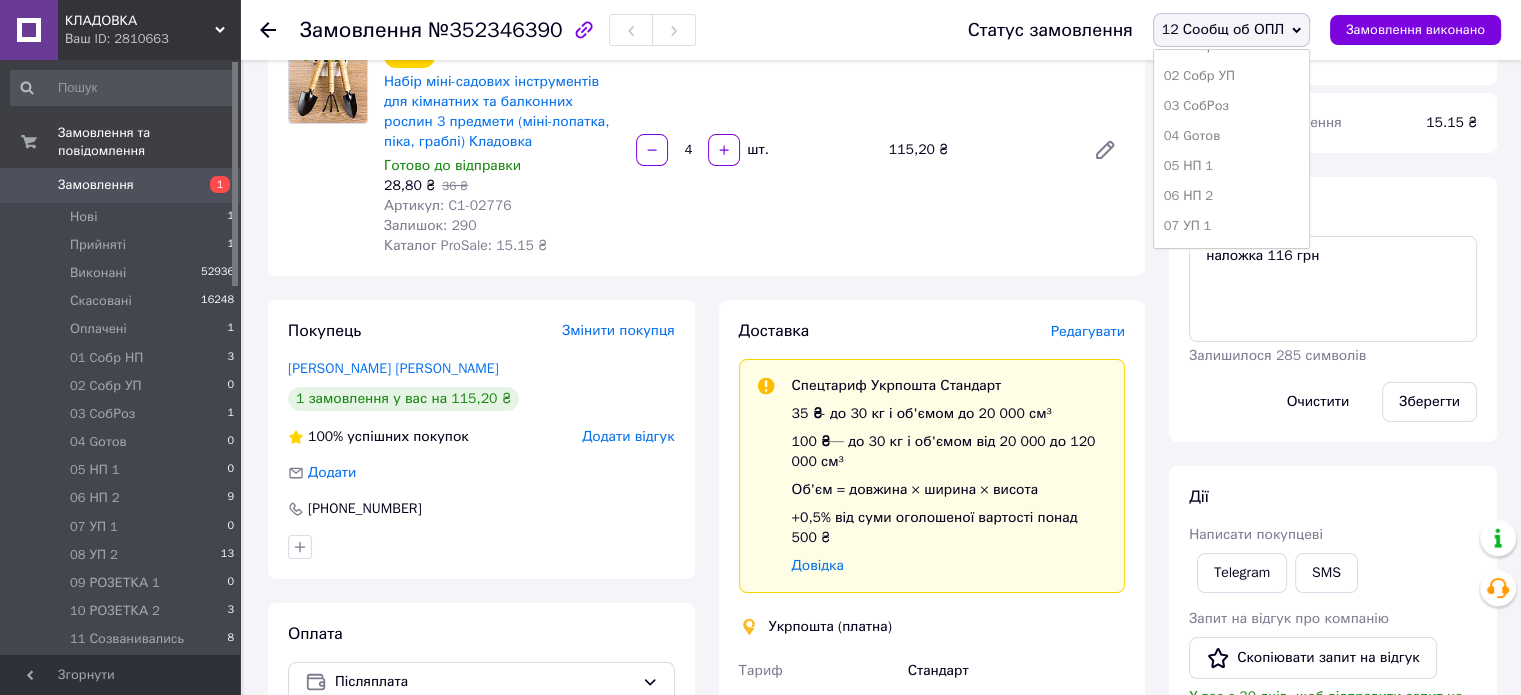 scroll, scrollTop: 173, scrollLeft: 0, axis: vertical 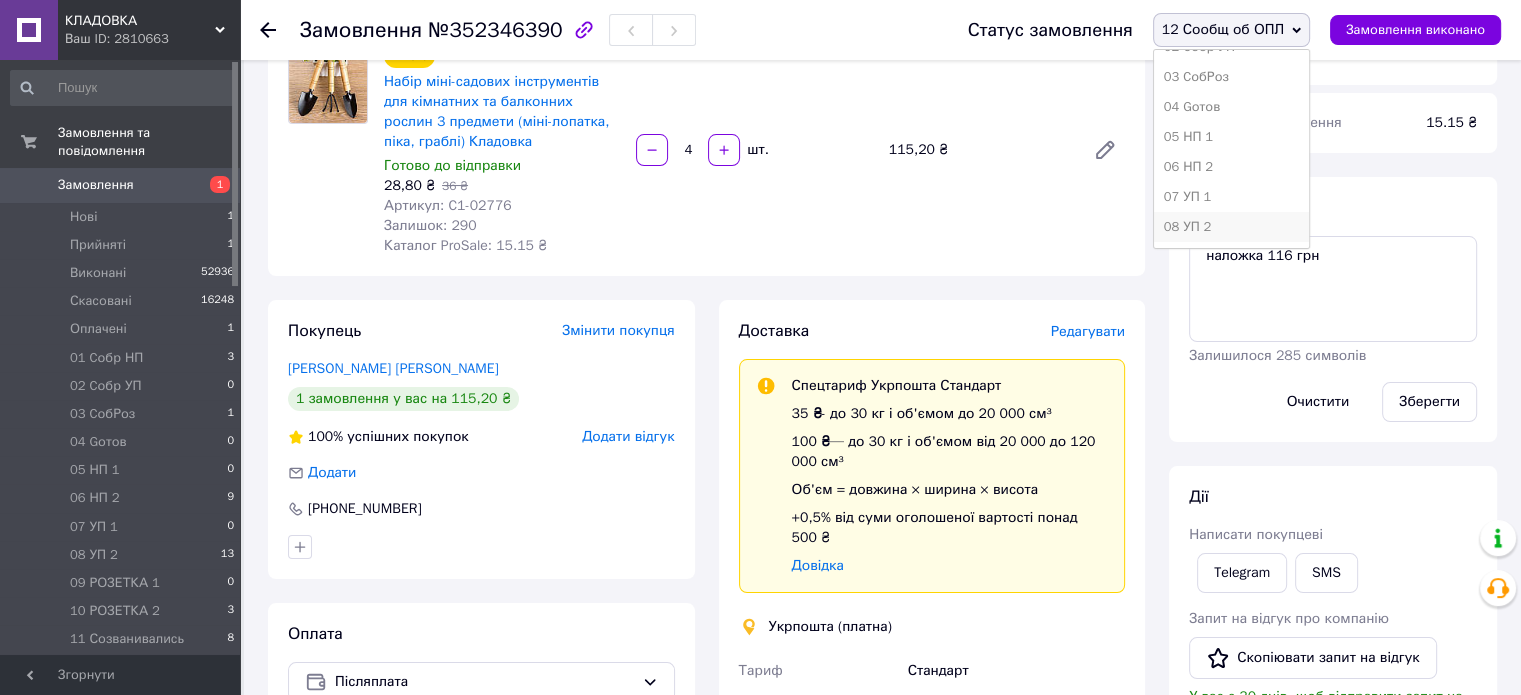 click on "08 УП 2" at bounding box center (1231, 227) 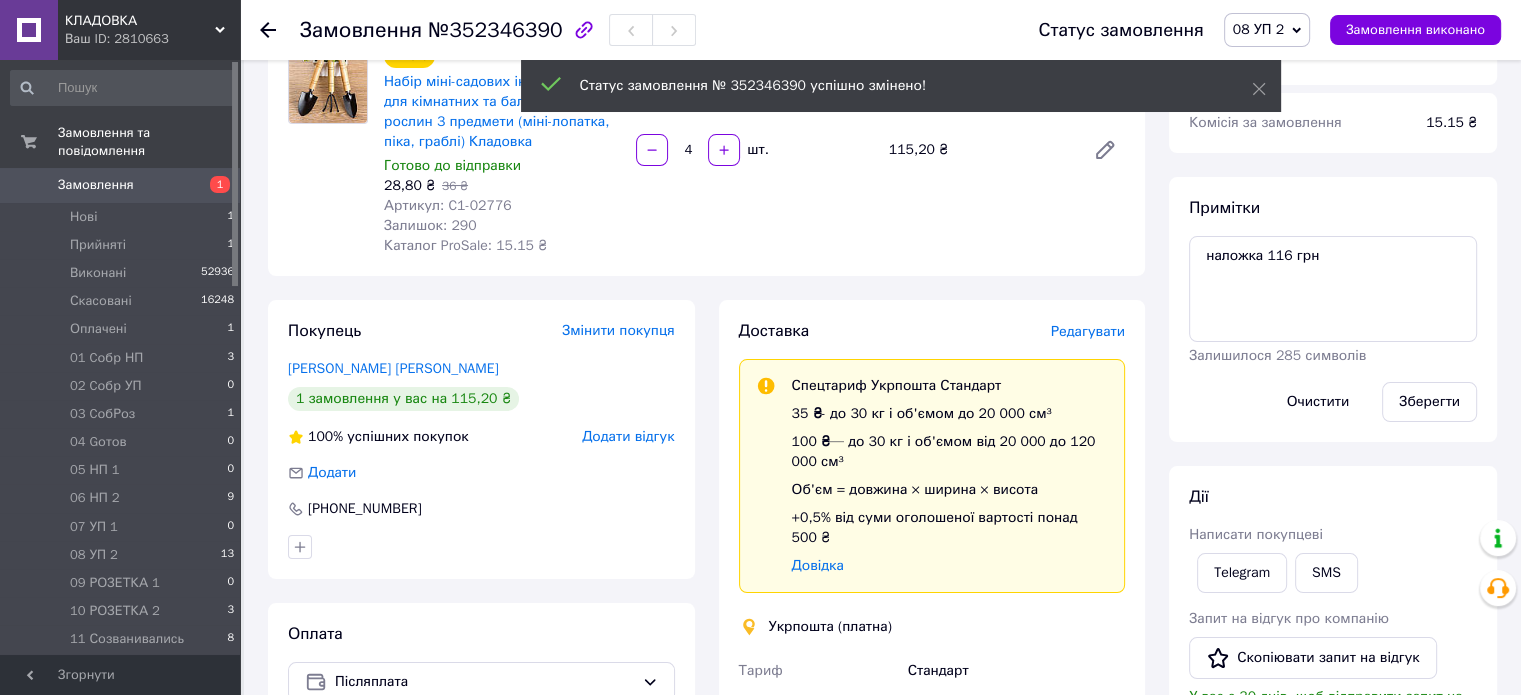 click on "12 Сообщ об ОПЛ" at bounding box center [127, 668] 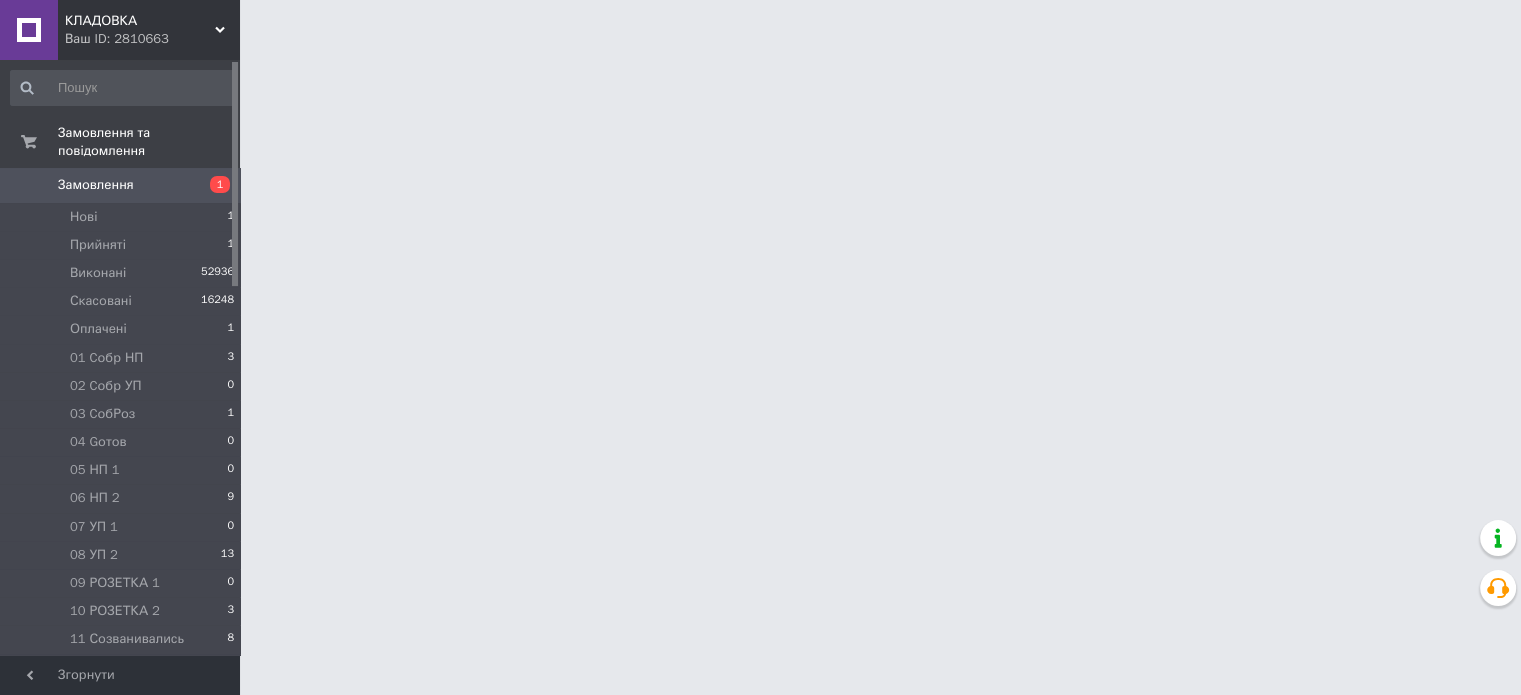 scroll, scrollTop: 0, scrollLeft: 0, axis: both 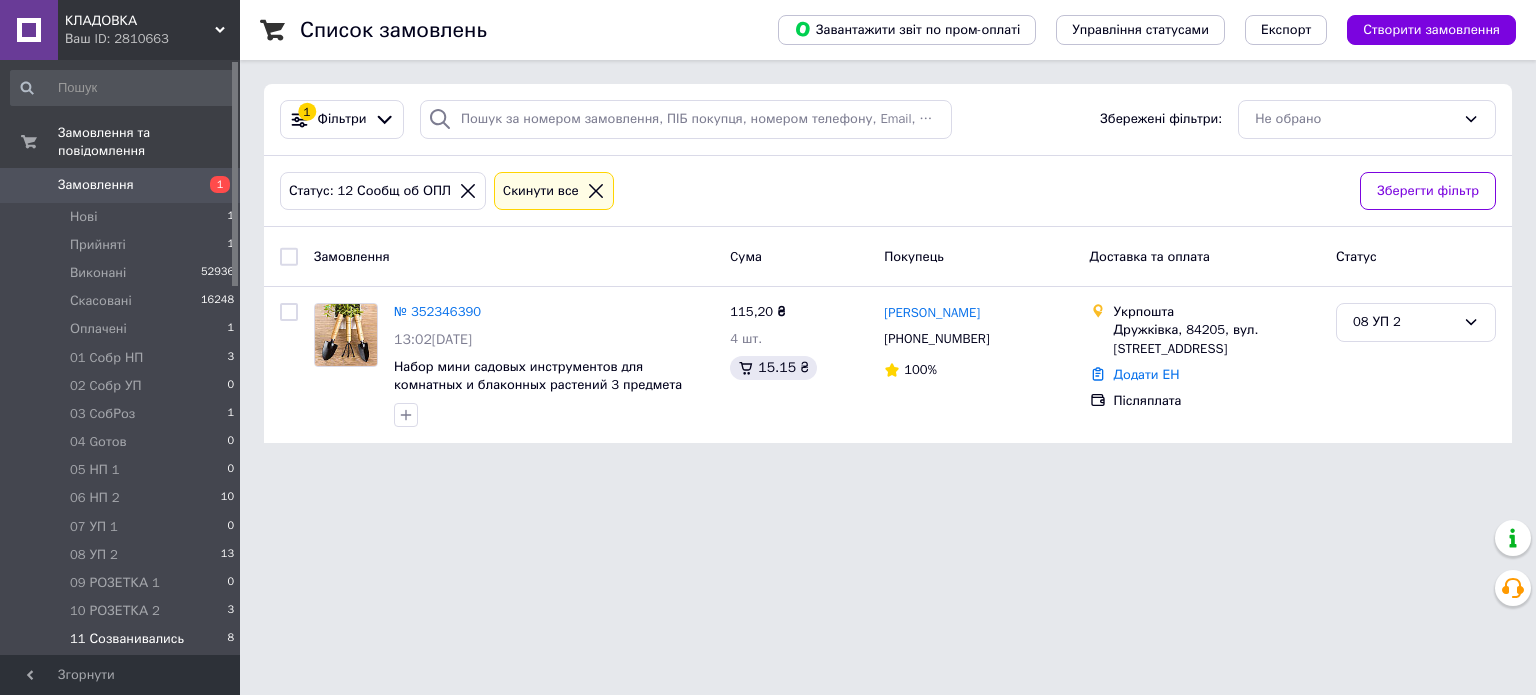 click on "11 Созванивались 8" at bounding box center [123, 639] 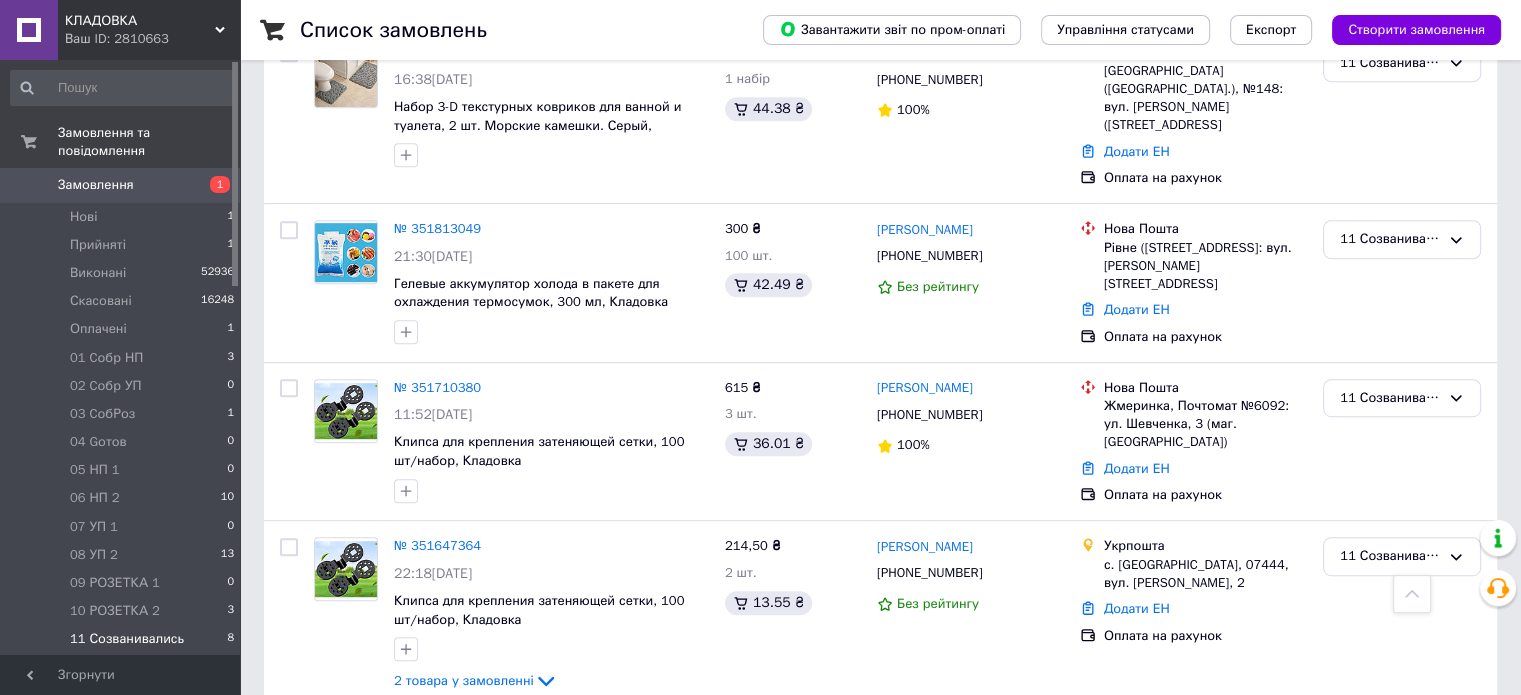 scroll, scrollTop: 964, scrollLeft: 0, axis: vertical 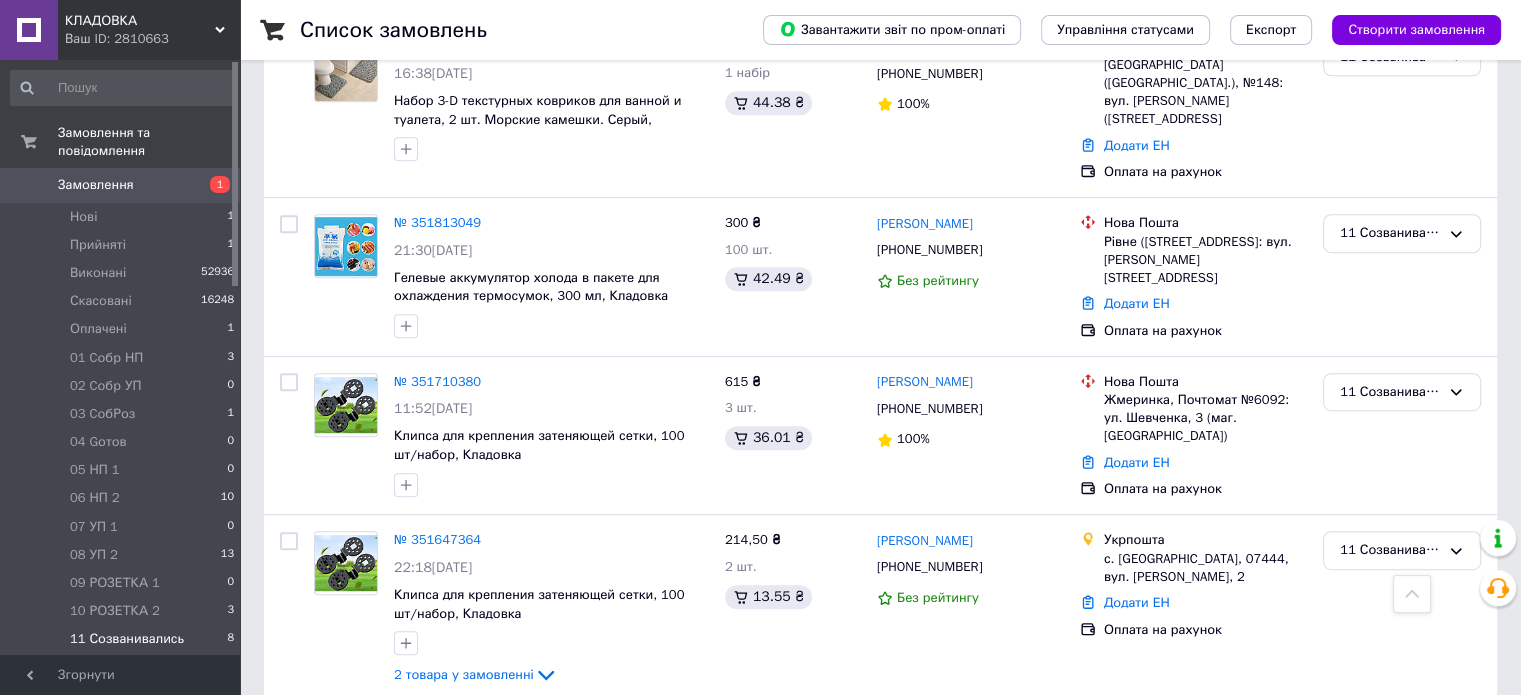 click on "Замовлення 1" at bounding box center [123, 185] 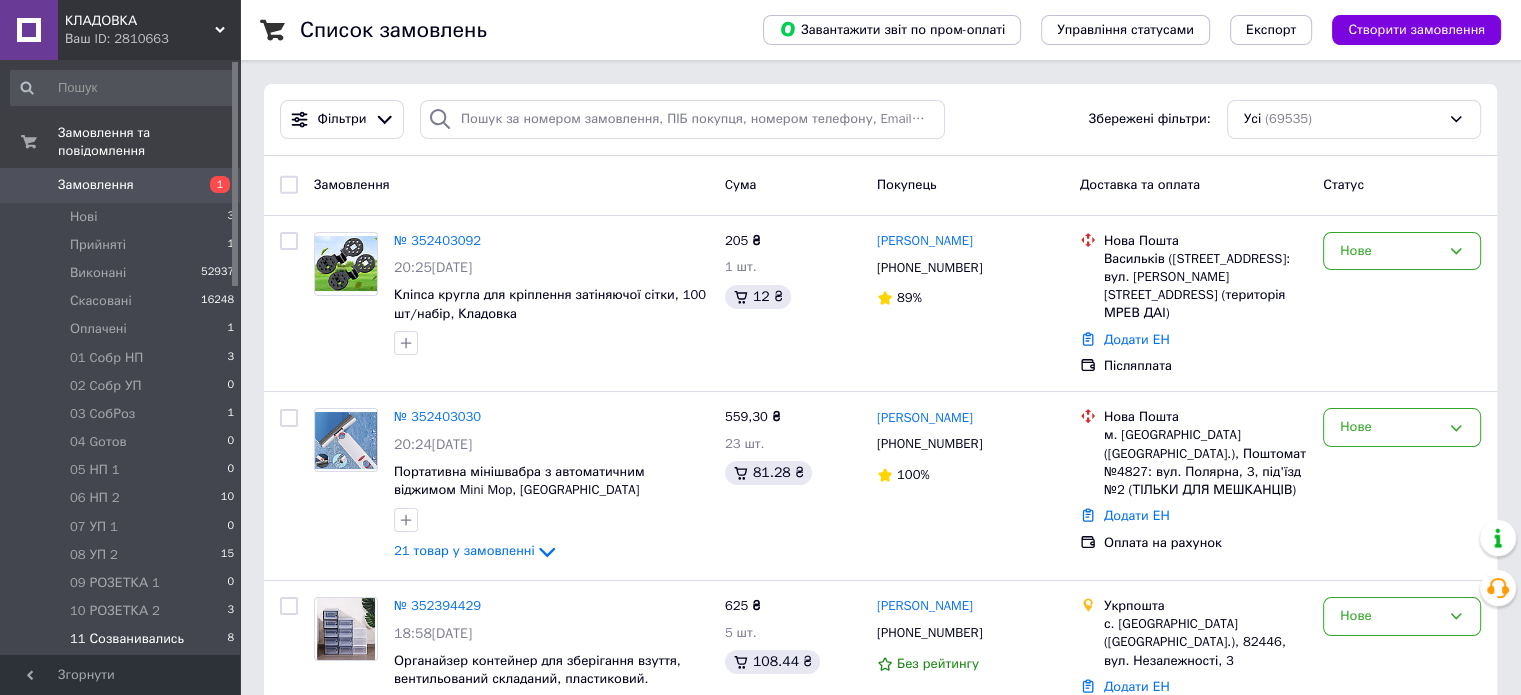 click on "8" at bounding box center (230, 639) 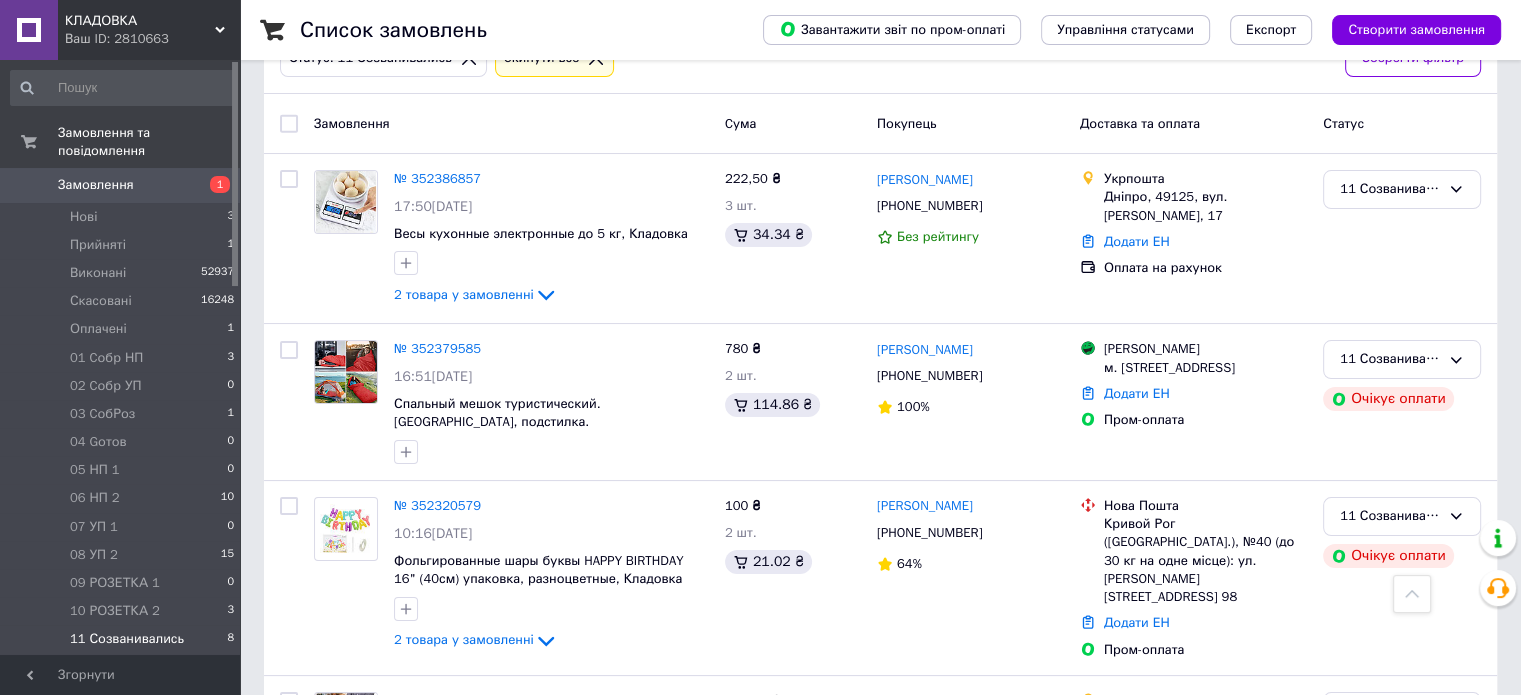 scroll, scrollTop: 0, scrollLeft: 0, axis: both 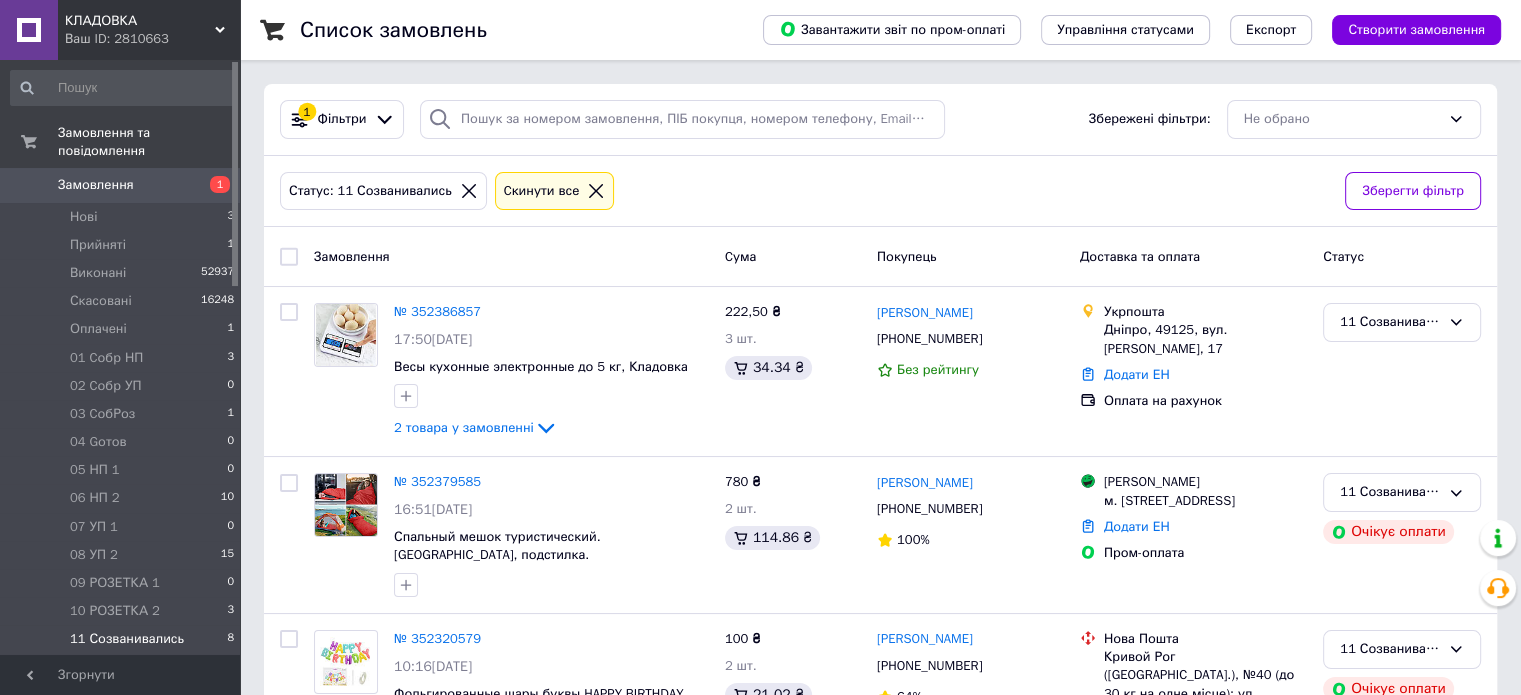 click on "11 Созванивались 8" at bounding box center (123, 639) 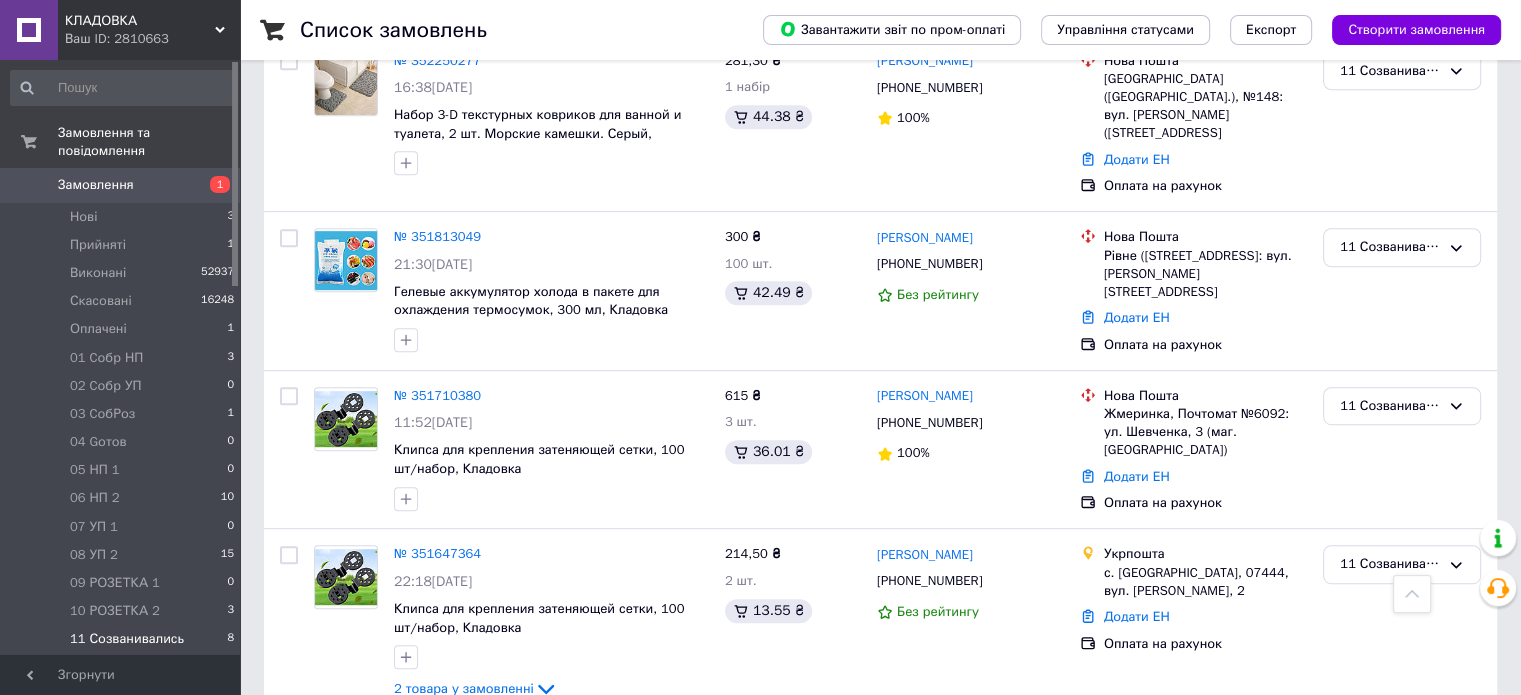 scroll, scrollTop: 964, scrollLeft: 0, axis: vertical 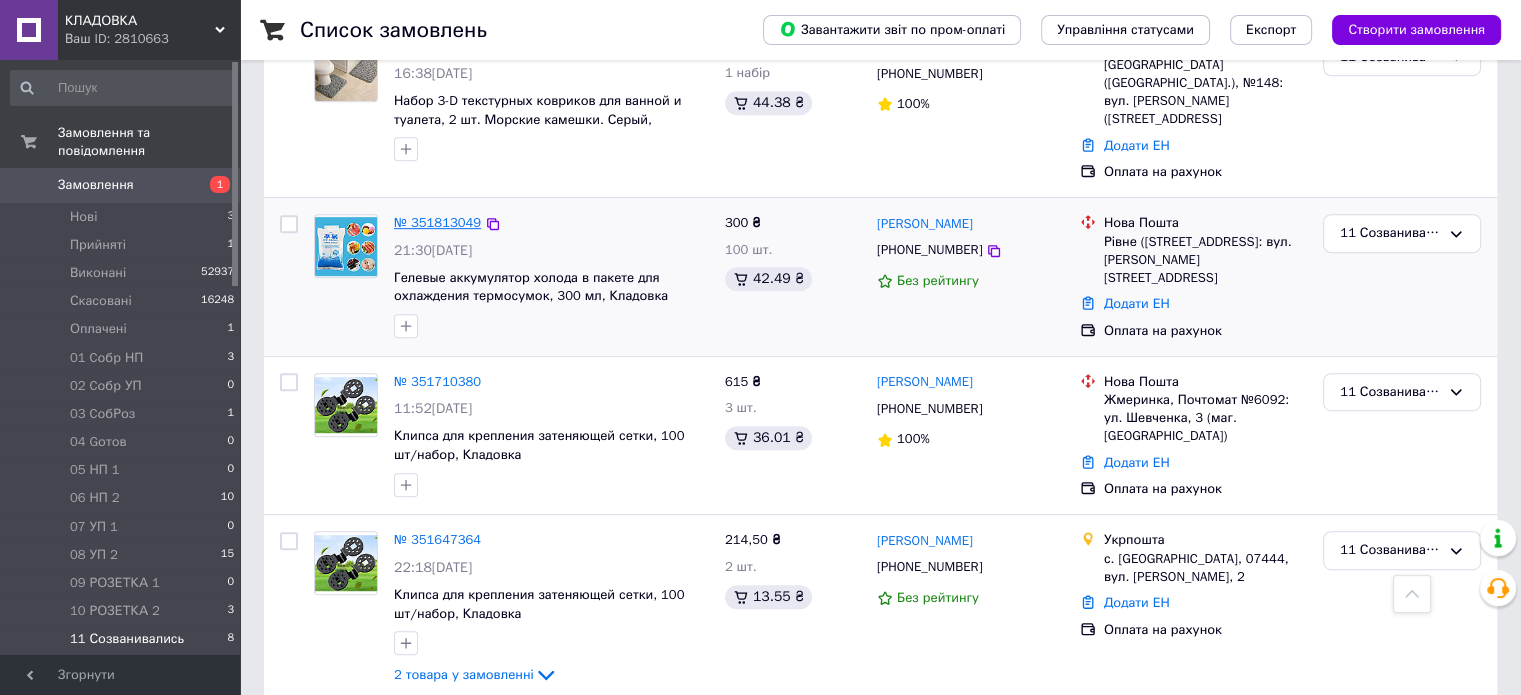 click on "№ 351813049" at bounding box center (437, 222) 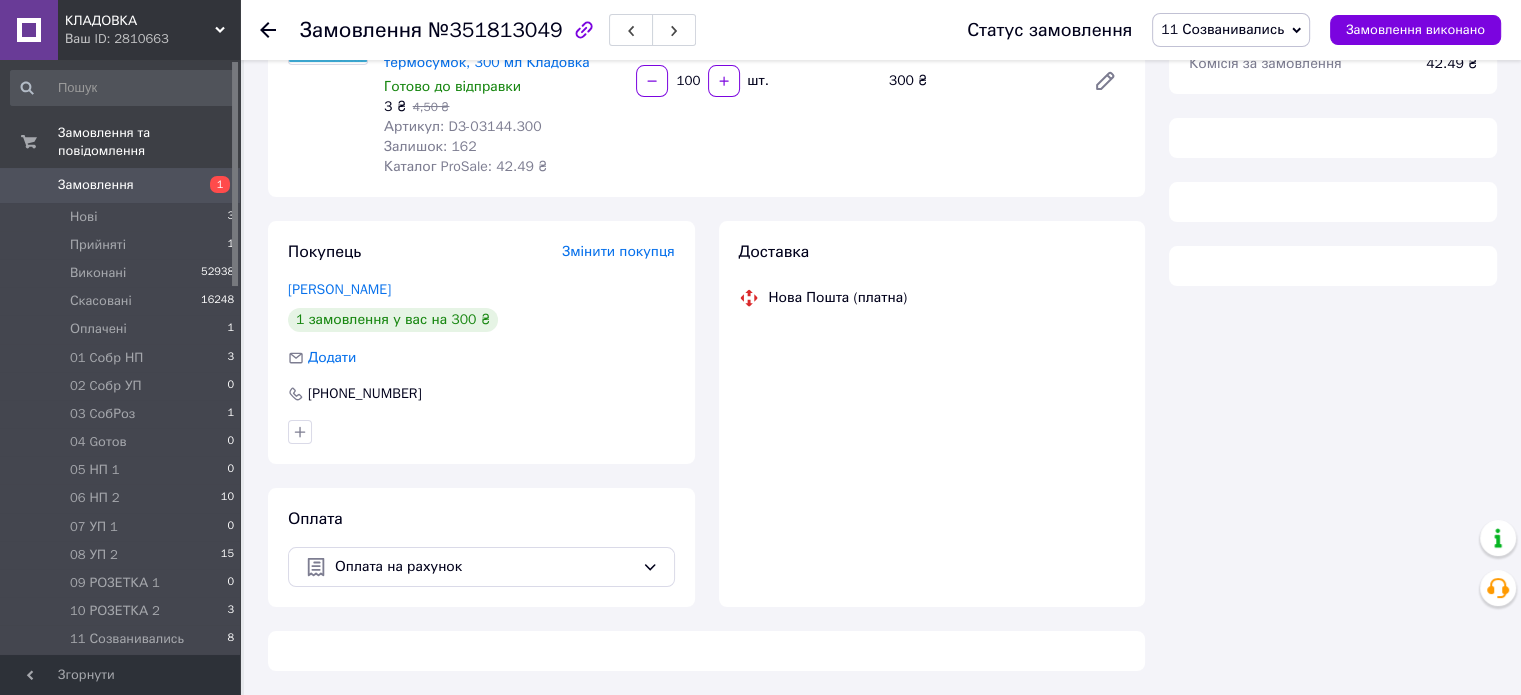 scroll, scrollTop: 704, scrollLeft: 0, axis: vertical 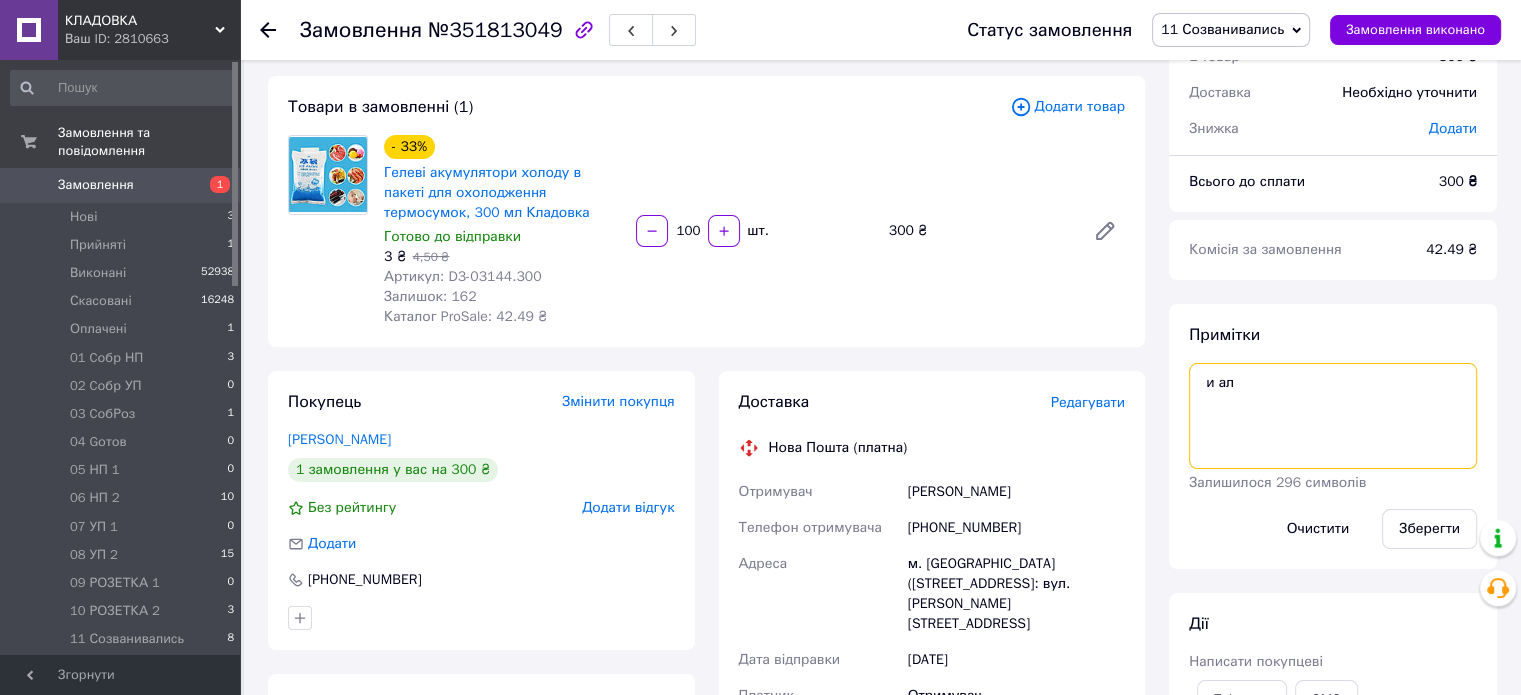 click on "и ал" at bounding box center [1333, 416] 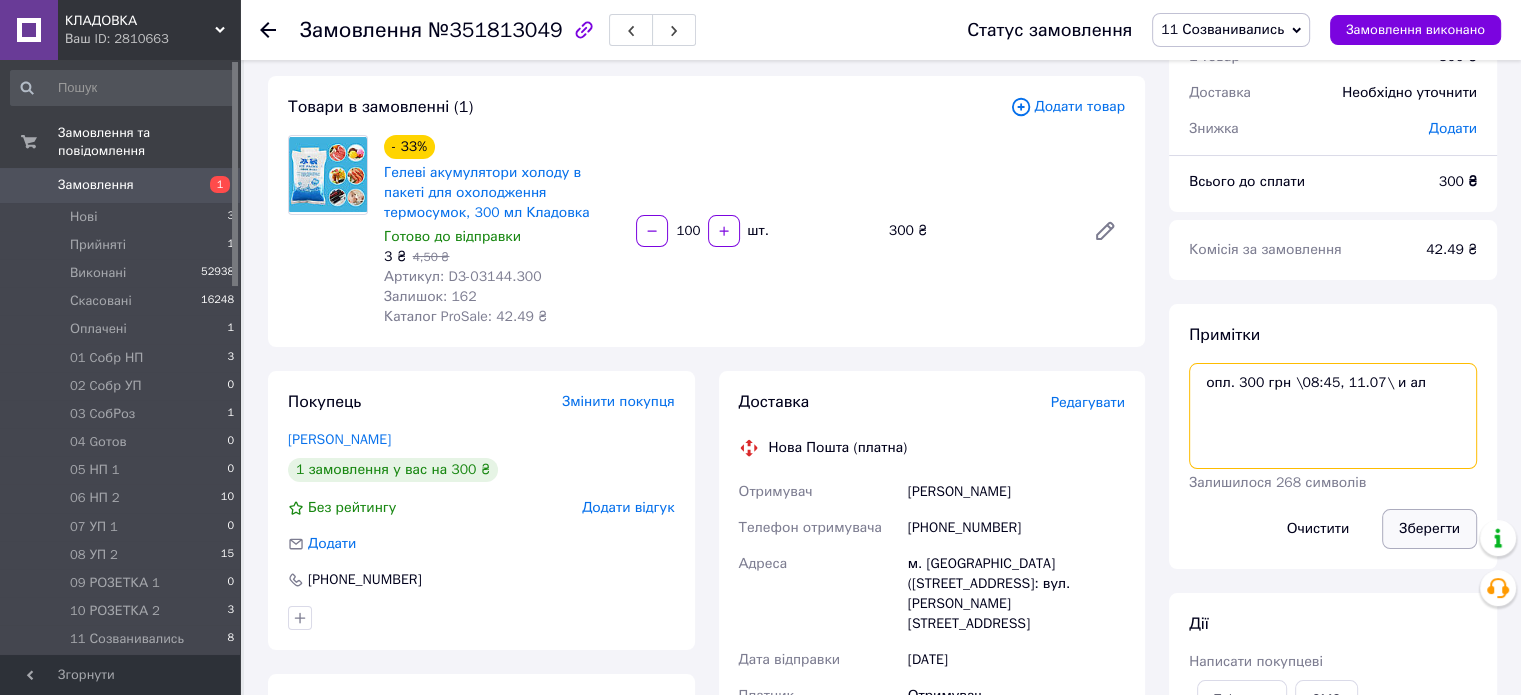type on "опл. 300 грн \08:45, 11.07\ и ал" 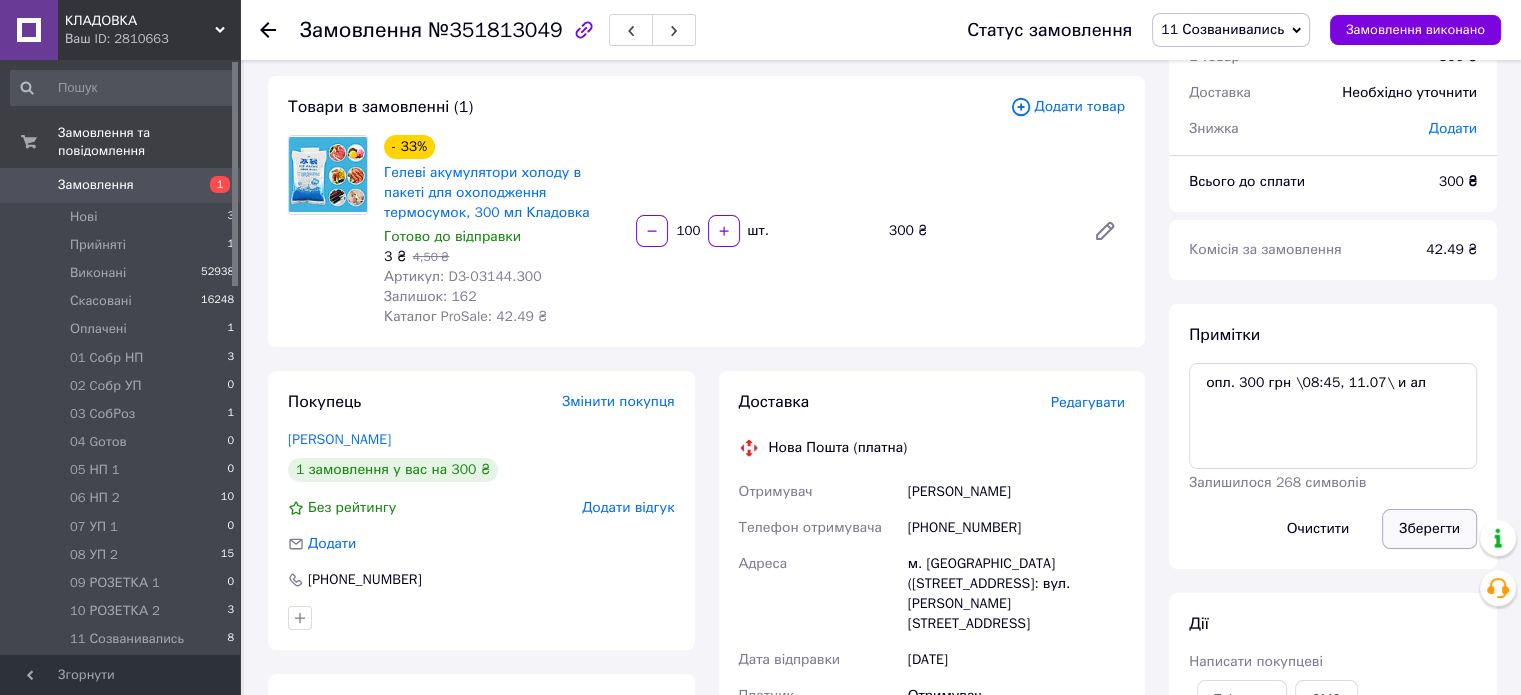 click on "Зберегти" at bounding box center [1429, 529] 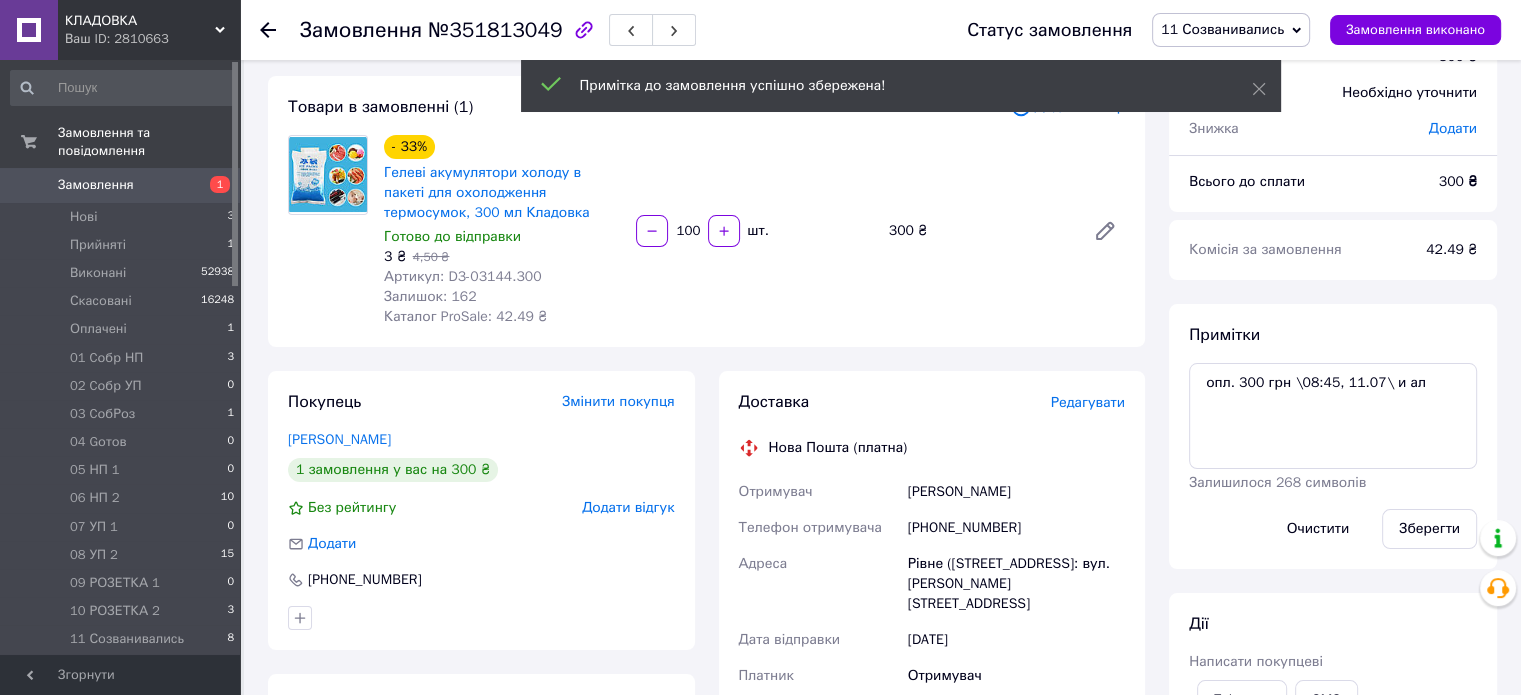 click on "11 Созванивались" at bounding box center [1222, 29] 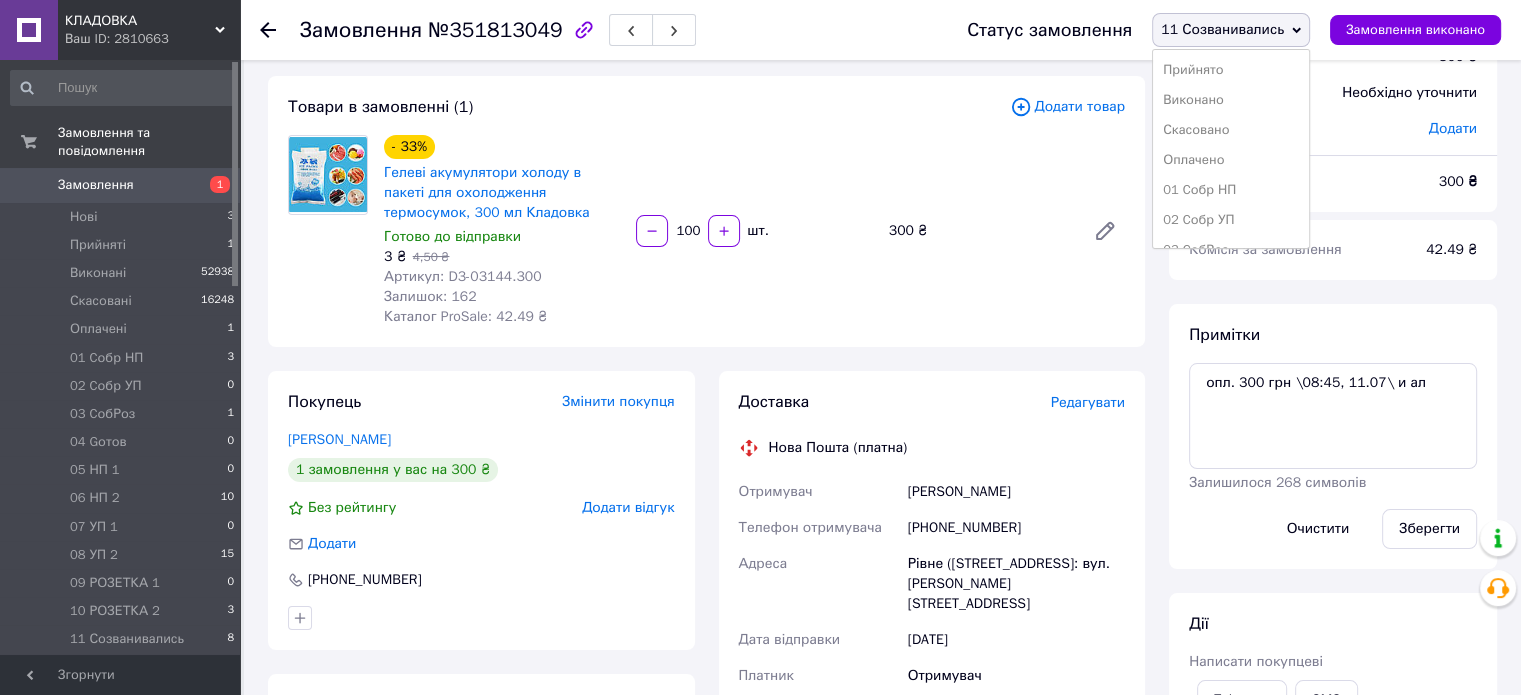 scroll, scrollTop: 173, scrollLeft: 0, axis: vertical 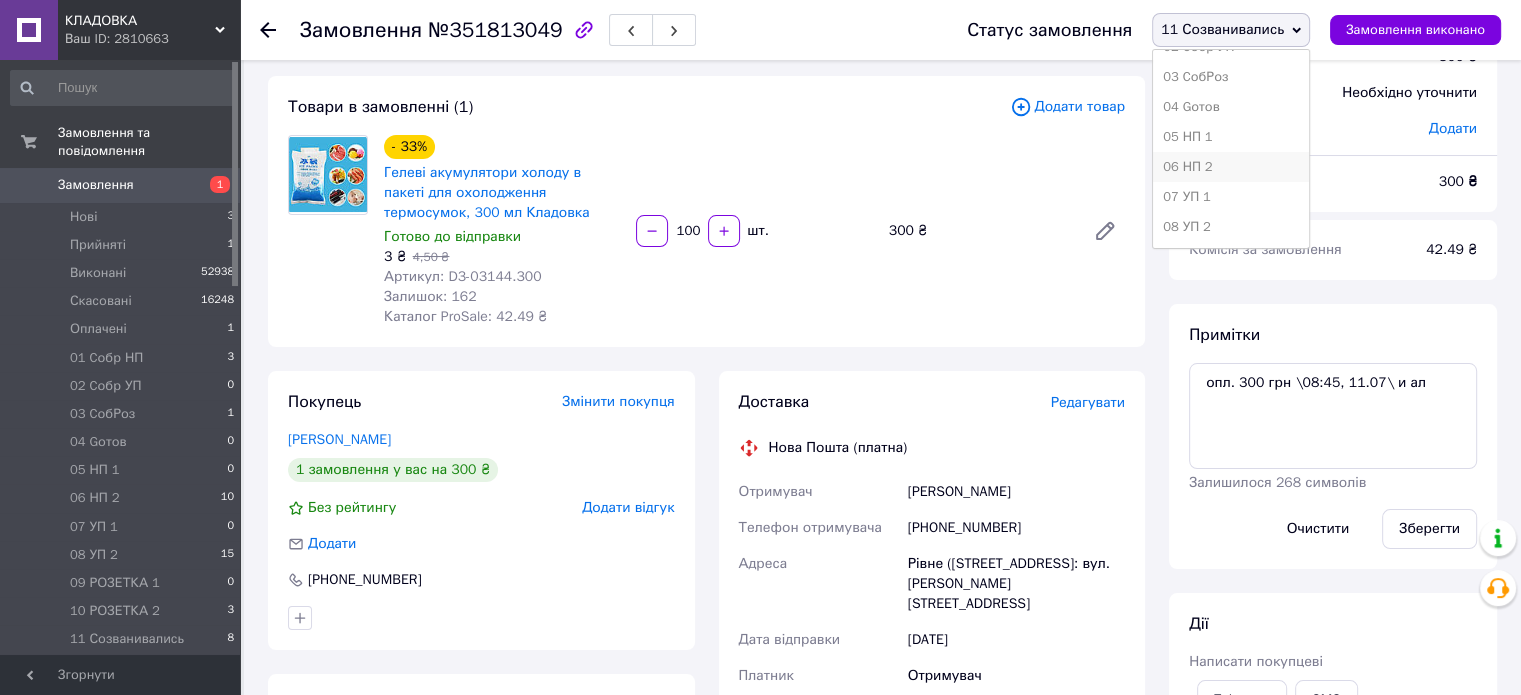 click on "06 НП 2" at bounding box center (1231, 167) 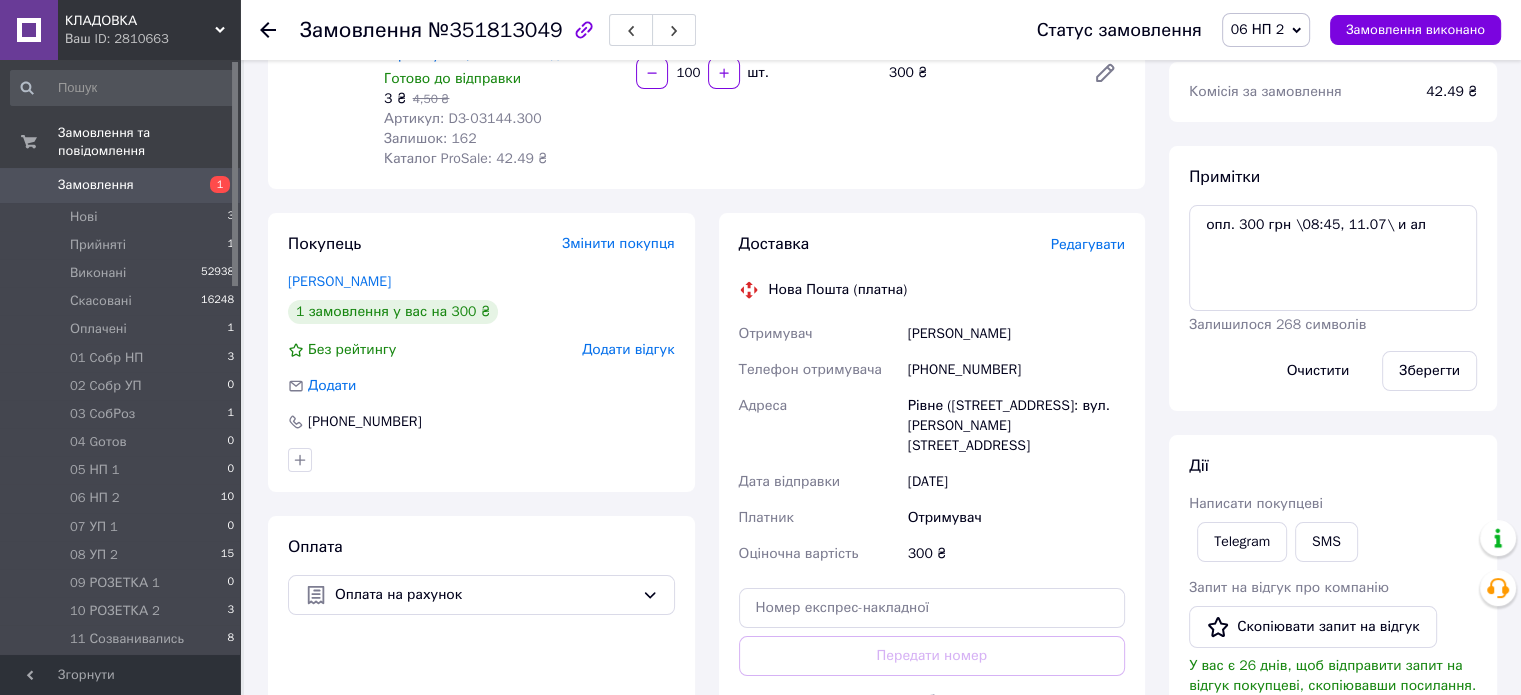 scroll, scrollTop: 258, scrollLeft: 0, axis: vertical 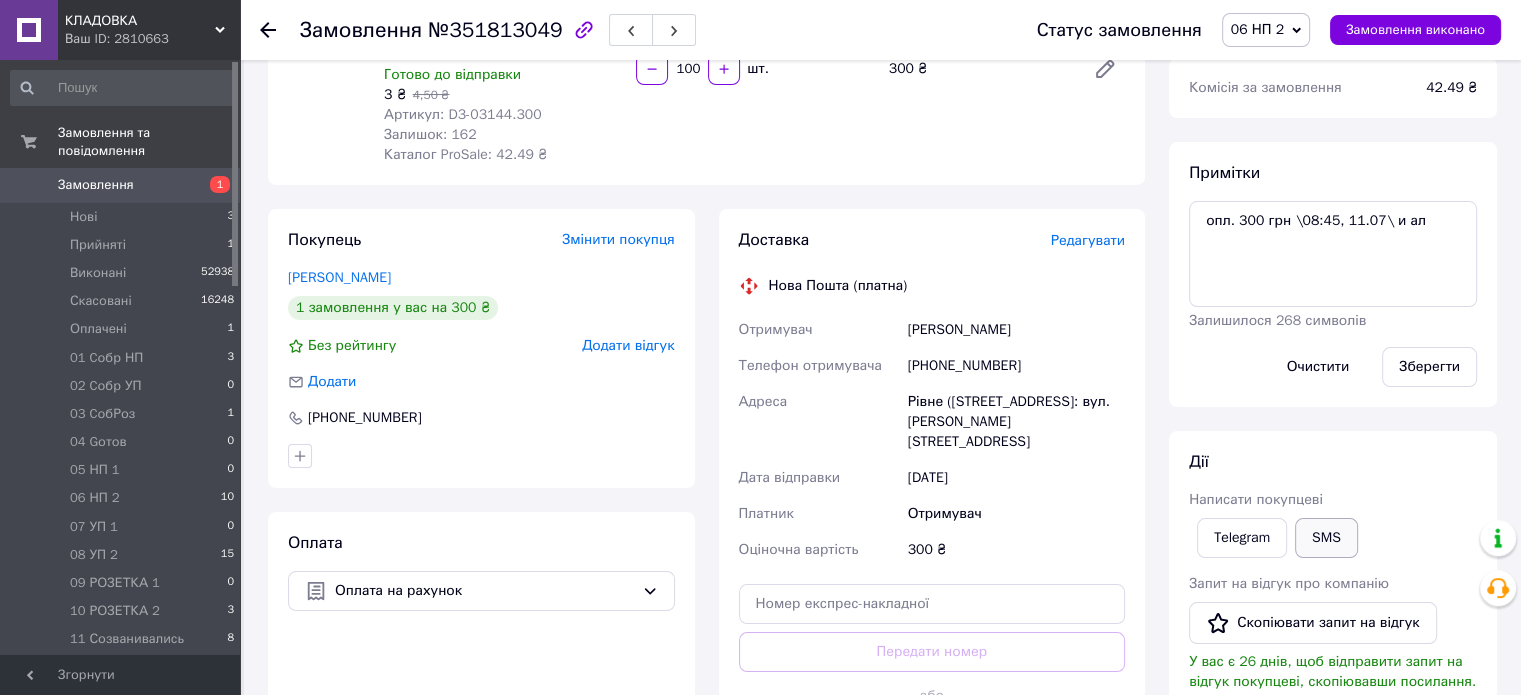 click on "SMS" at bounding box center [1326, 538] 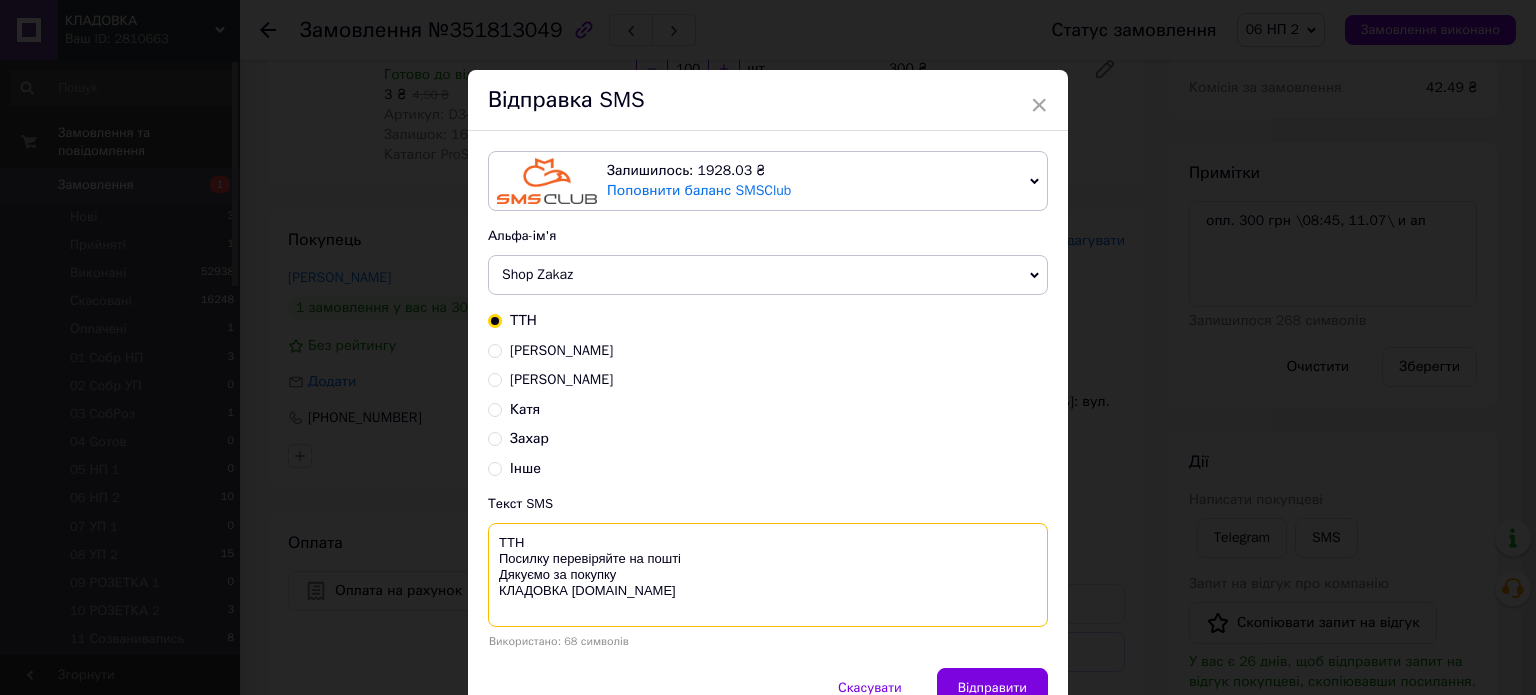drag, startPoint x: 693, startPoint y: 555, endPoint x: 620, endPoint y: 567, distance: 73.97973 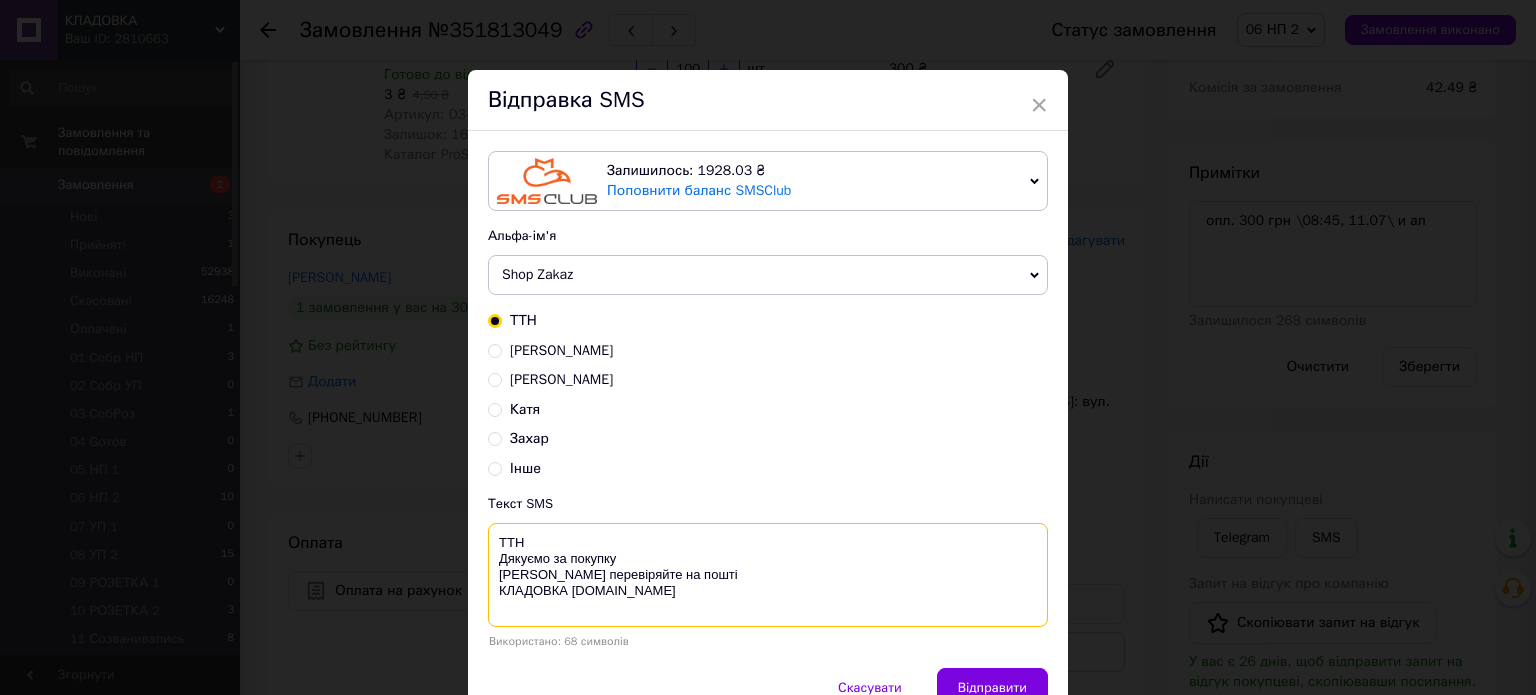 type on "ТТН
Дякуємо за покупку
[PERSON_NAME] перевіряйте на пошті
КЛАДОВКА [DOMAIN_NAME]" 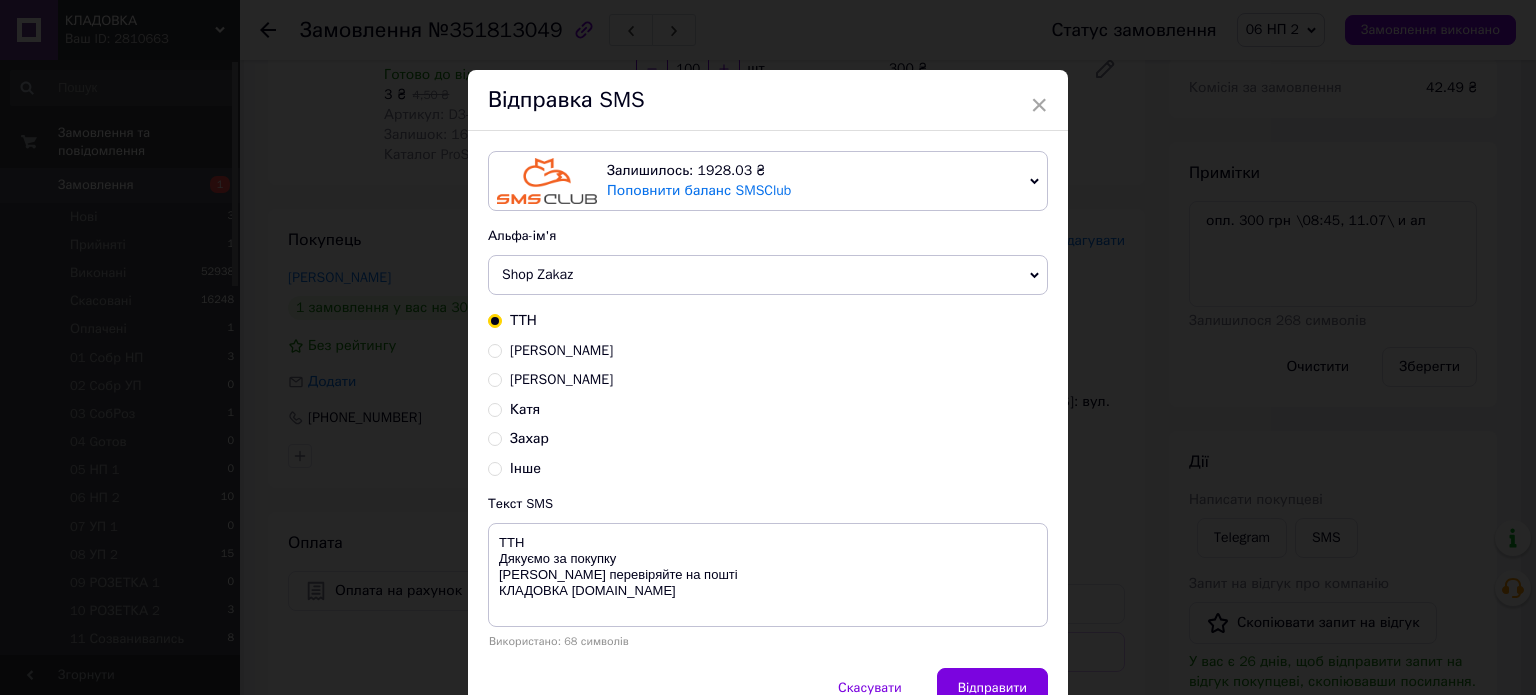 click on "× Відправка SMS Залишилось: 1928.03 ₴ Поповнити баланс SMSClub Підключити LetsAds Альфа-ім'я  Shop Zakaz BigSales Оновити список альфа-імен [PERSON_NAME] [PERSON_NAME] Інше Текст SMS ТТН
Дякуємо за покупку
Посилку перевіряйте на пошті
КЛАДОВКА [DOMAIN_NAME] Використано: 68 символів Скасувати   Відправити" at bounding box center (768, 347) 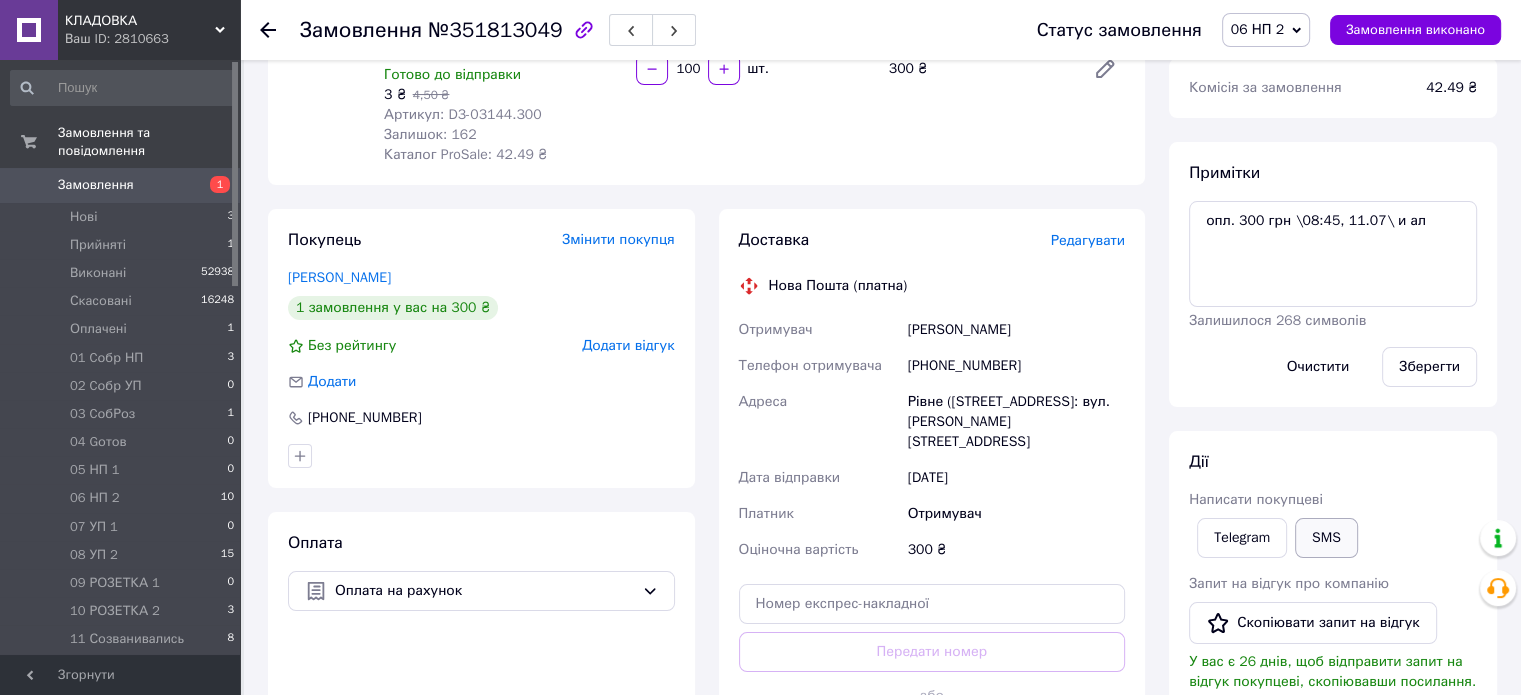 click on "SMS" at bounding box center [1326, 538] 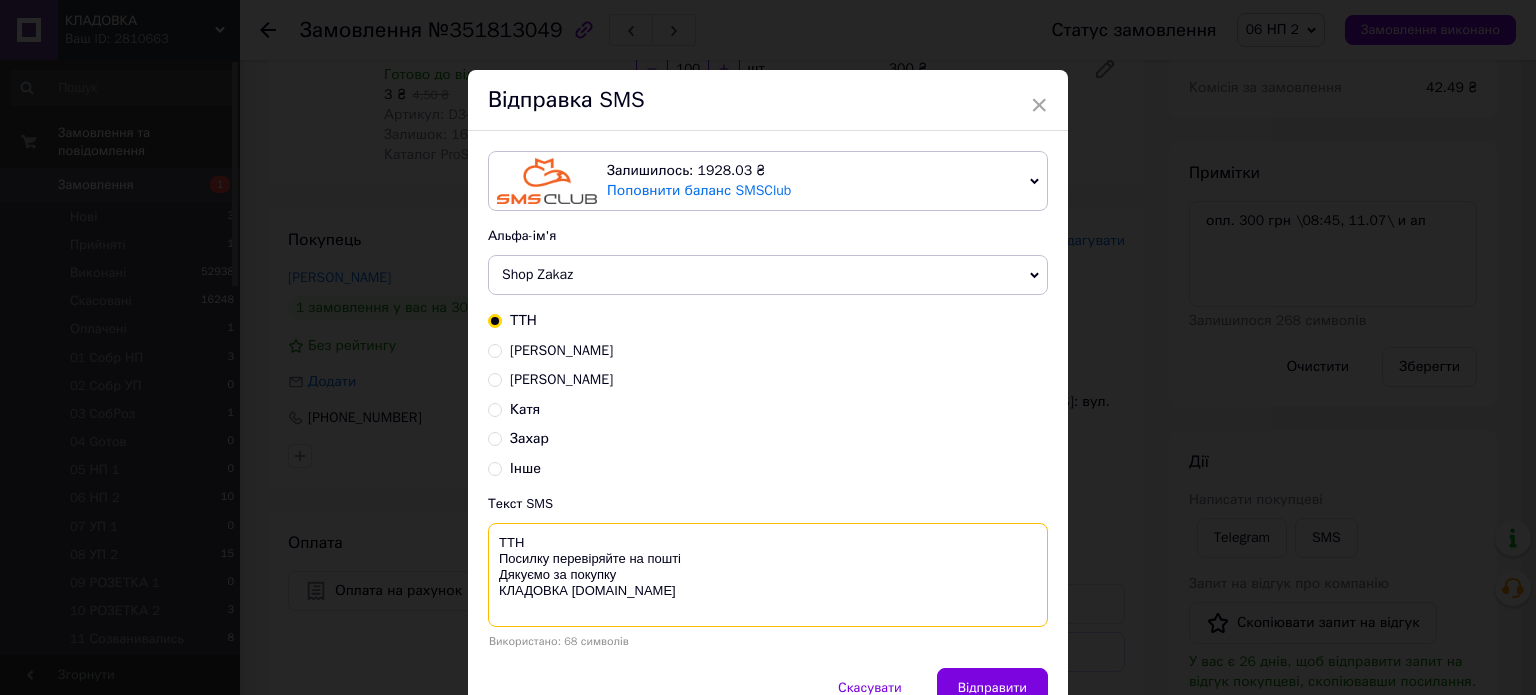 drag, startPoint x: 682, startPoint y: 557, endPoint x: 491, endPoint y: 539, distance: 191.8463 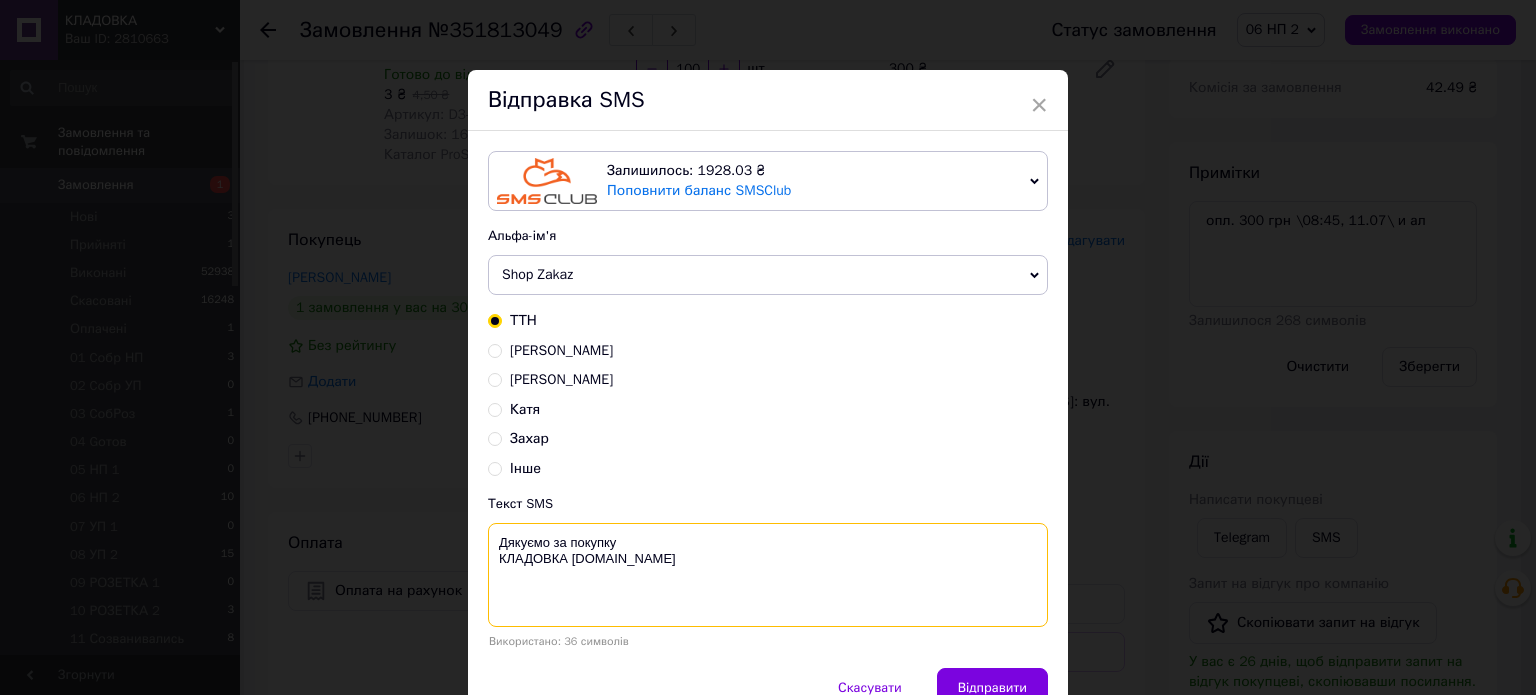 paste on "Ваша оплата зарахована.
Очікуйте номер ТТН у день відправки Вашого товару." 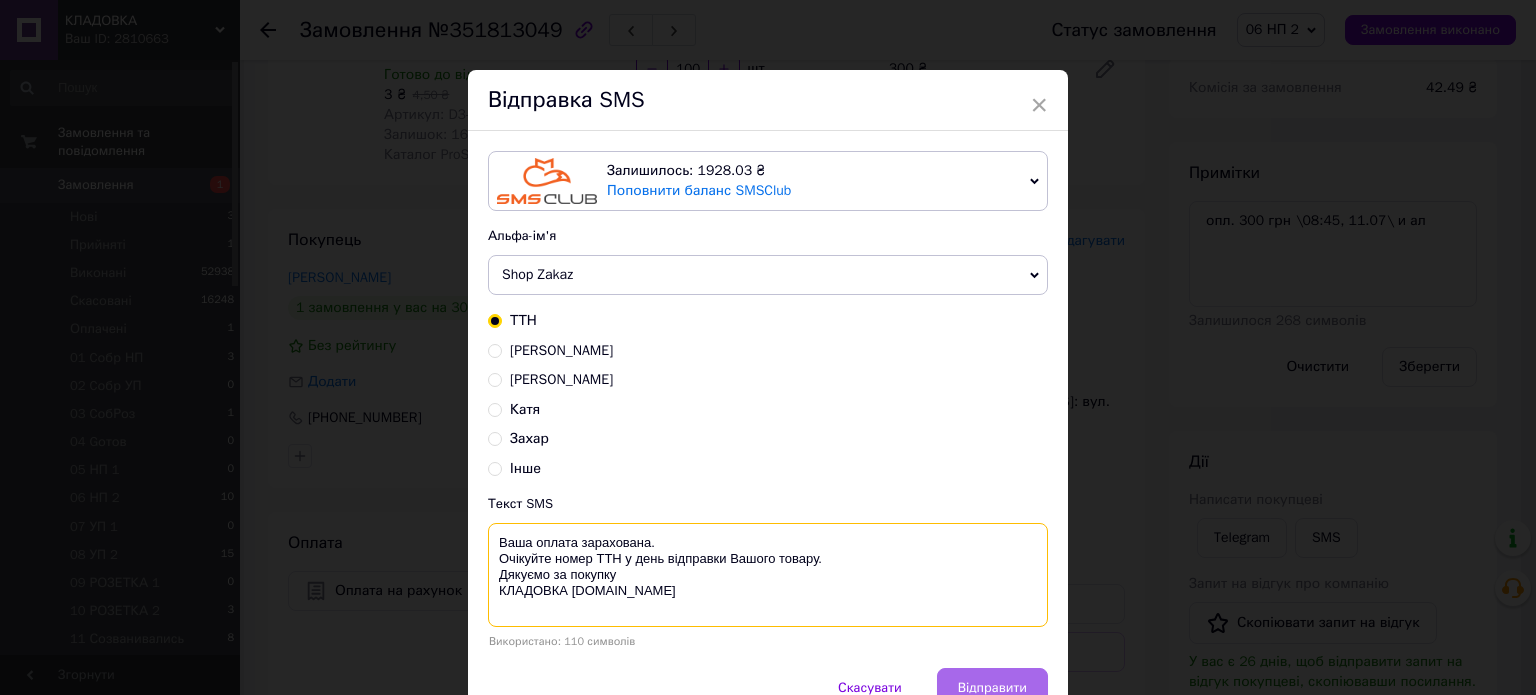 type on "Ваша оплата зарахована.
Очікуйте номер ТТН у день відправки Вашого товару.
Дякуємо за покупку
КЛАДОВКА [DOMAIN_NAME]" 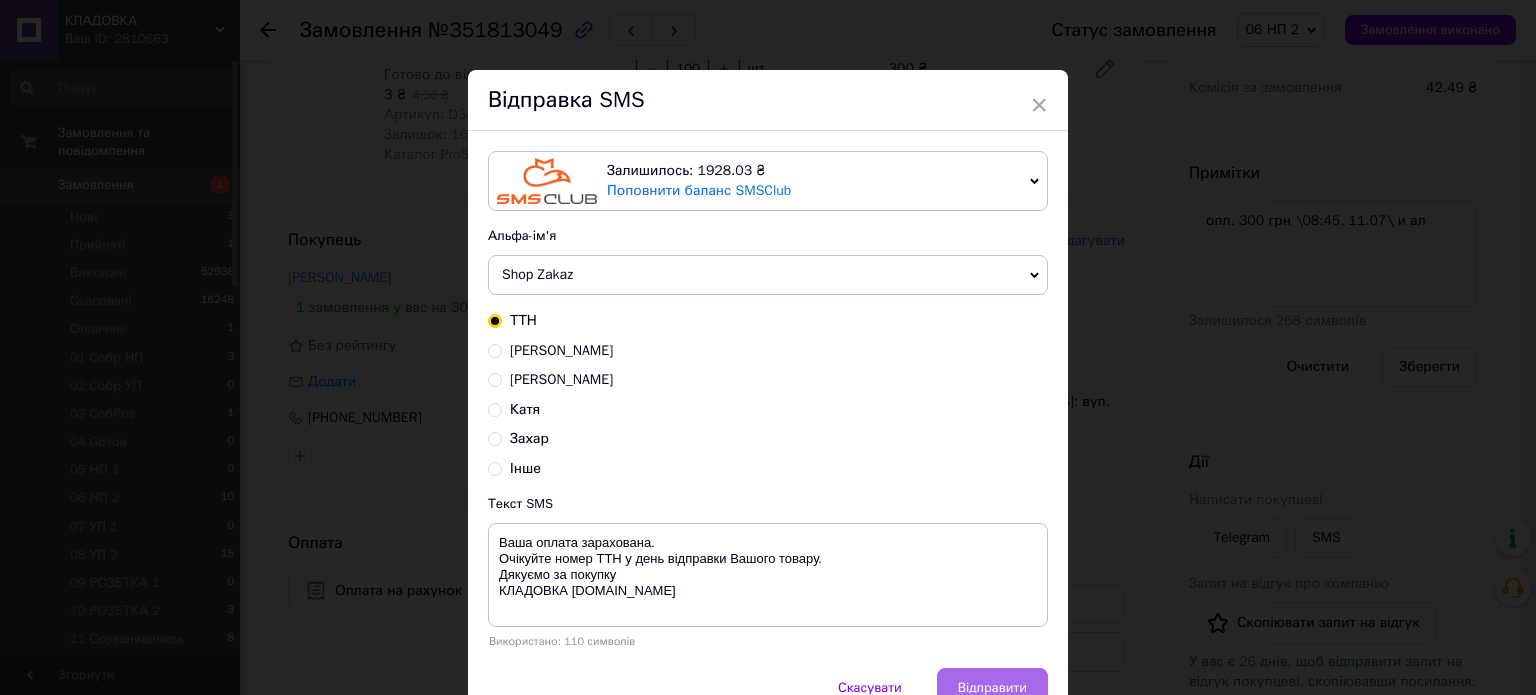 click on "Відправити" at bounding box center [992, 688] 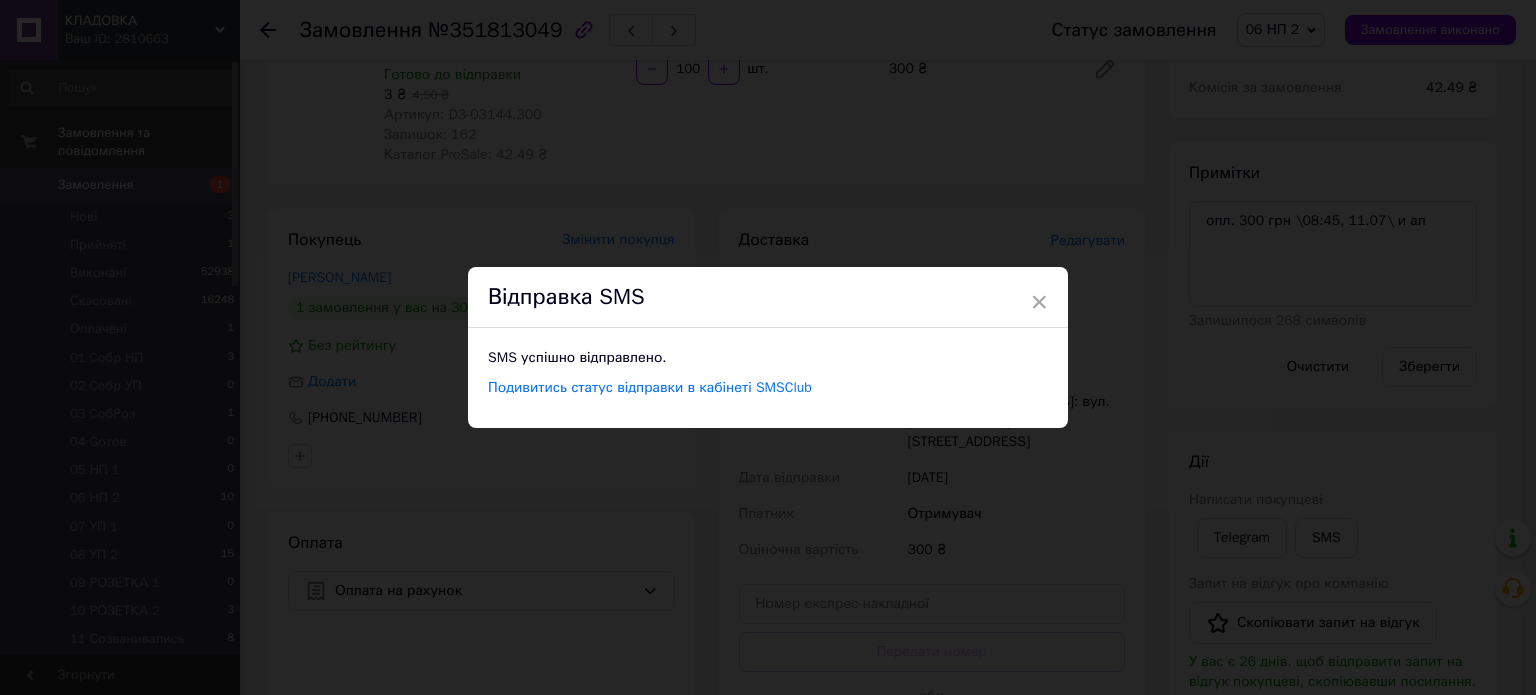click on "× Відправка SMS SMS успішно відправлено. Подивитись статус відправки в кабінеті SMSClub" at bounding box center [768, 347] 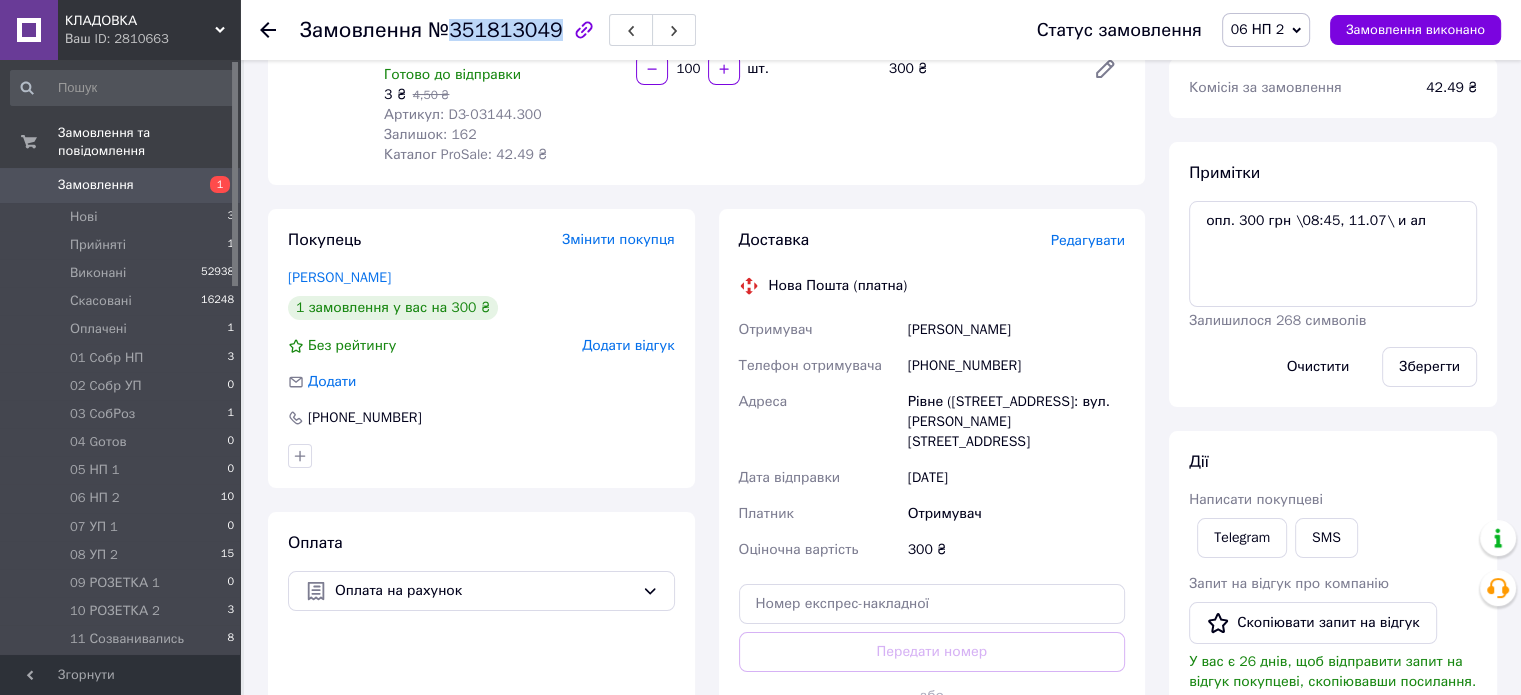 click on "№351813049" at bounding box center (495, 30) 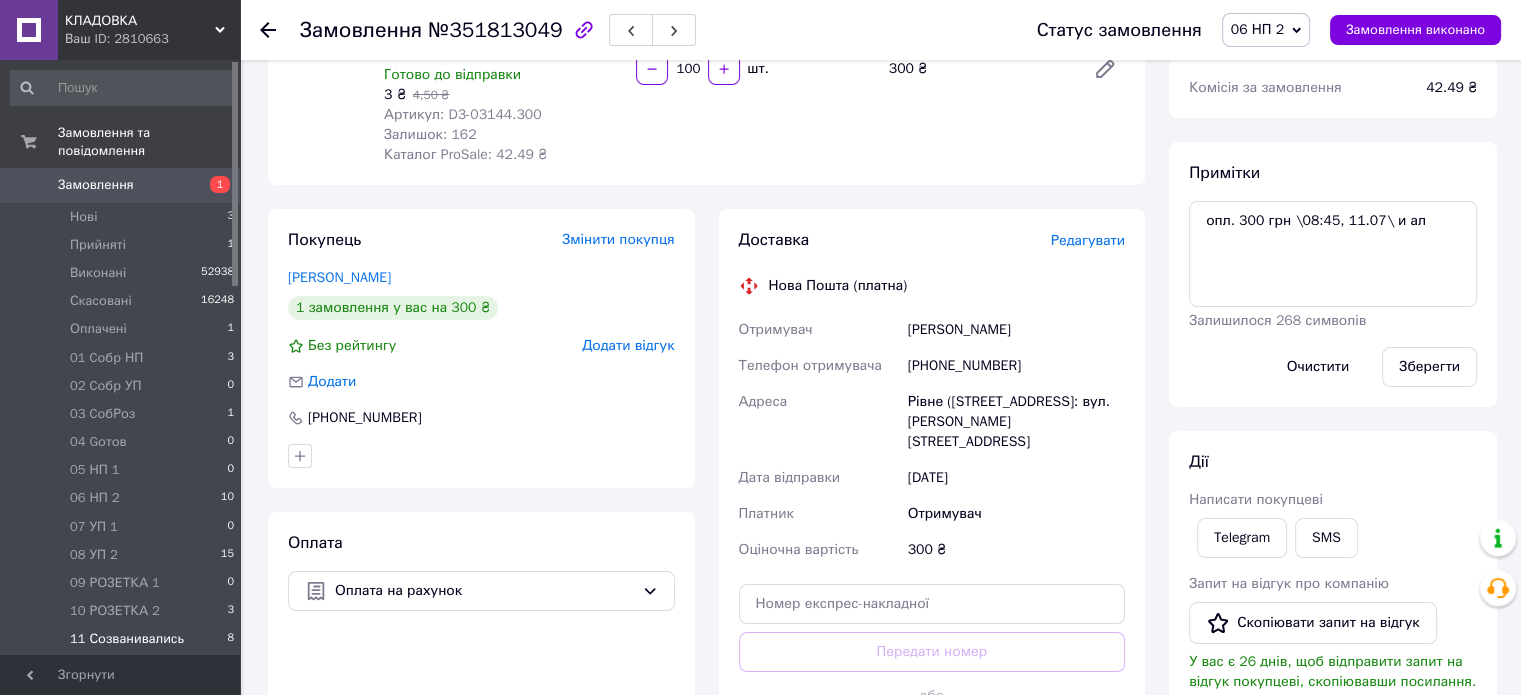 click on "11 Созванивались 8" at bounding box center (123, 639) 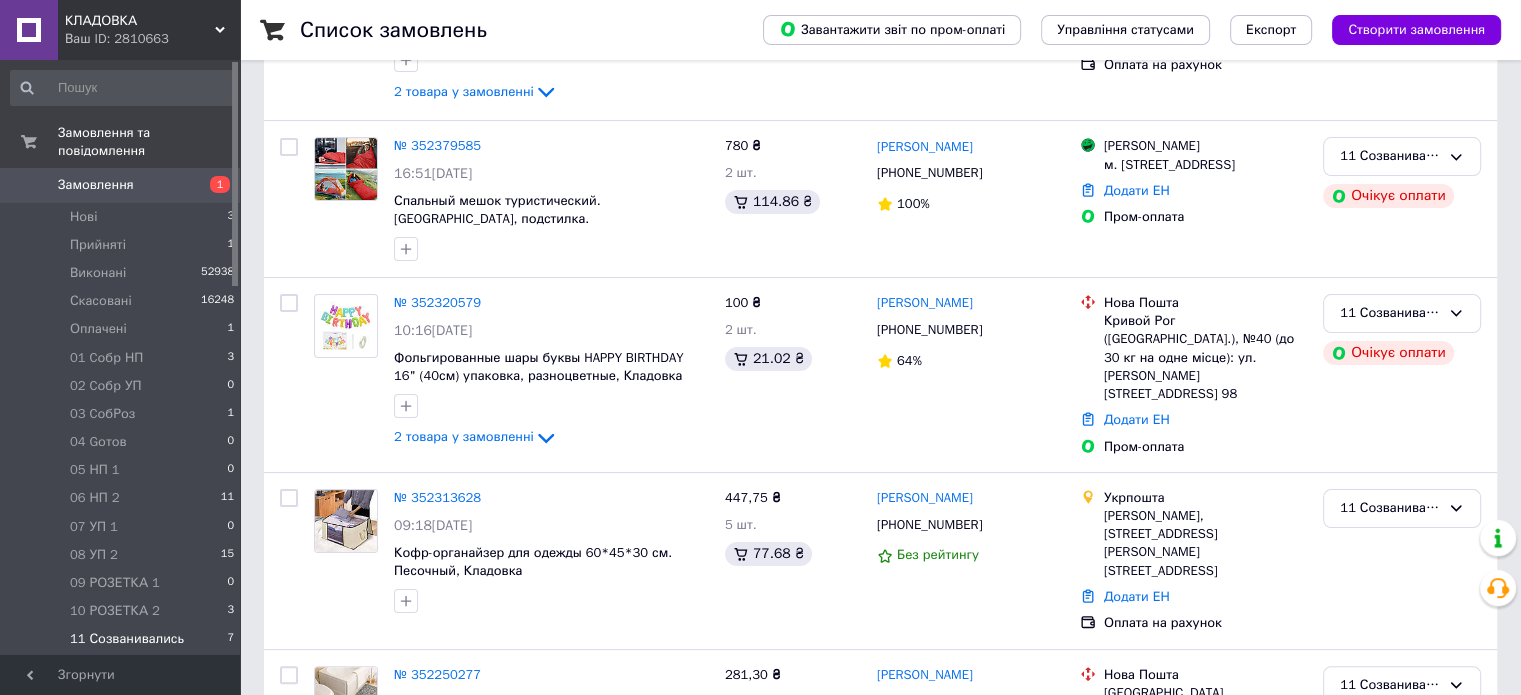 scroll, scrollTop: 480, scrollLeft: 0, axis: vertical 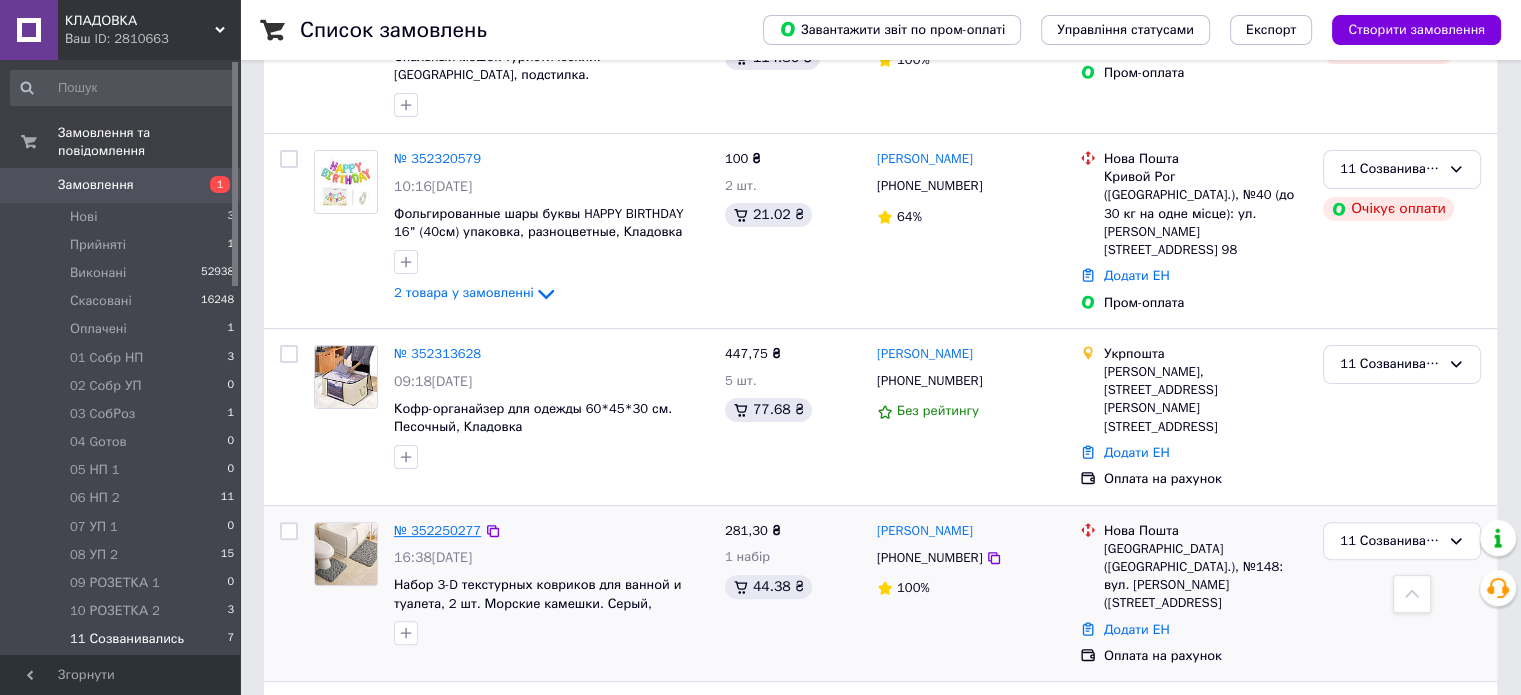 click on "№ 352250277" at bounding box center [437, 530] 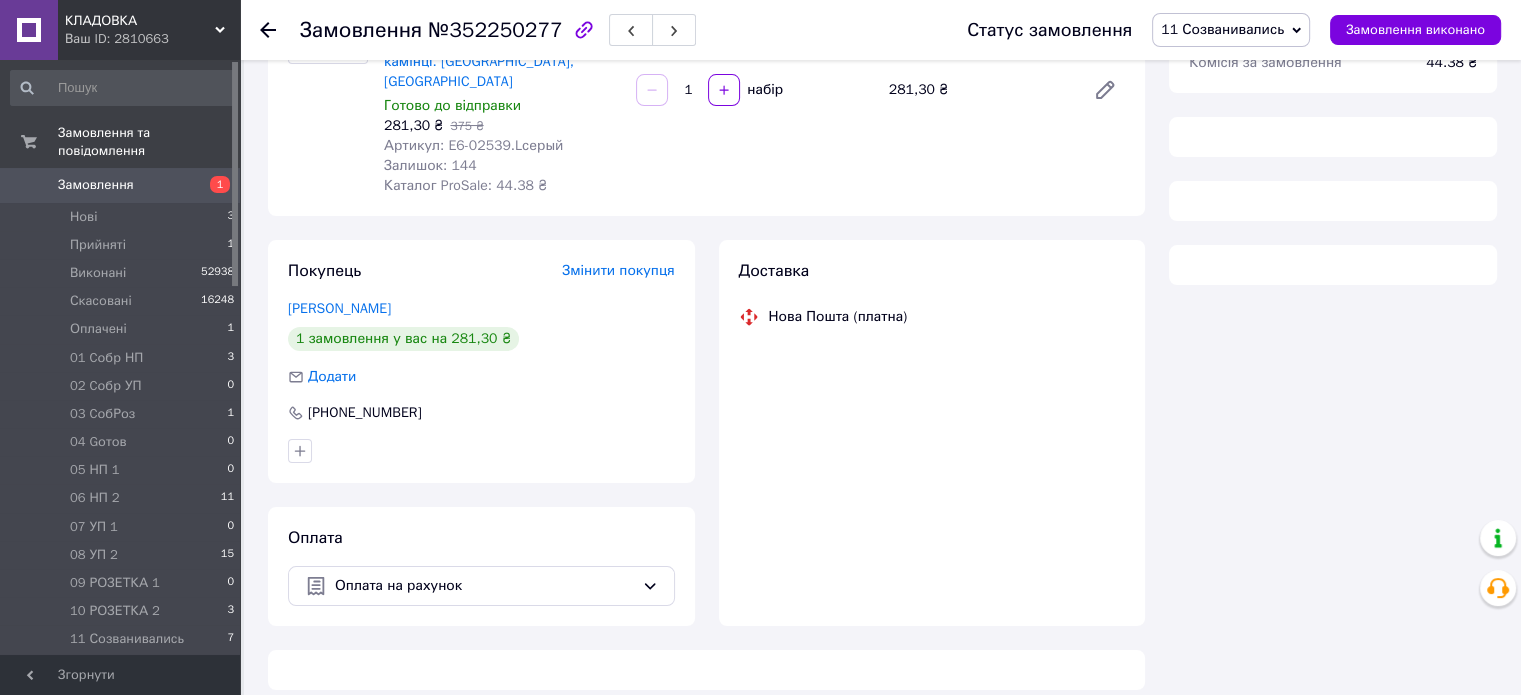 scroll, scrollTop: 480, scrollLeft: 0, axis: vertical 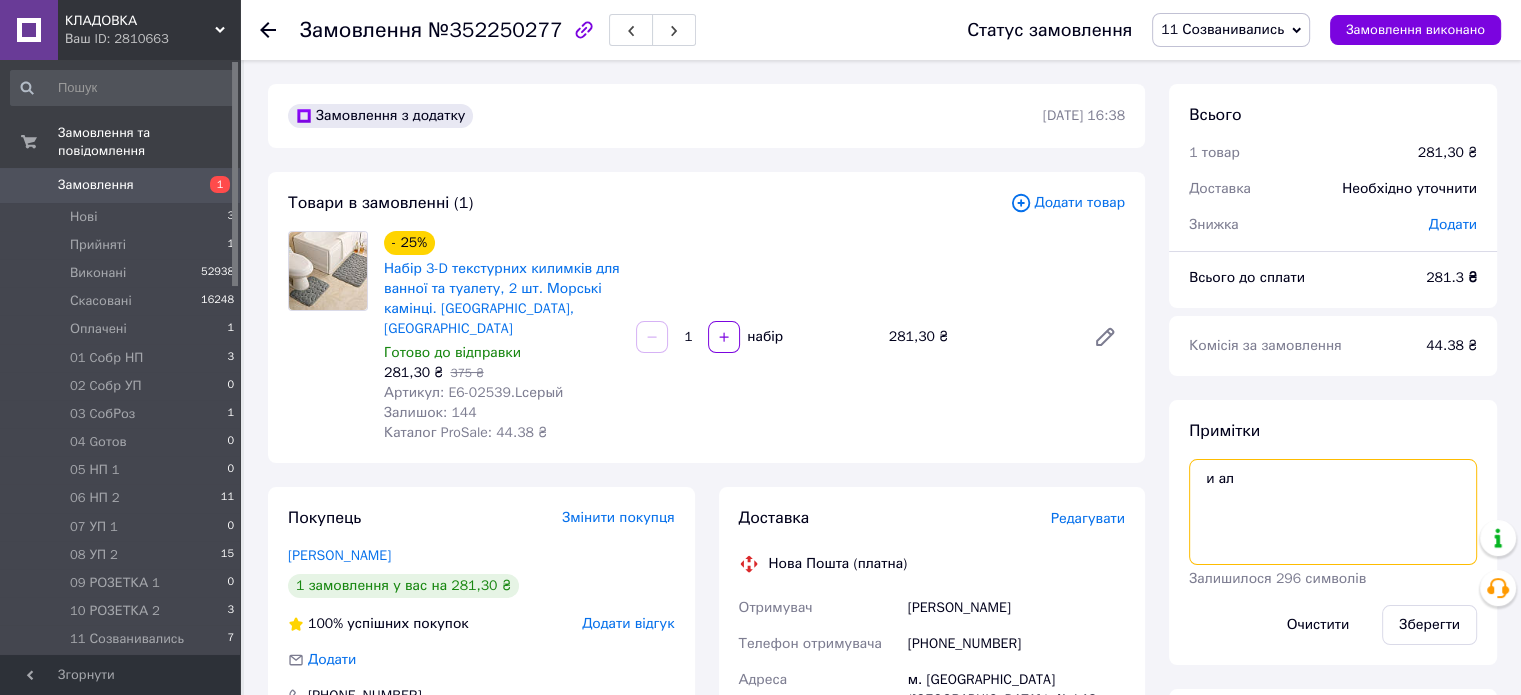 click on "и ал" at bounding box center [1333, 512] 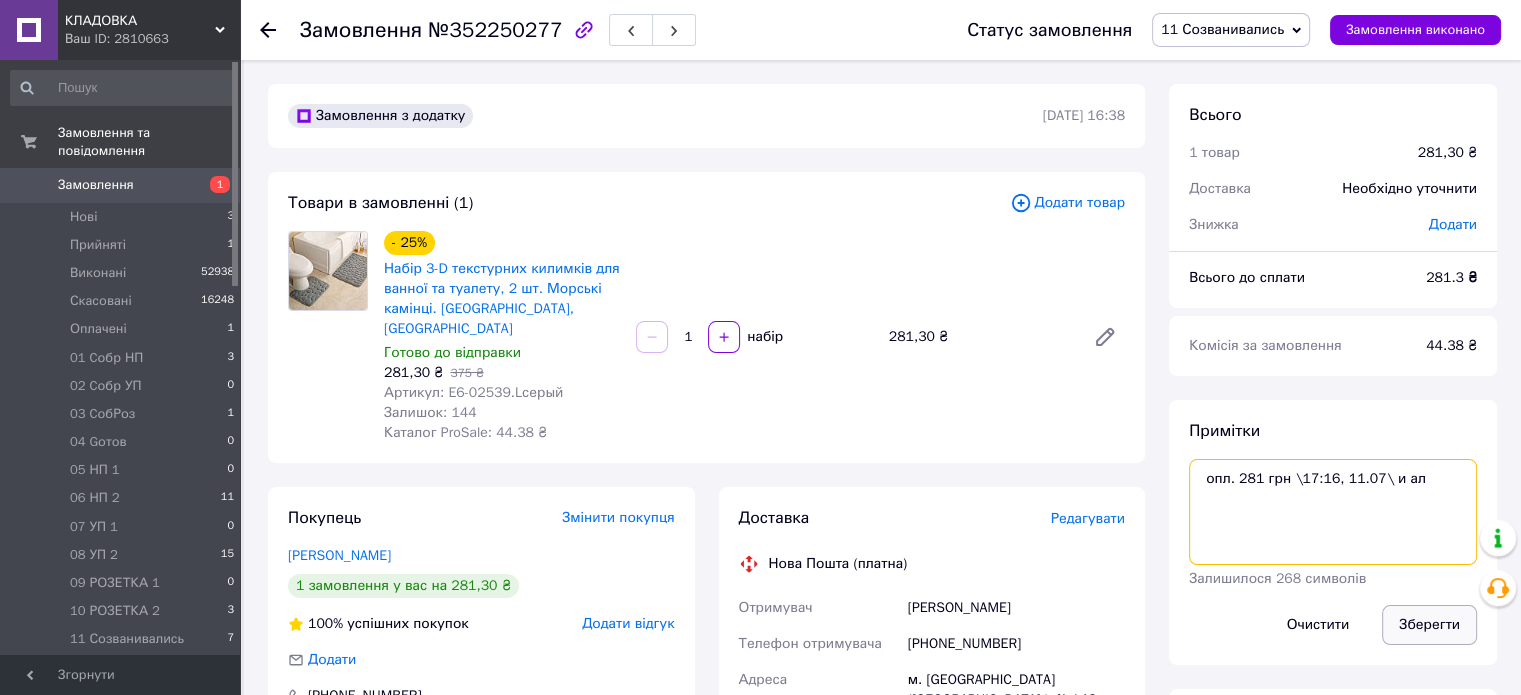 type on "опл. 281 грн \17:16, 11.07\ и ал" 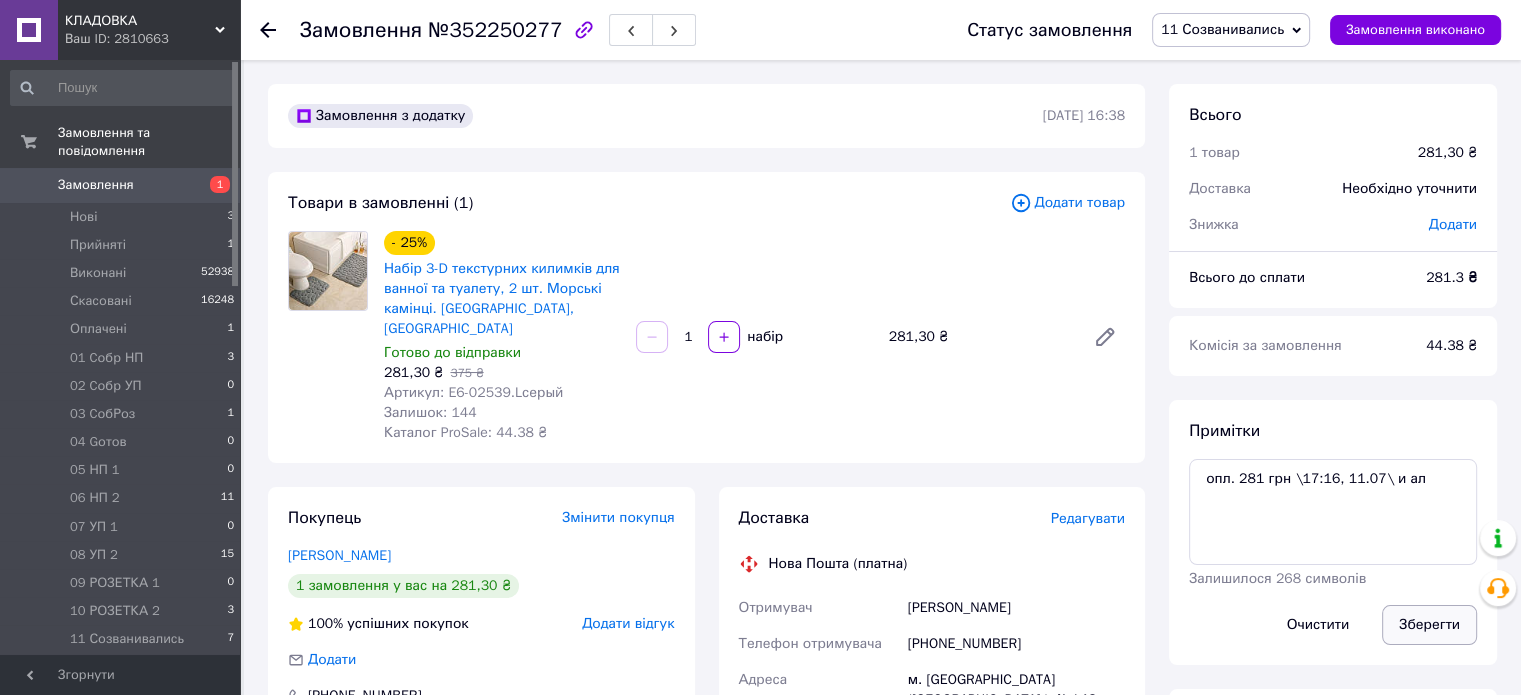 click on "Зберегти" at bounding box center (1429, 625) 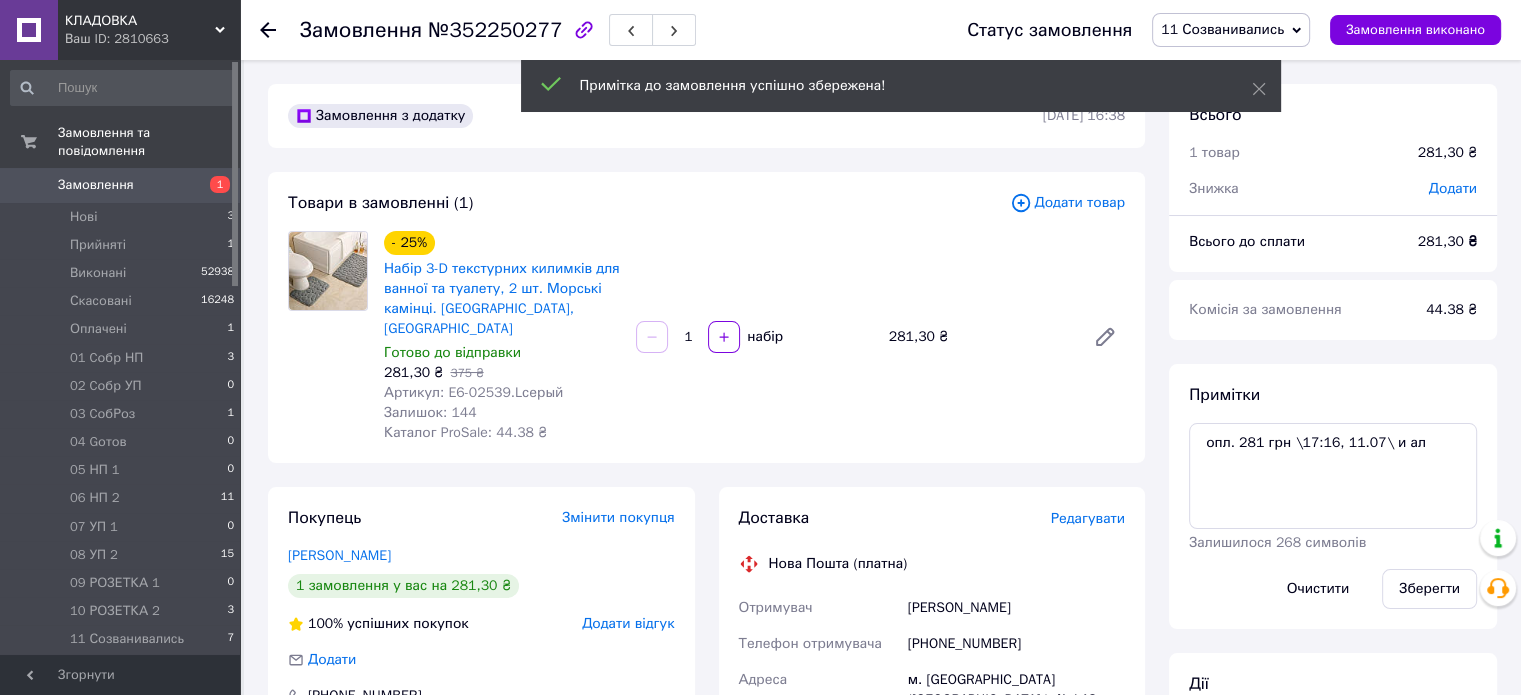 click 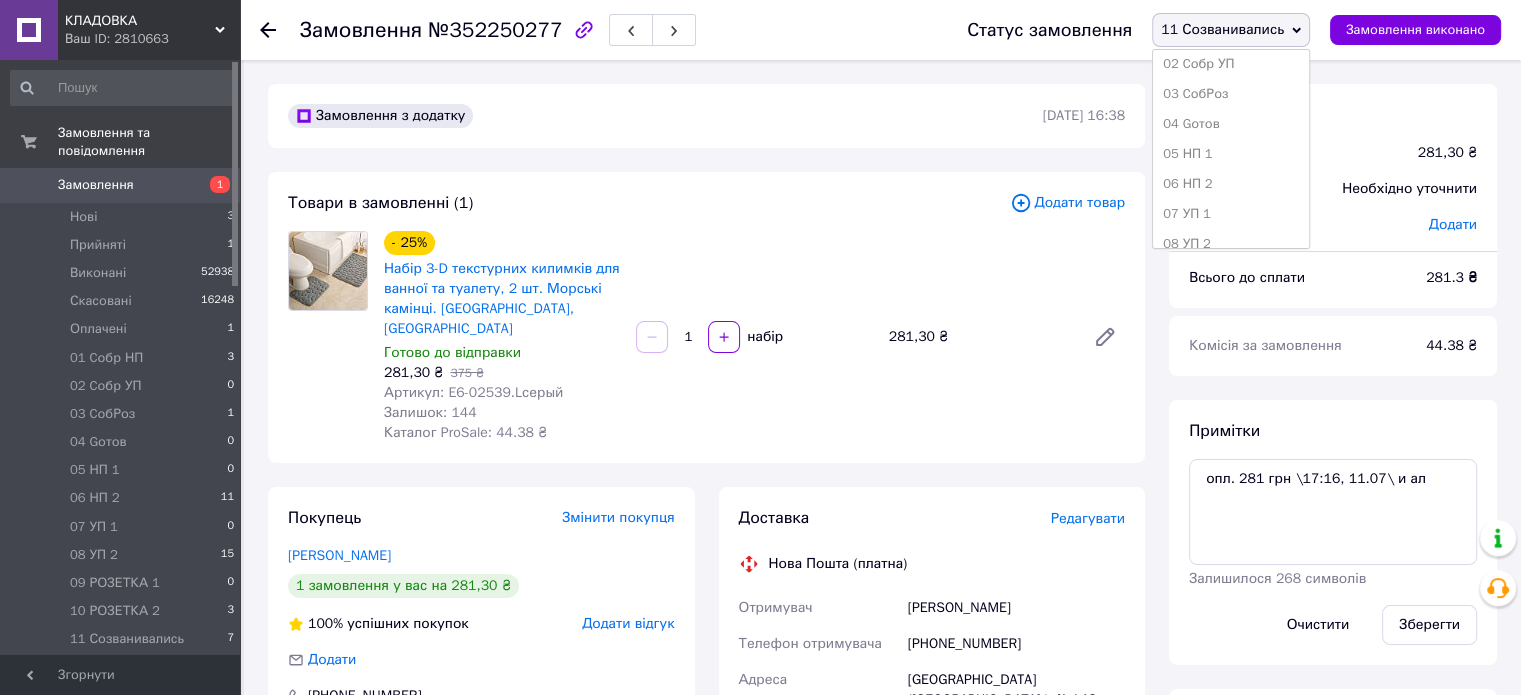 scroll, scrollTop: 173, scrollLeft: 0, axis: vertical 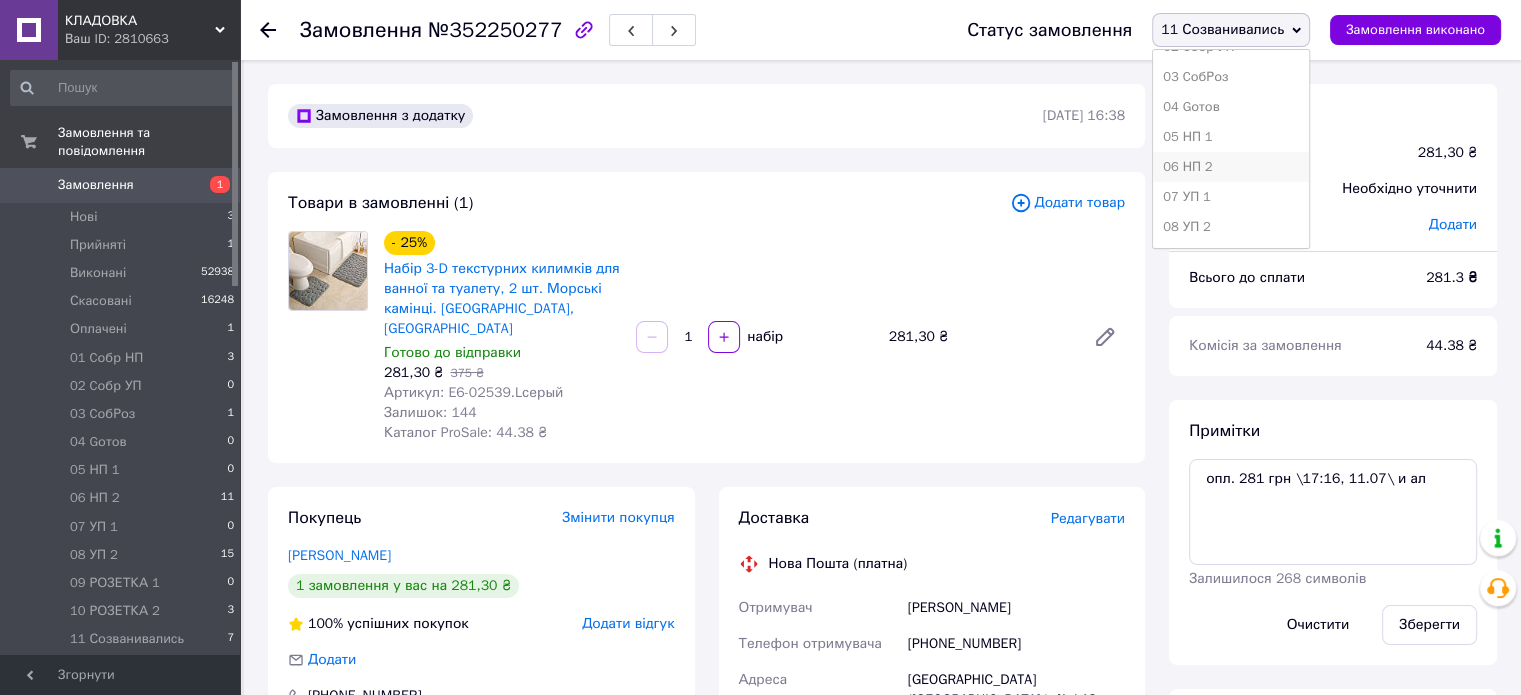 click on "06 НП 2" at bounding box center [1231, 167] 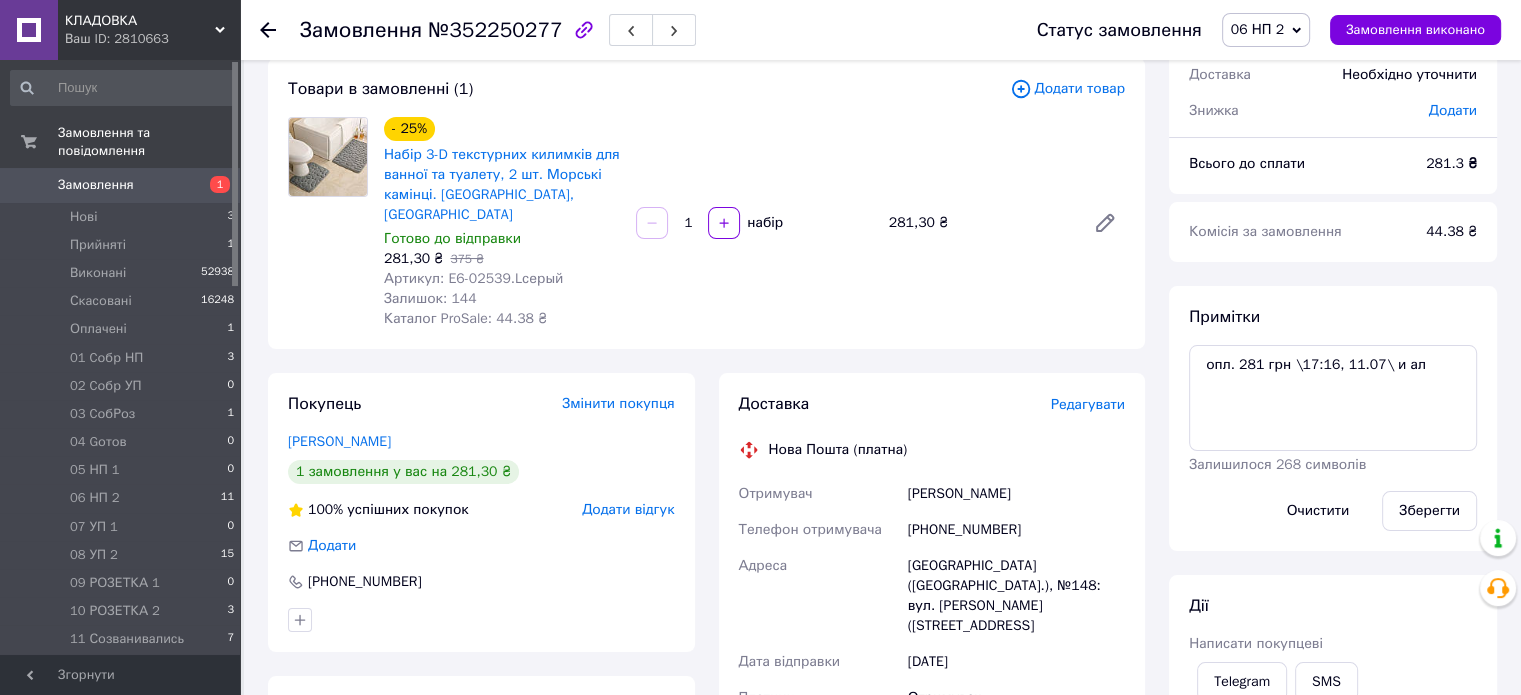 scroll, scrollTop: 136, scrollLeft: 0, axis: vertical 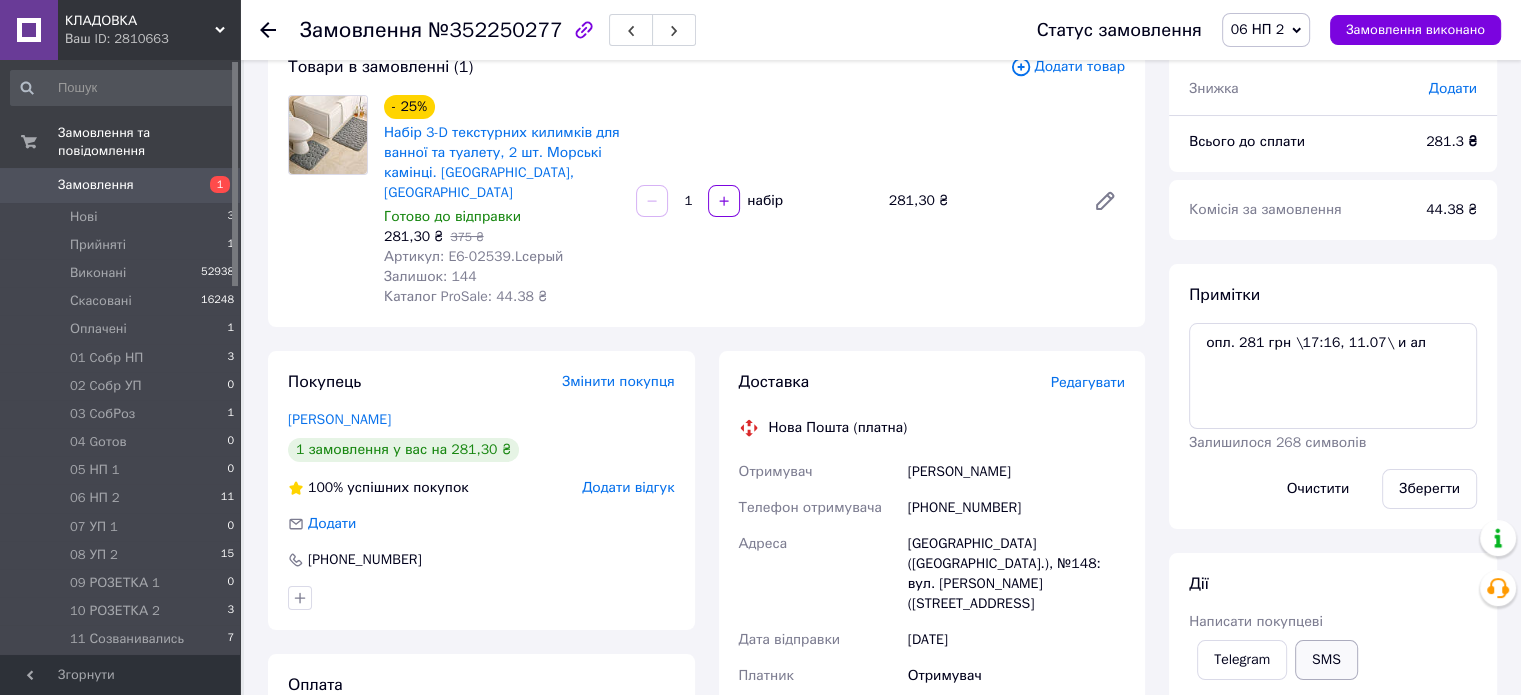 click on "SMS" at bounding box center (1326, 660) 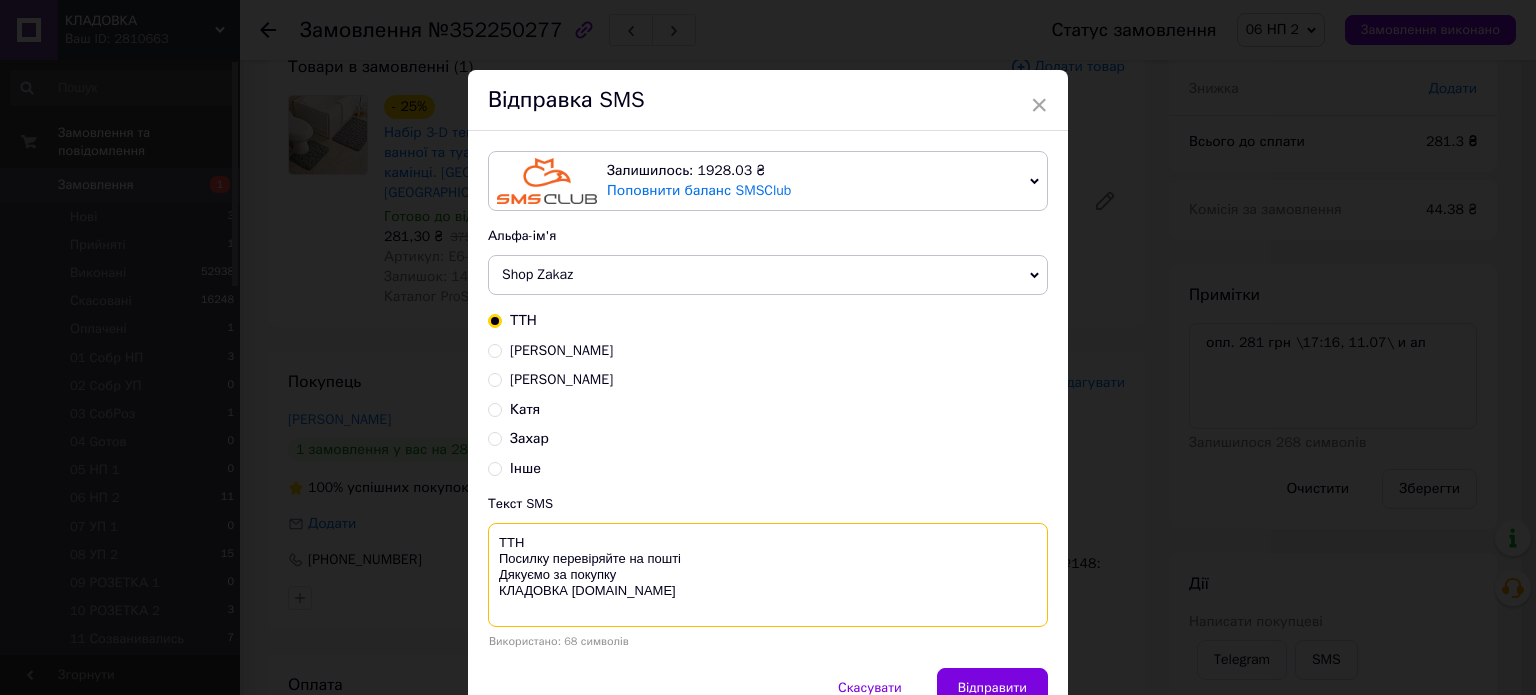 drag, startPoint x: 685, startPoint y: 556, endPoint x: 496, endPoint y: 538, distance: 189.85521 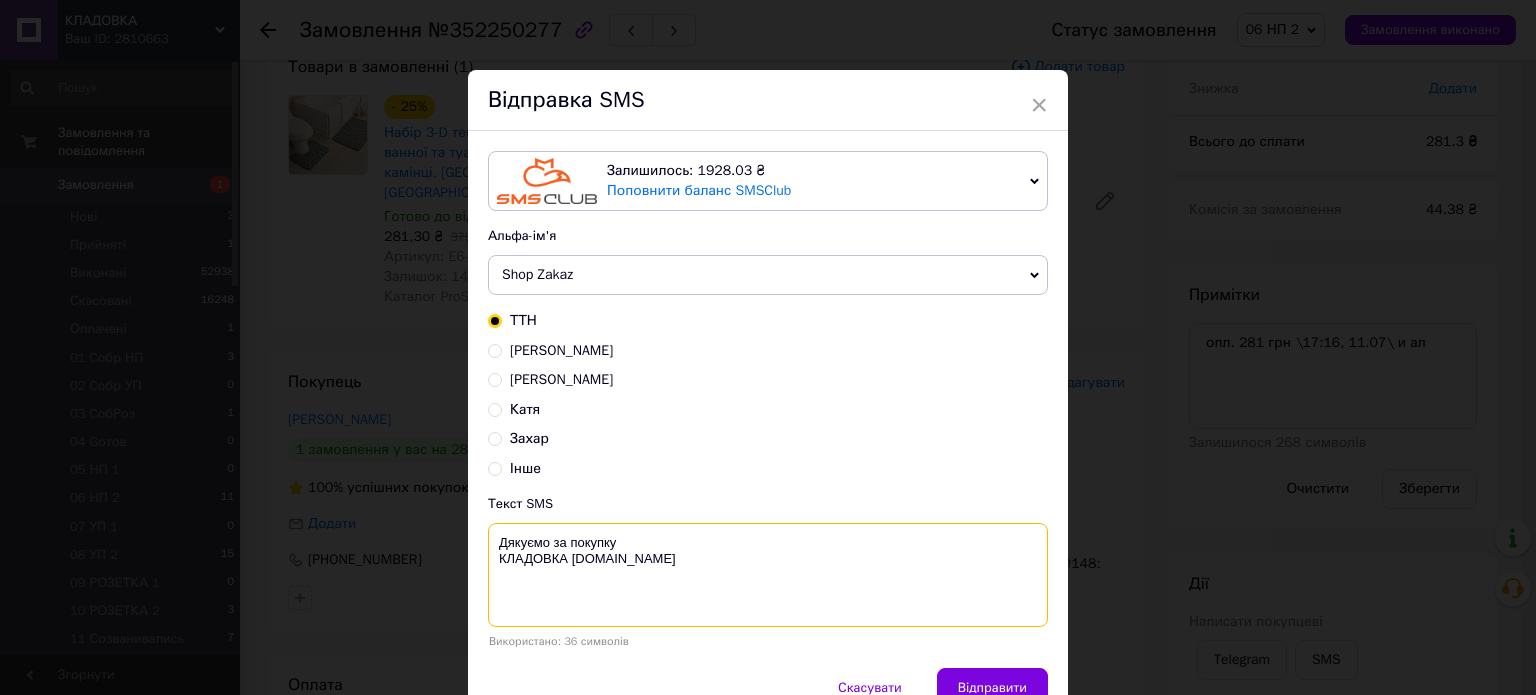 paste on "Ваша оплата зарахована.
Очікуйте номер ТТН у день відправки Вашого товару." 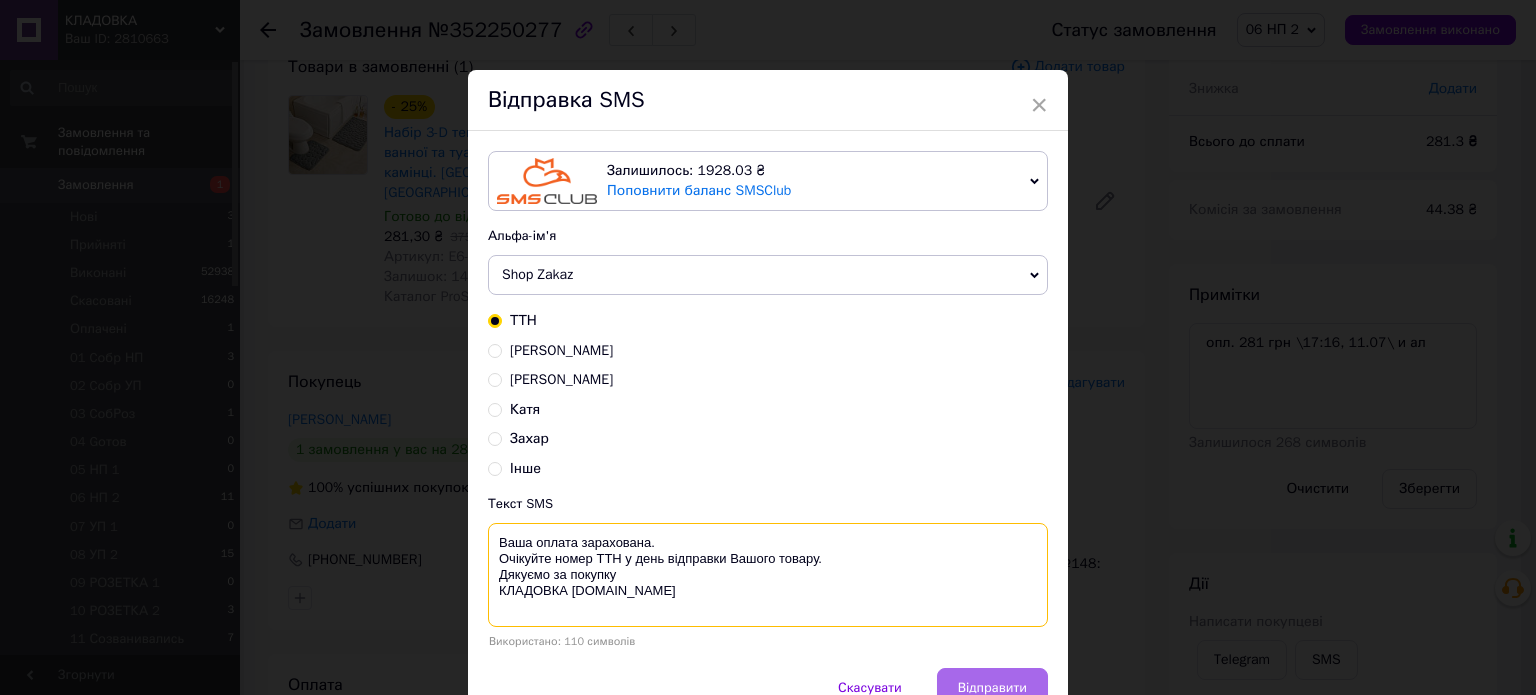 type on "Ваша оплата зарахована.
Очікуйте номер ТТН у день відправки Вашого товару.
Дякуємо за покупку
КЛАДОВКА [DOMAIN_NAME]" 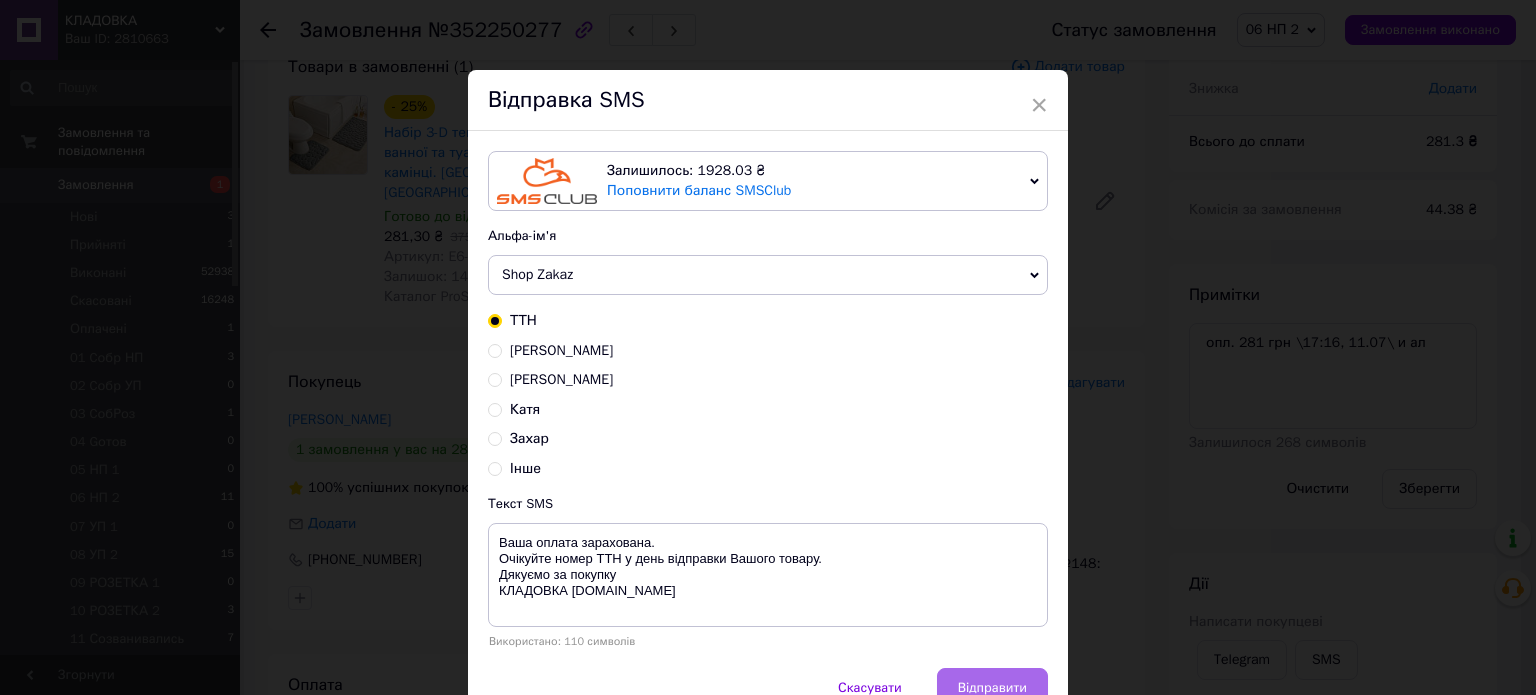 click on "Відправити" at bounding box center (992, 688) 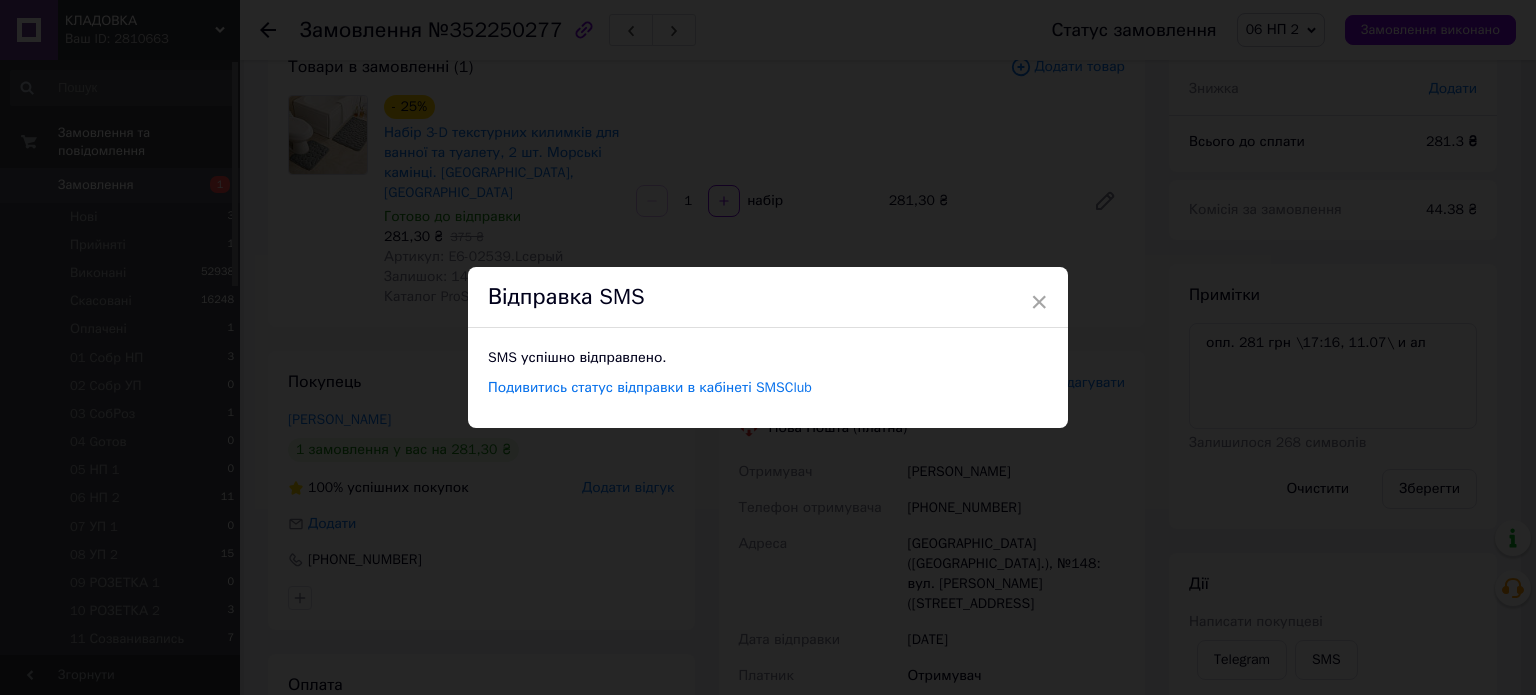 click on "× Відправка SMS SMS успішно відправлено. Подивитись статус відправки в кабінеті SMSClub" at bounding box center (768, 347) 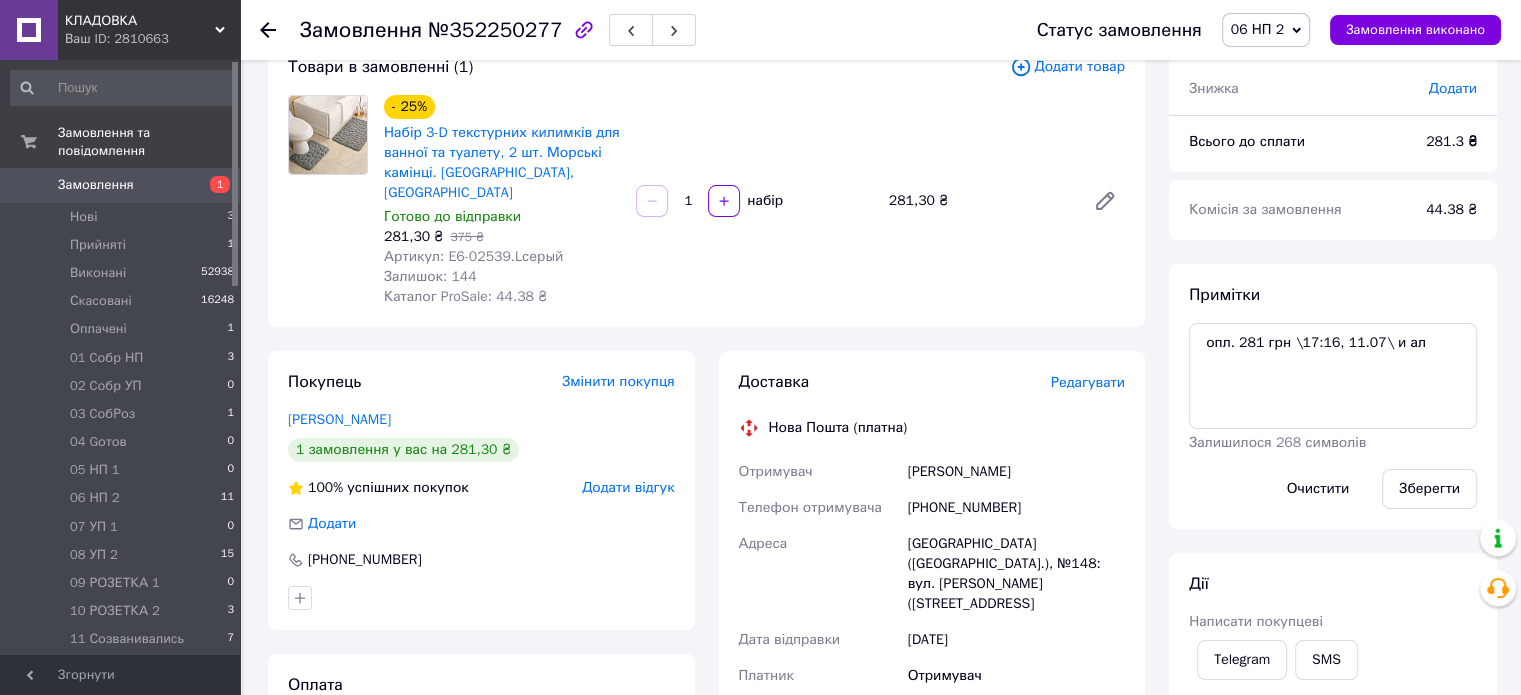 click on "№352250277" at bounding box center [495, 30] 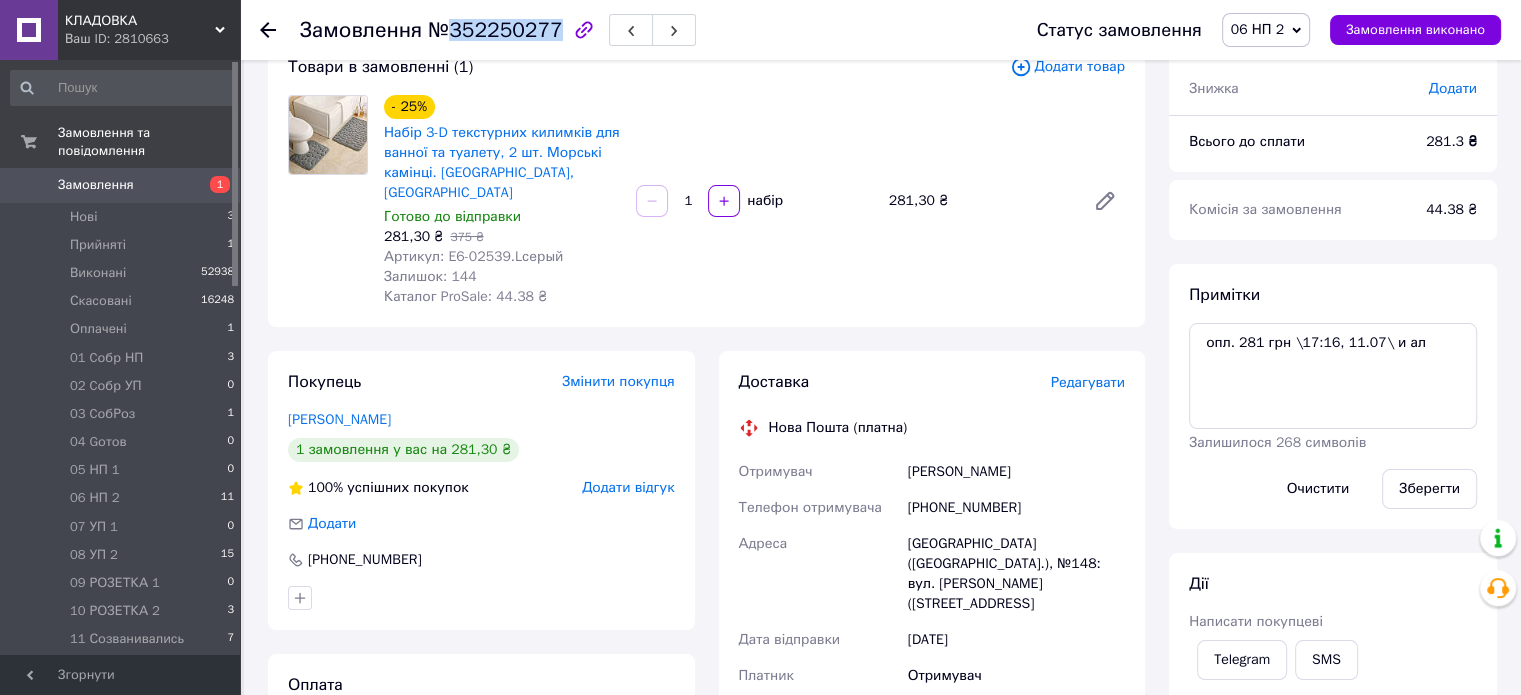 click on "№352250277" at bounding box center [495, 30] 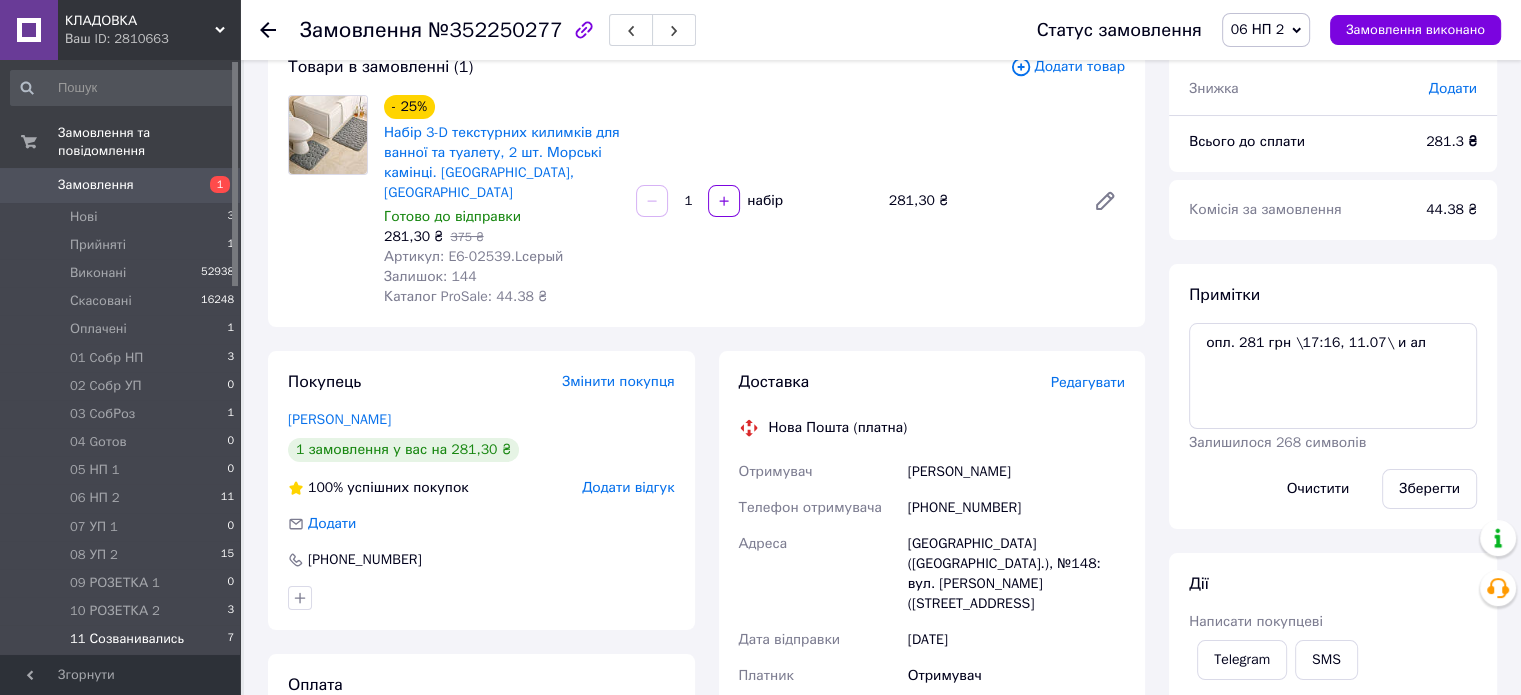 click on "11 Созванивались 7" at bounding box center (123, 639) 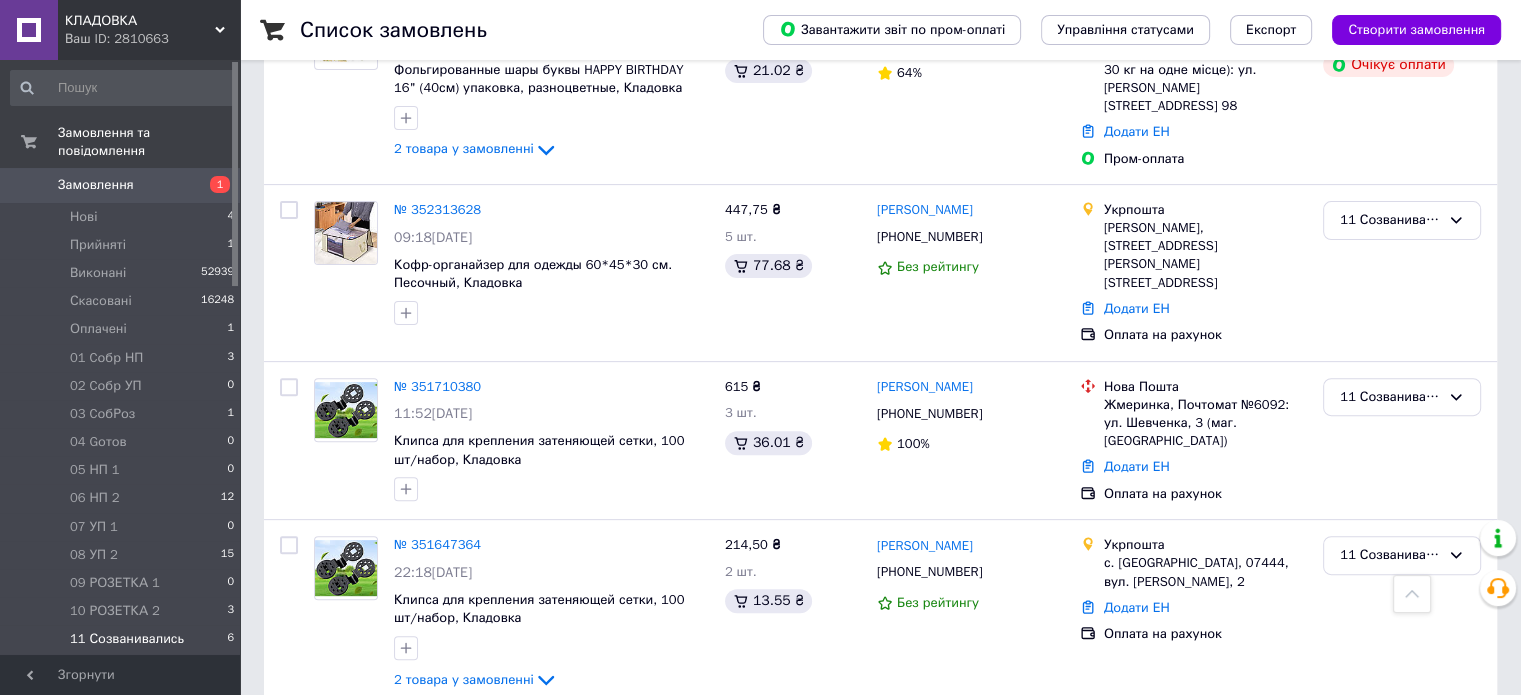 scroll, scrollTop: 630, scrollLeft: 0, axis: vertical 